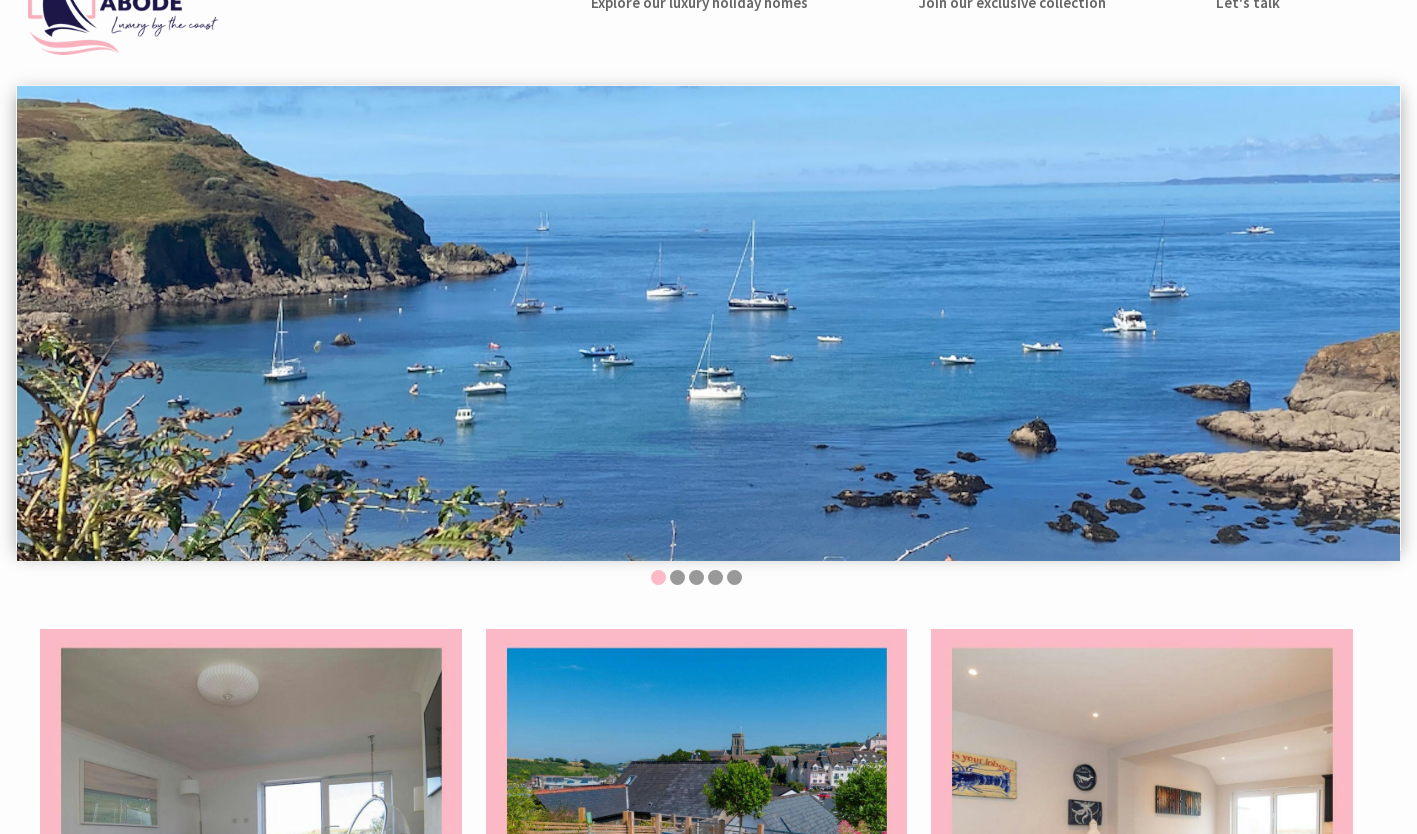 scroll, scrollTop: 160, scrollLeft: 0, axis: vertical 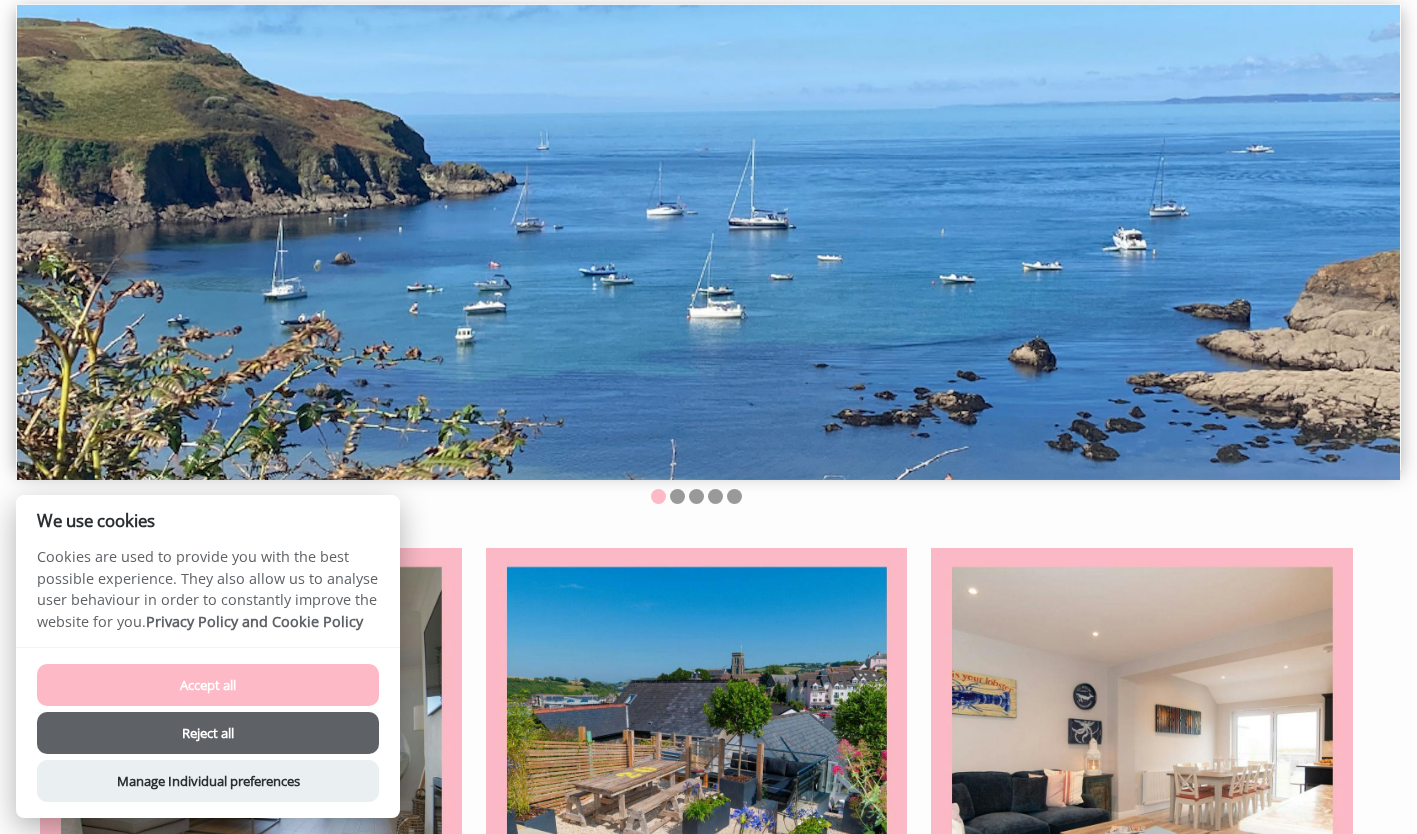 click on "Accept all" at bounding box center (208, 685) 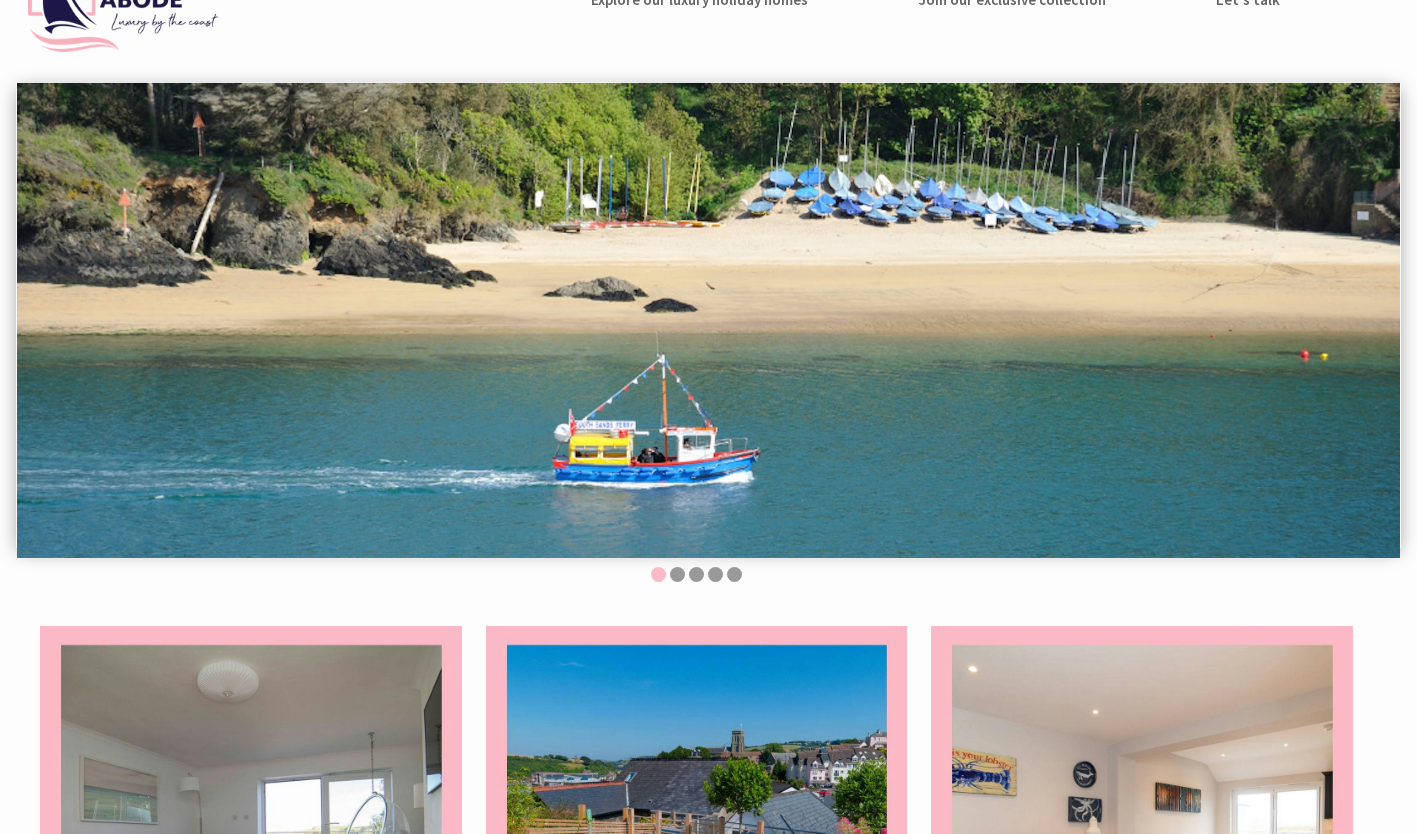 scroll, scrollTop: 0, scrollLeft: 0, axis: both 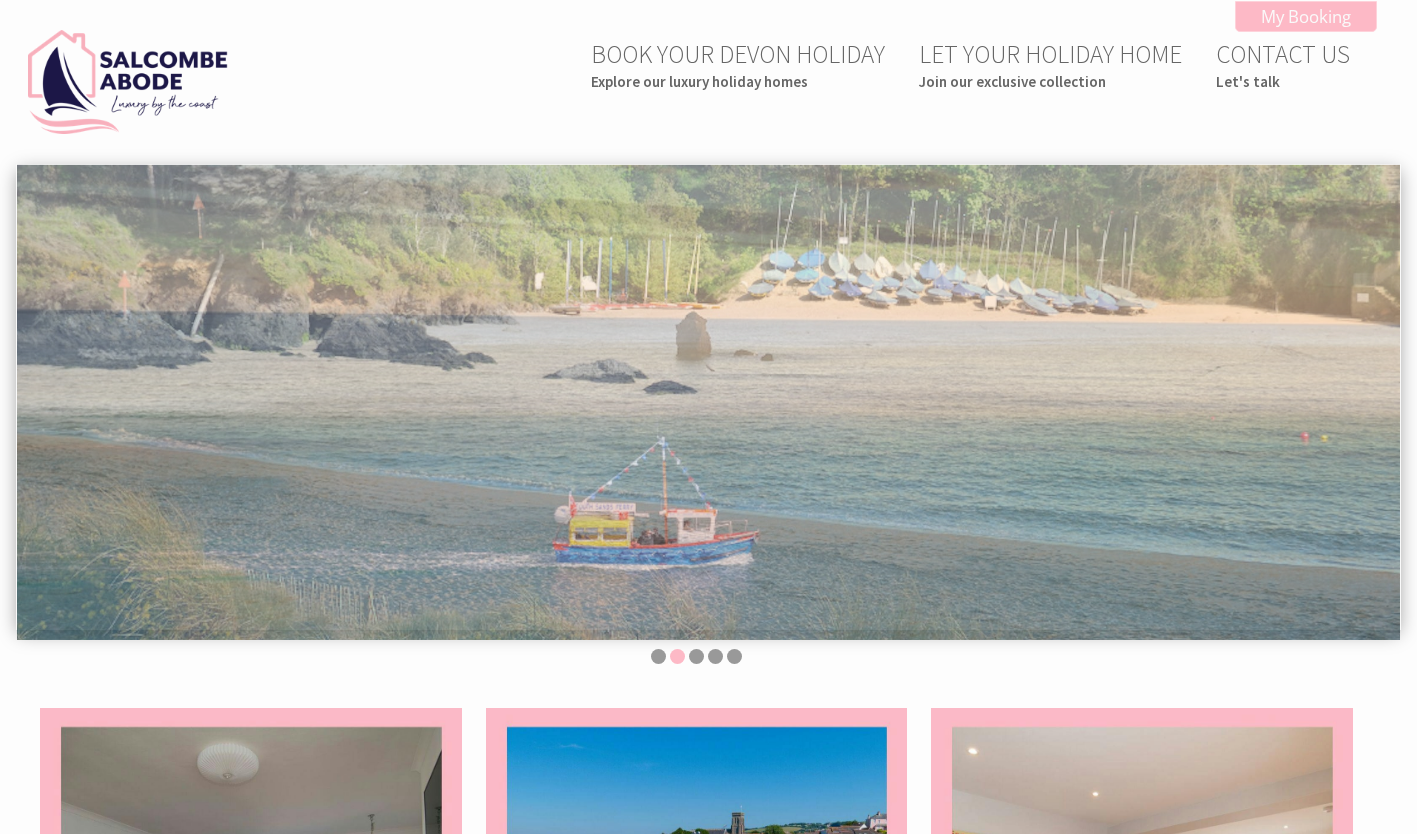 click on "BOOK YOUR DEVON HOLIDAY  Explore our  luxury holiday homes" at bounding box center (738, 64) 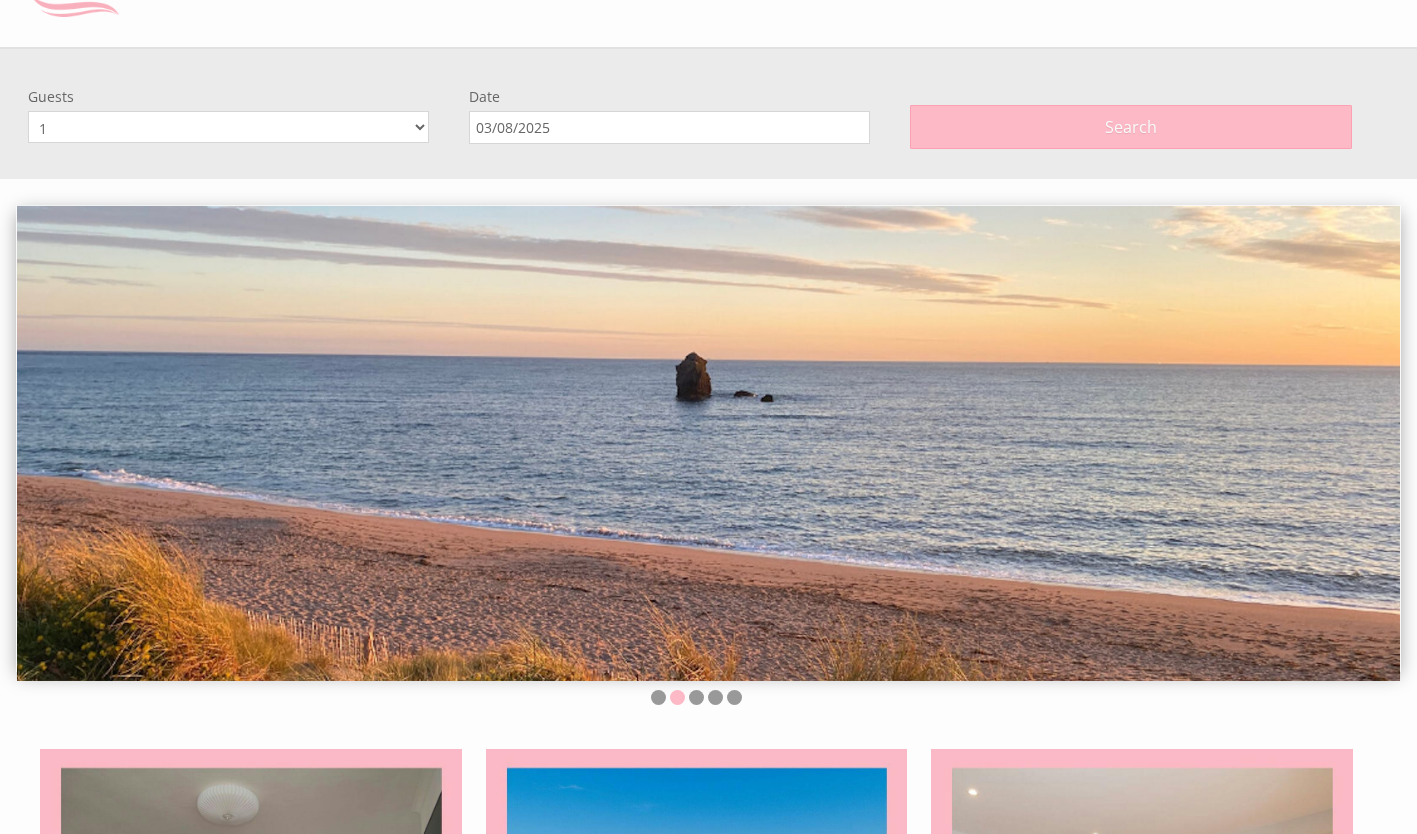 scroll, scrollTop: 164, scrollLeft: 0, axis: vertical 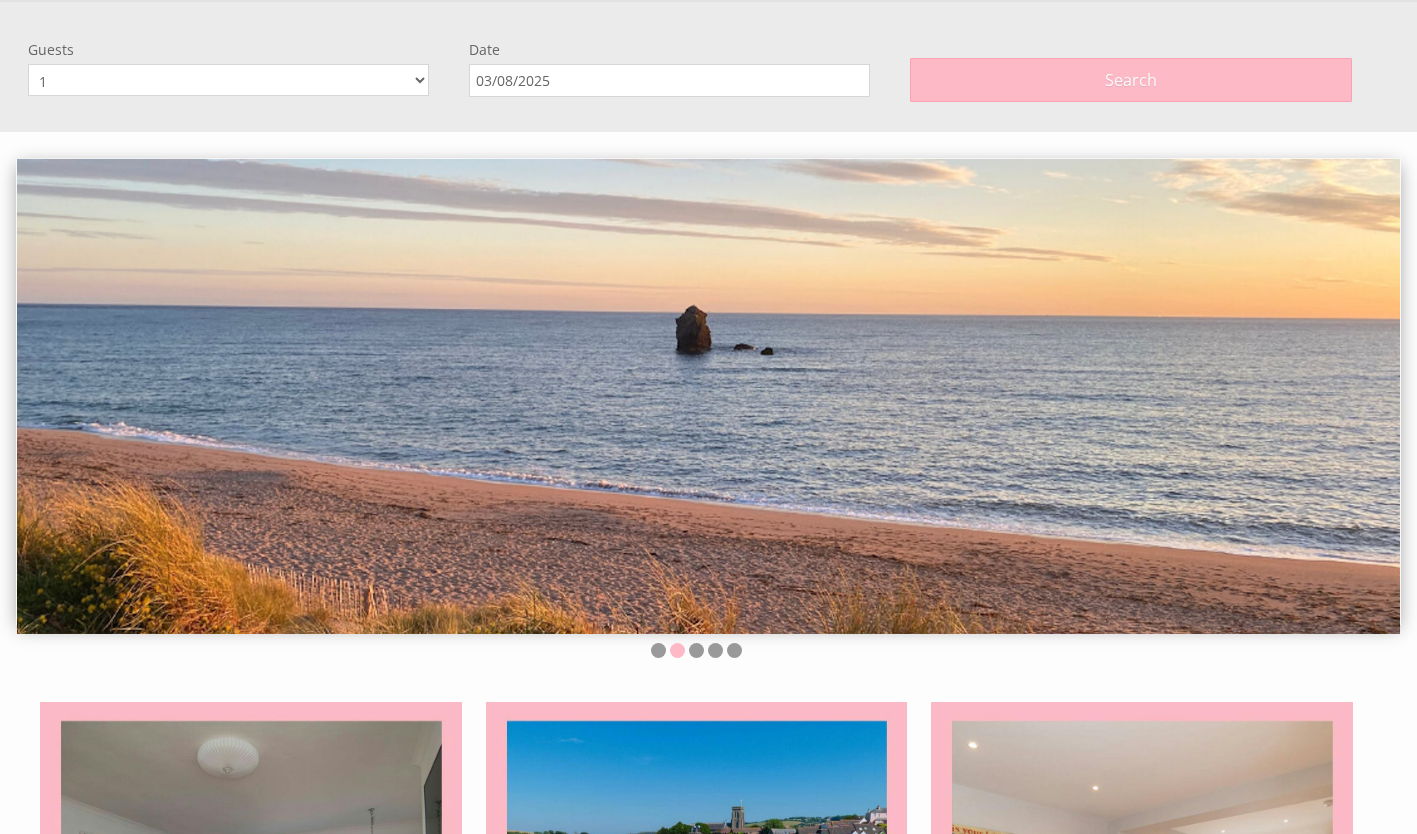click on "1
2
3
4
5
6
7
8
9
10
11
12" at bounding box center [228, 80] 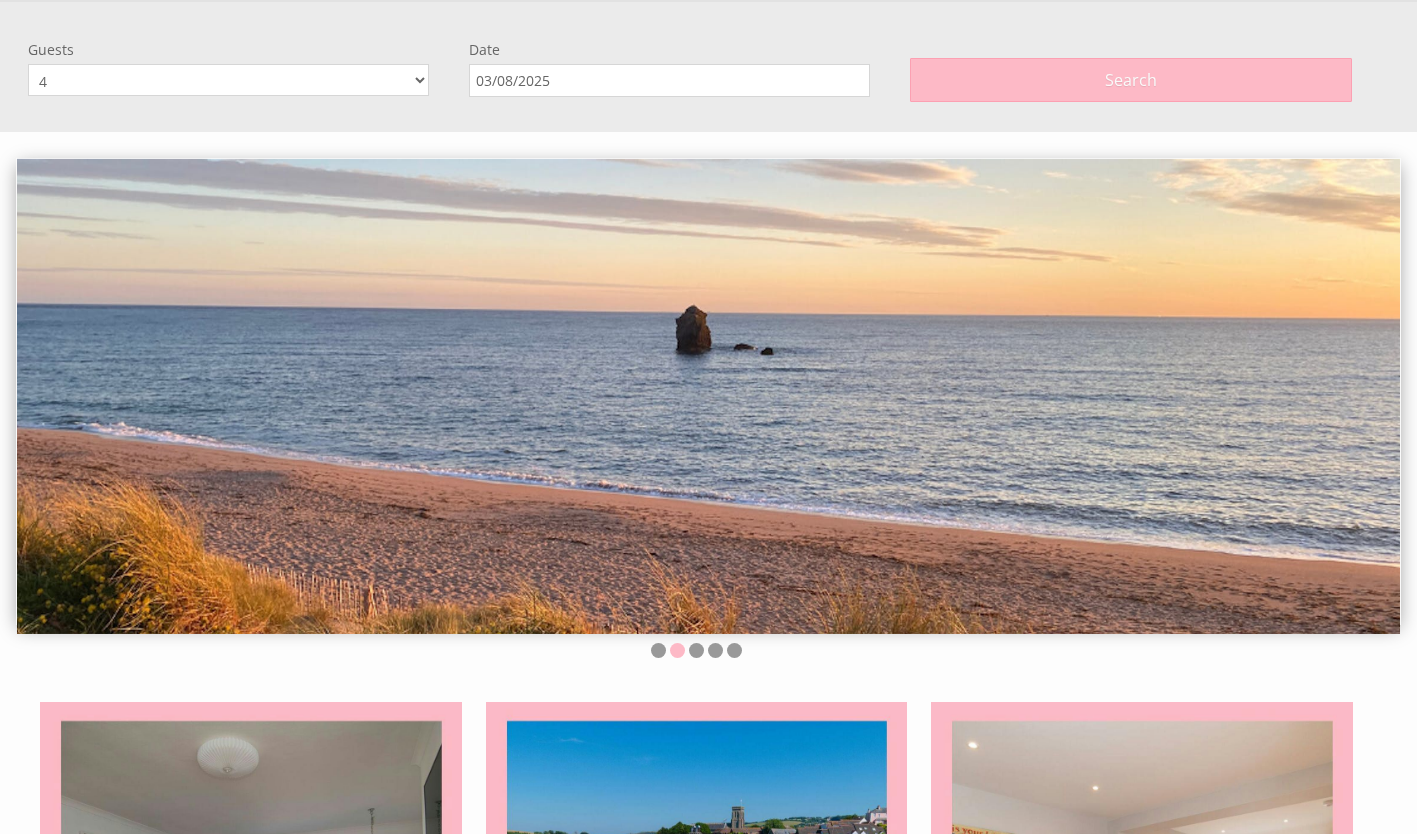 click on "03/08/2025" at bounding box center (669, 80) 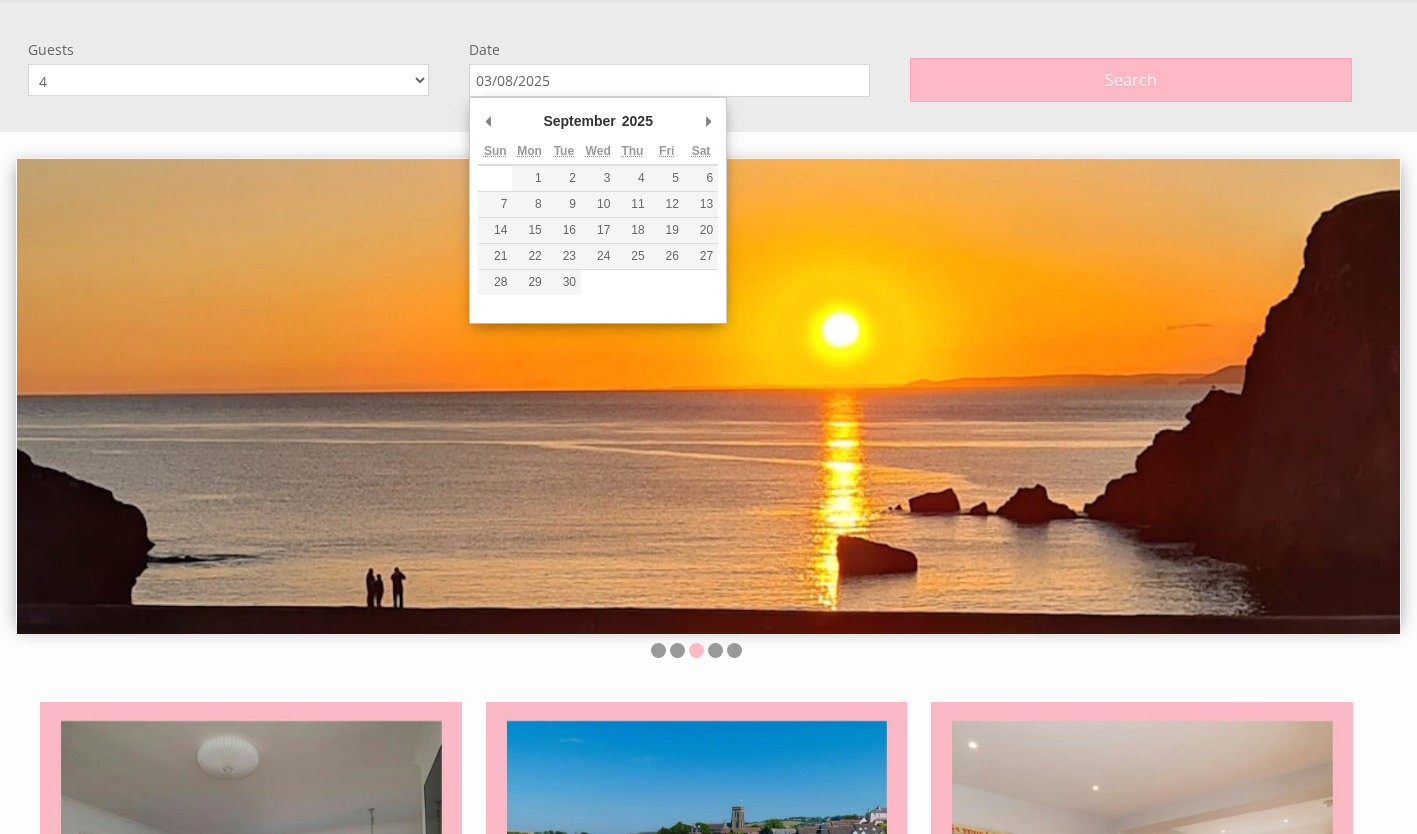 type on "05/09/2025" 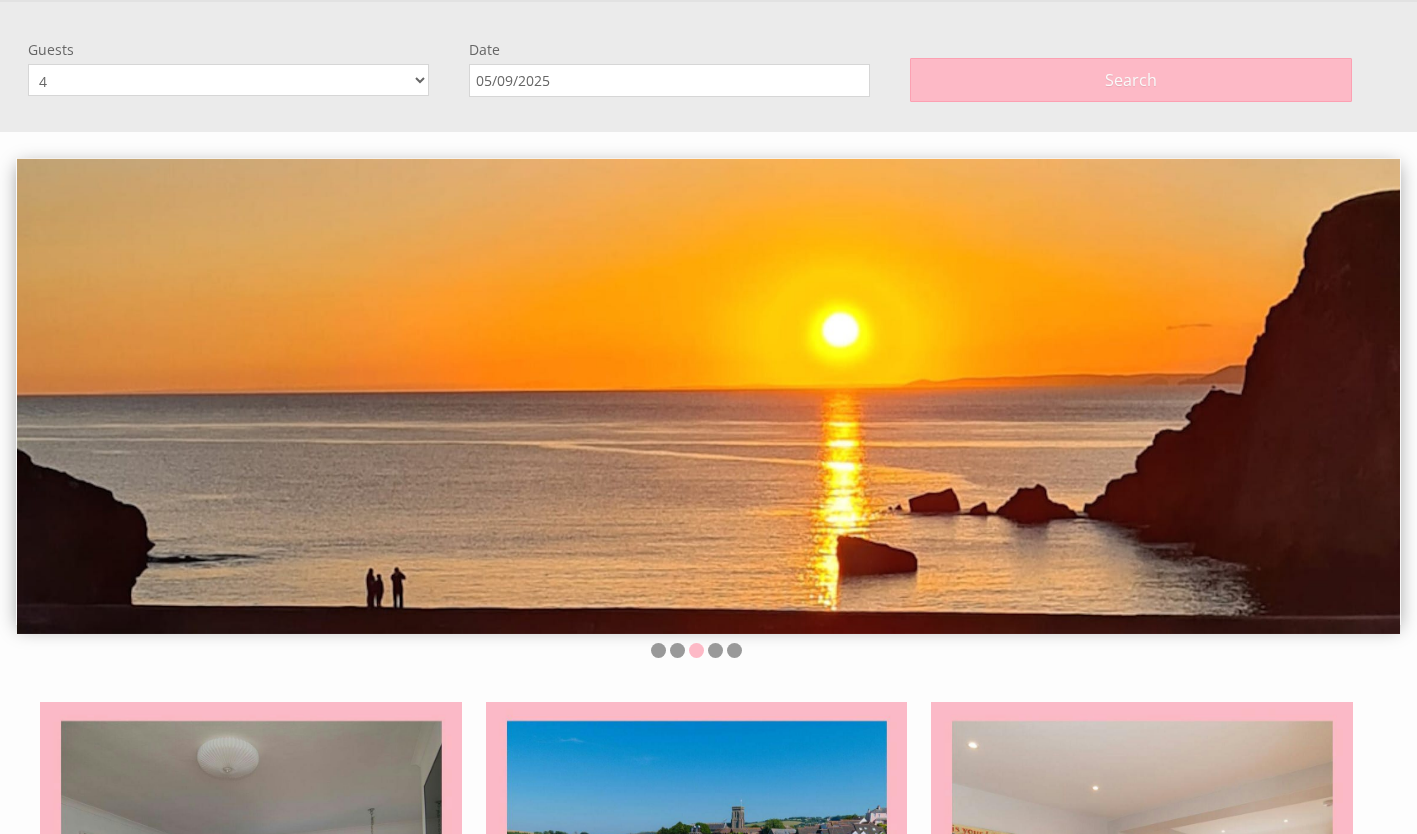 click on "Search" at bounding box center [1131, 80] 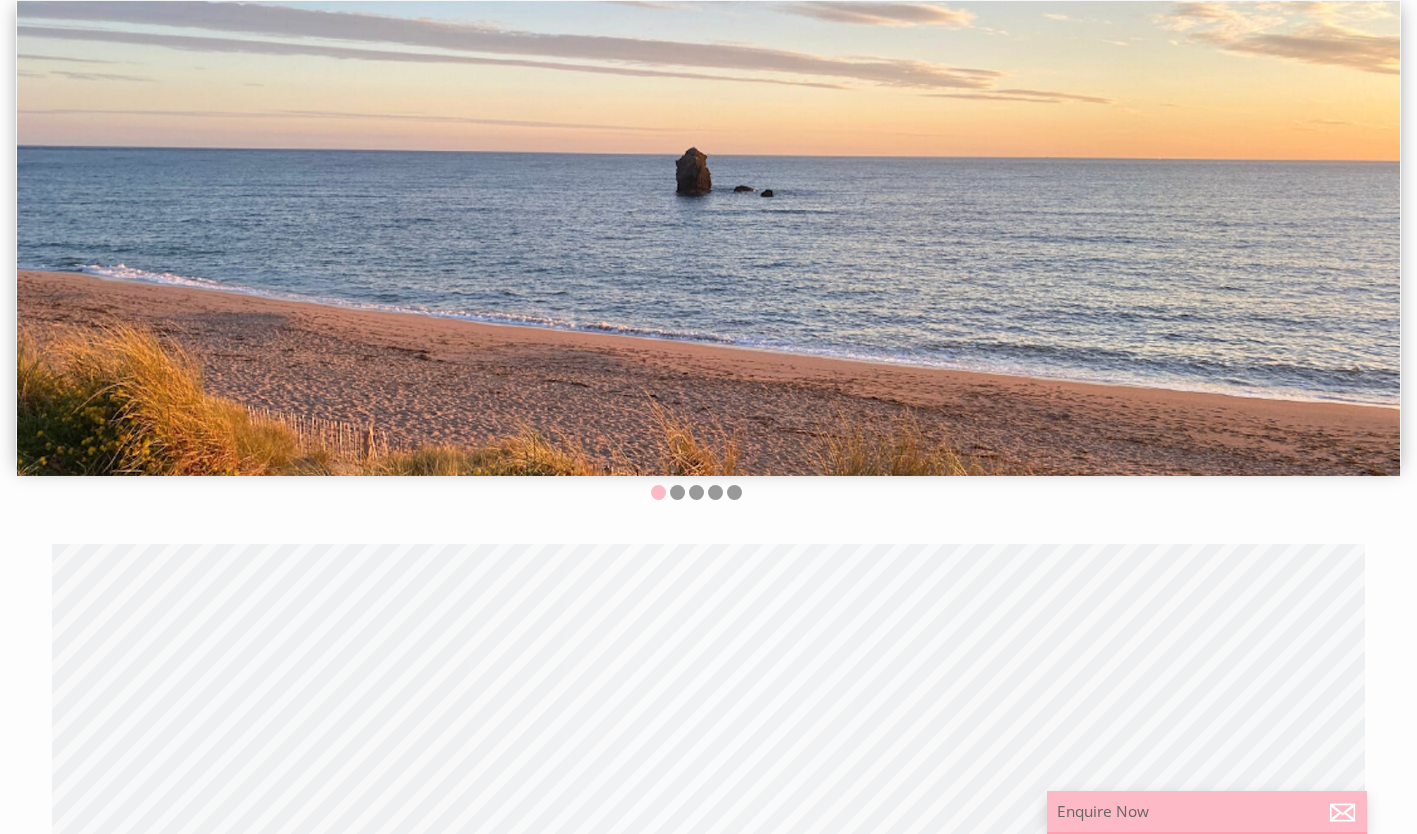 scroll, scrollTop: 0, scrollLeft: 0, axis: both 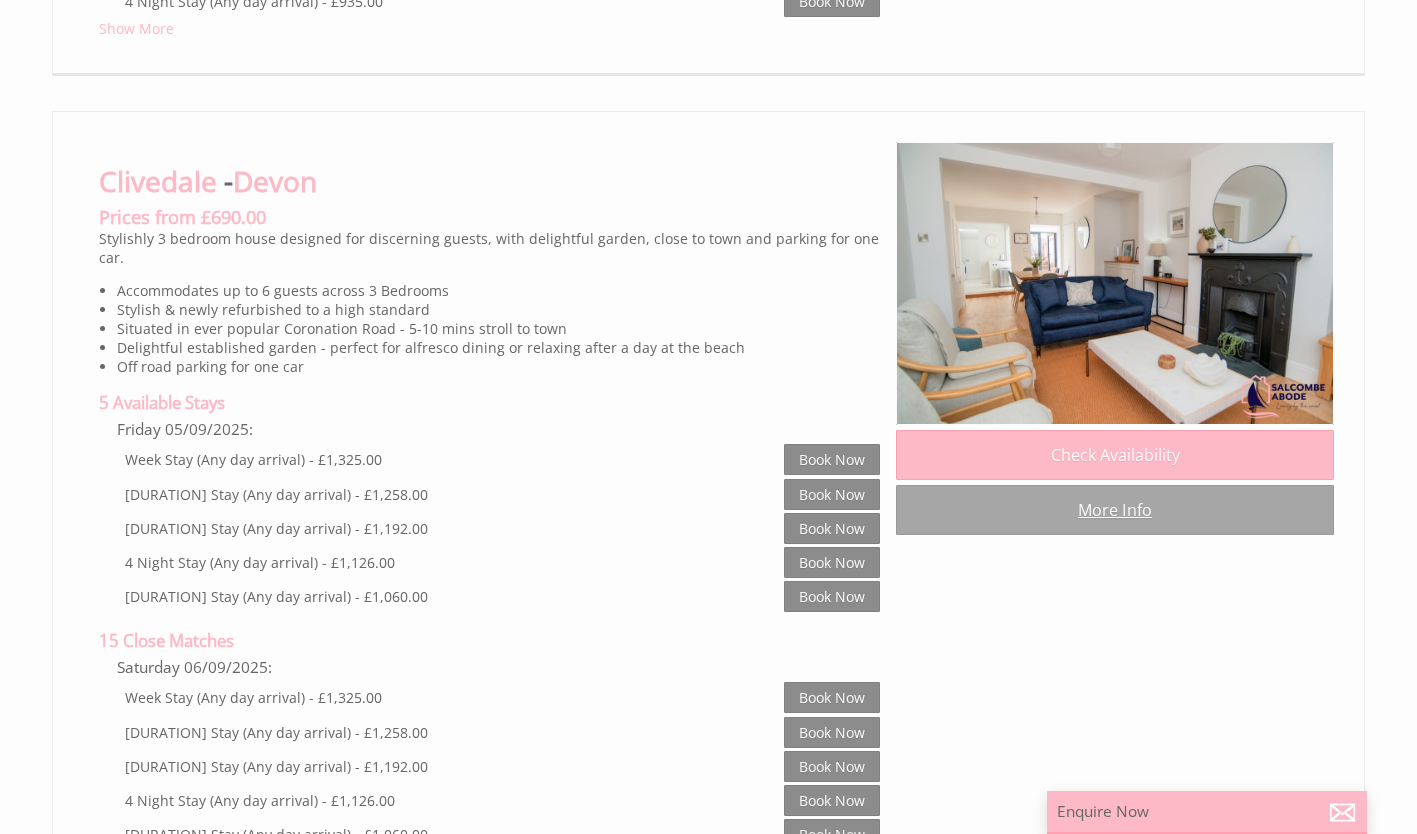 click on "More Info" at bounding box center [1115, 510] 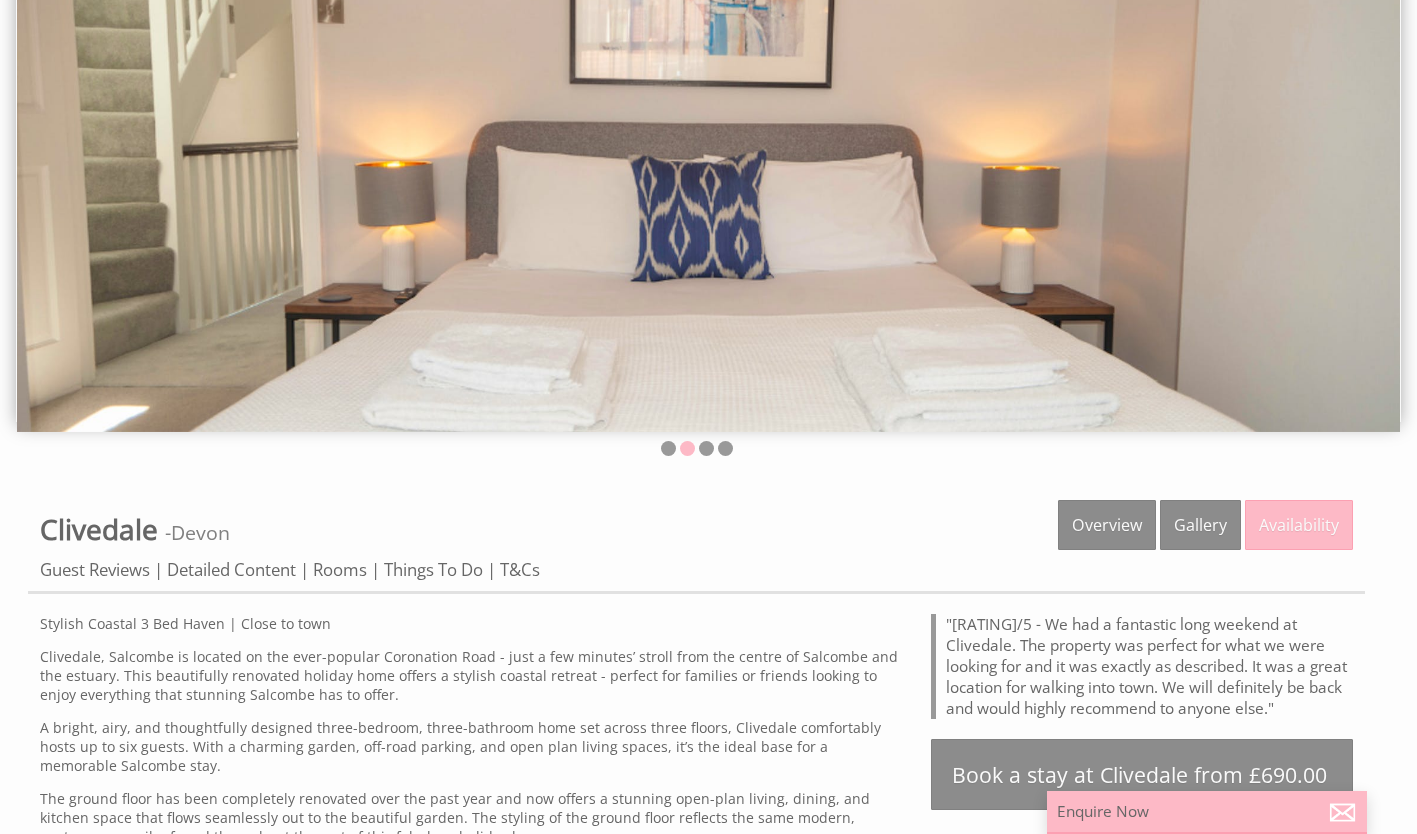 scroll, scrollTop: 211, scrollLeft: 0, axis: vertical 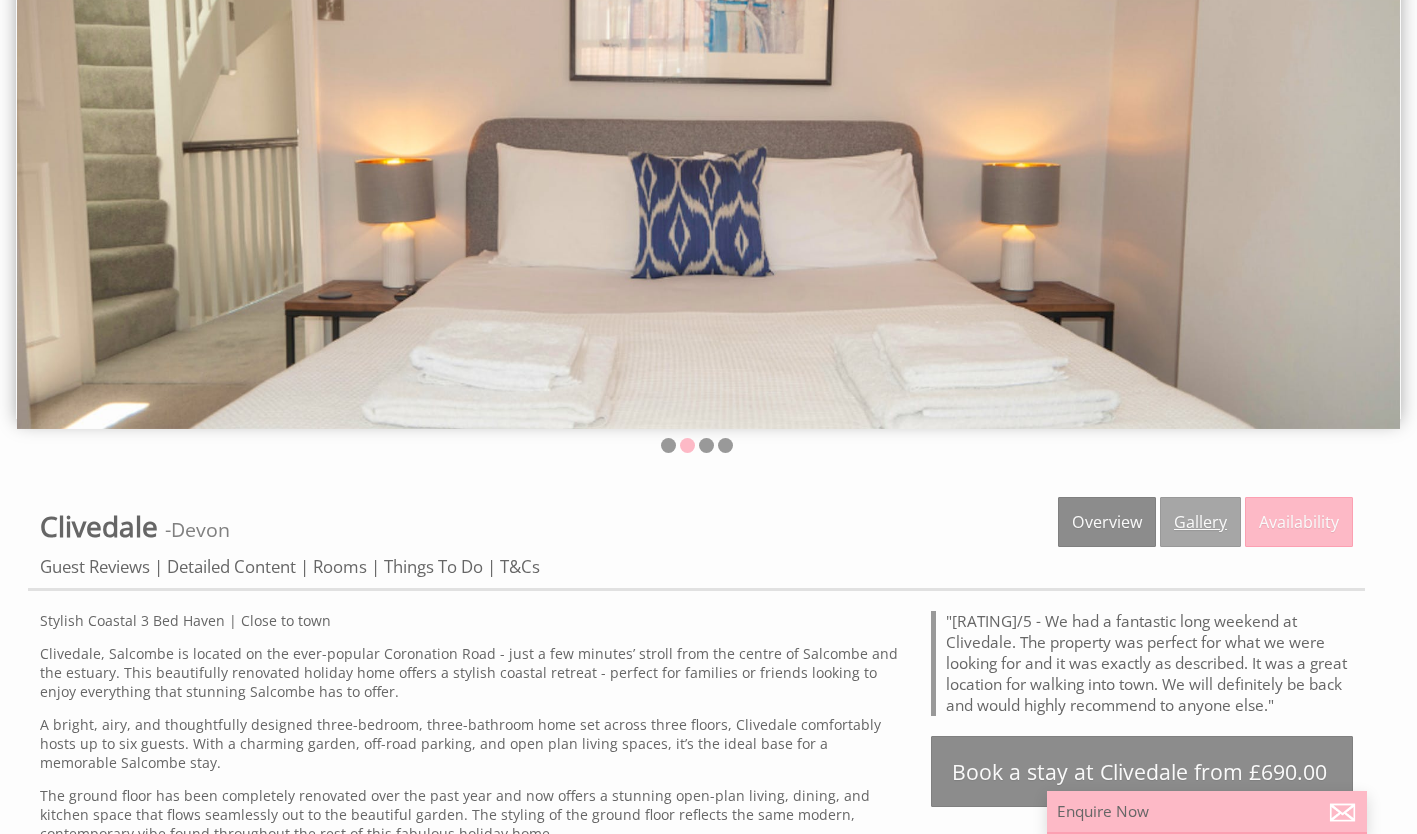 click on "Gallery" at bounding box center [1200, 522] 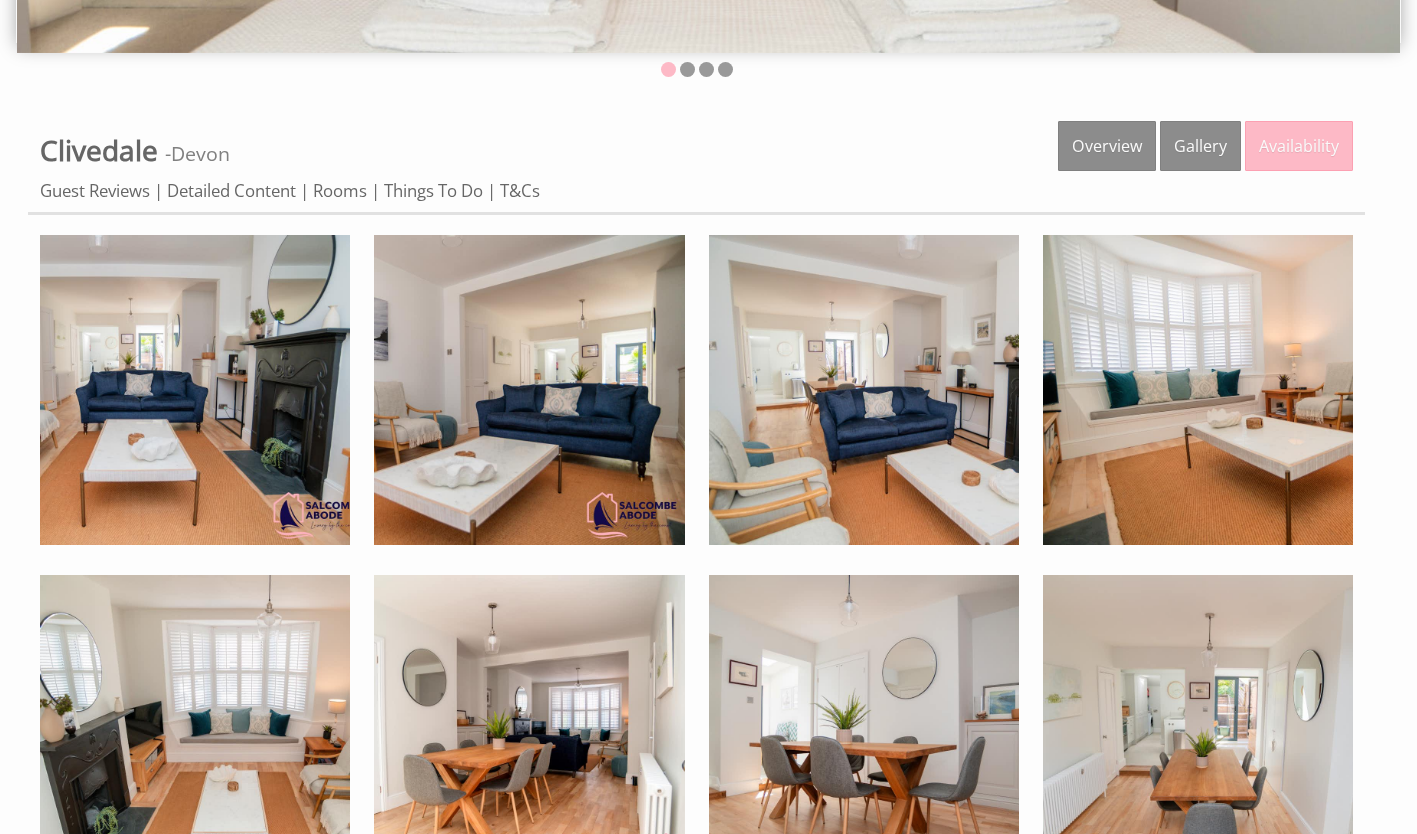 scroll, scrollTop: 614, scrollLeft: 0, axis: vertical 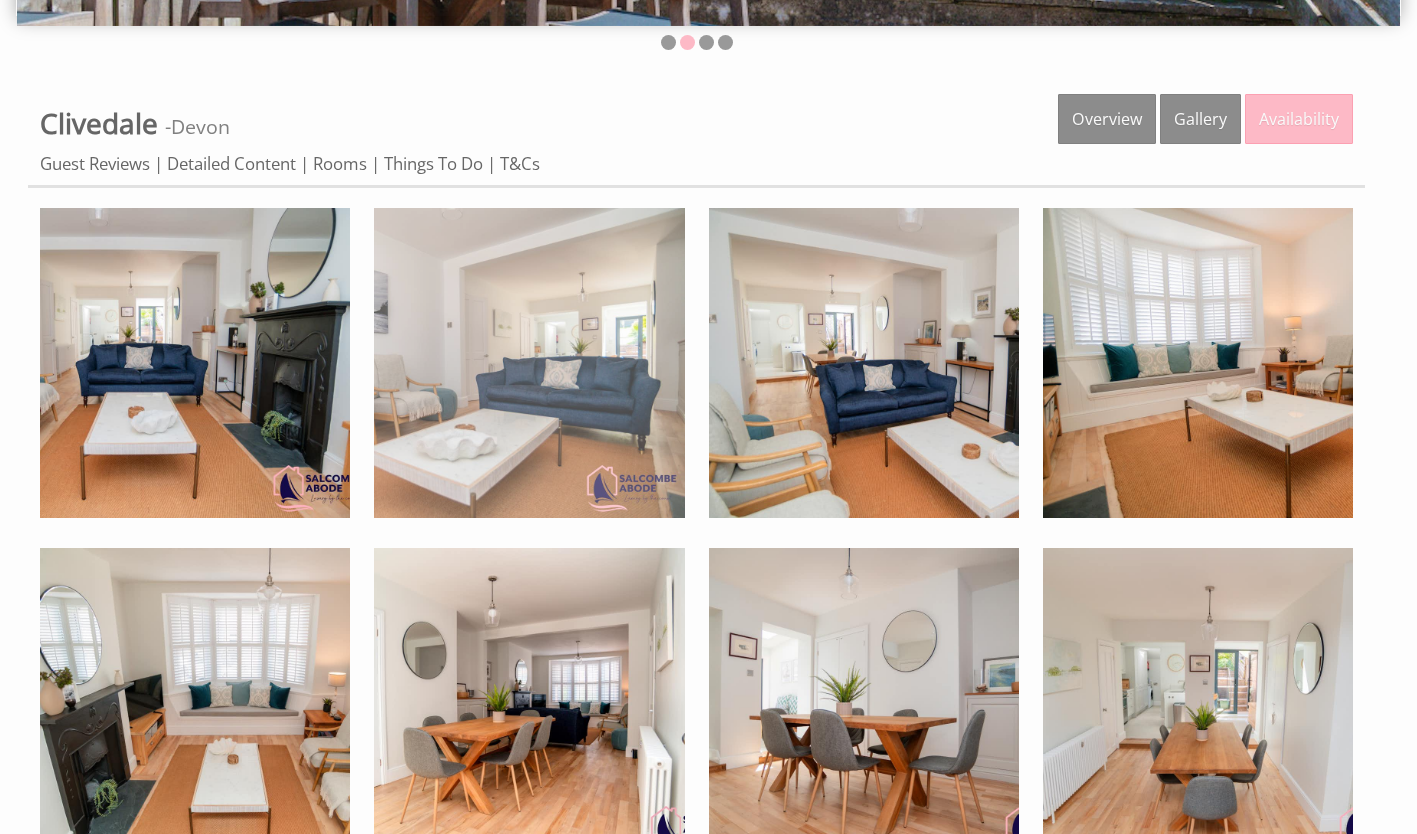 click at bounding box center (529, 363) 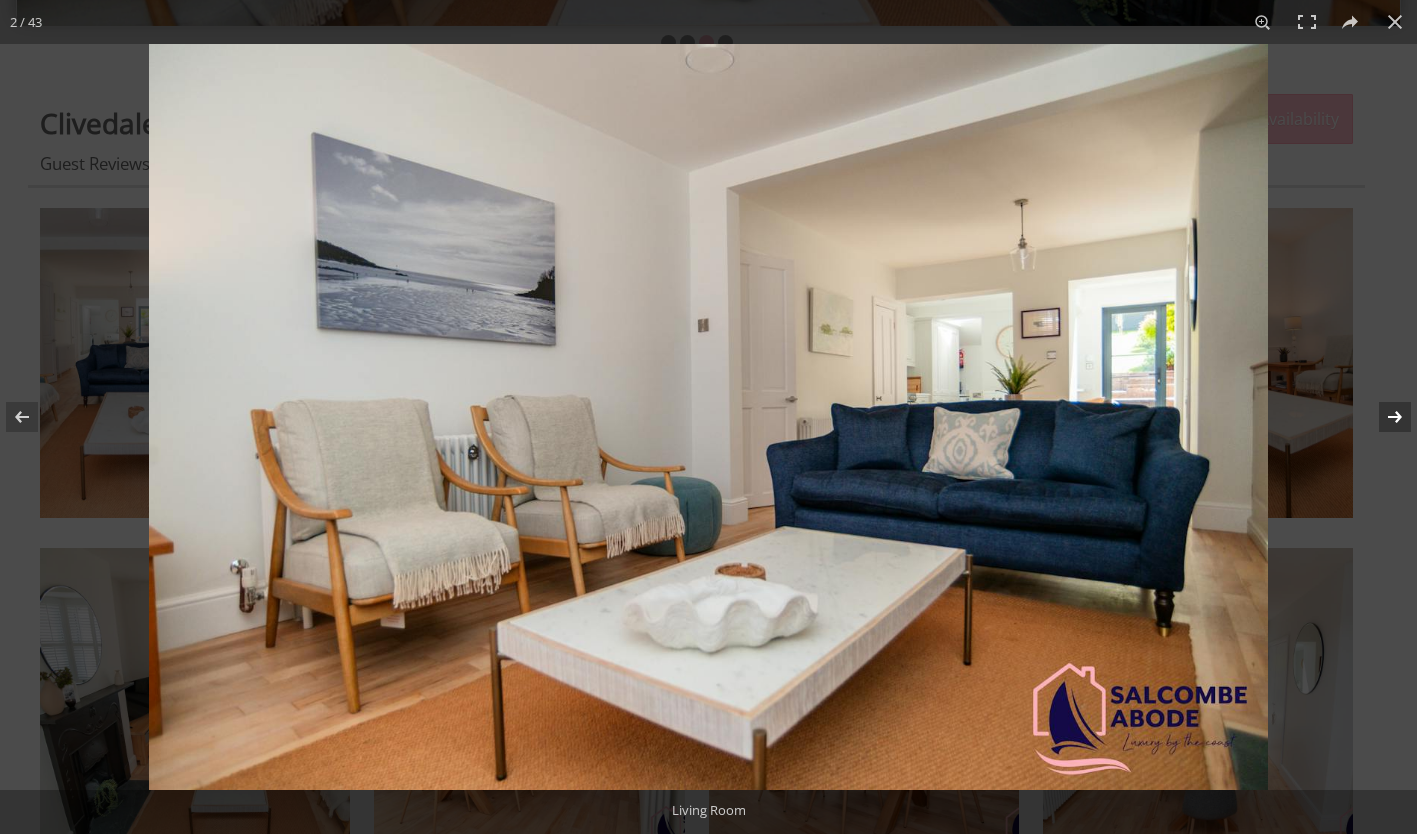click at bounding box center (1382, 417) 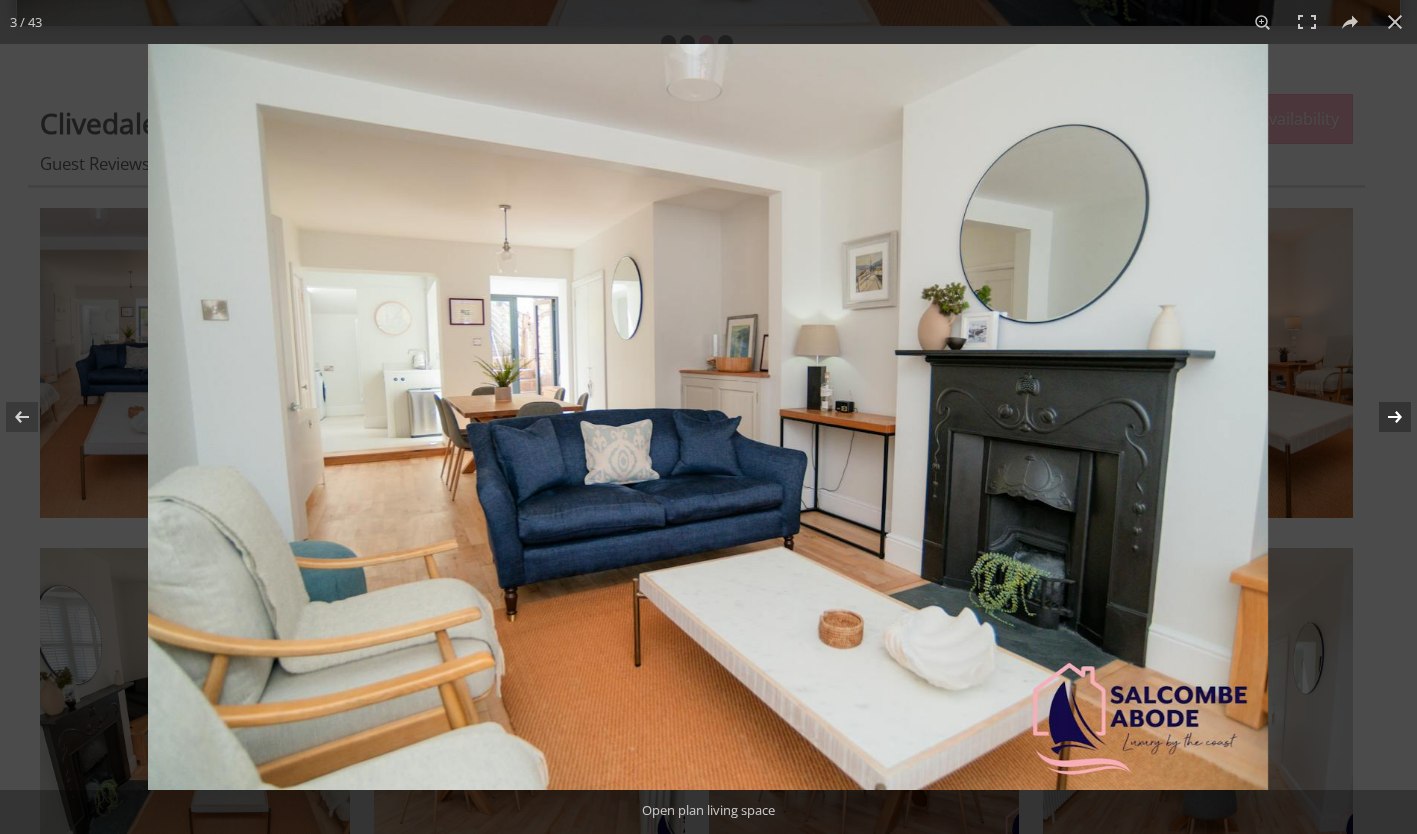 click at bounding box center [1382, 417] 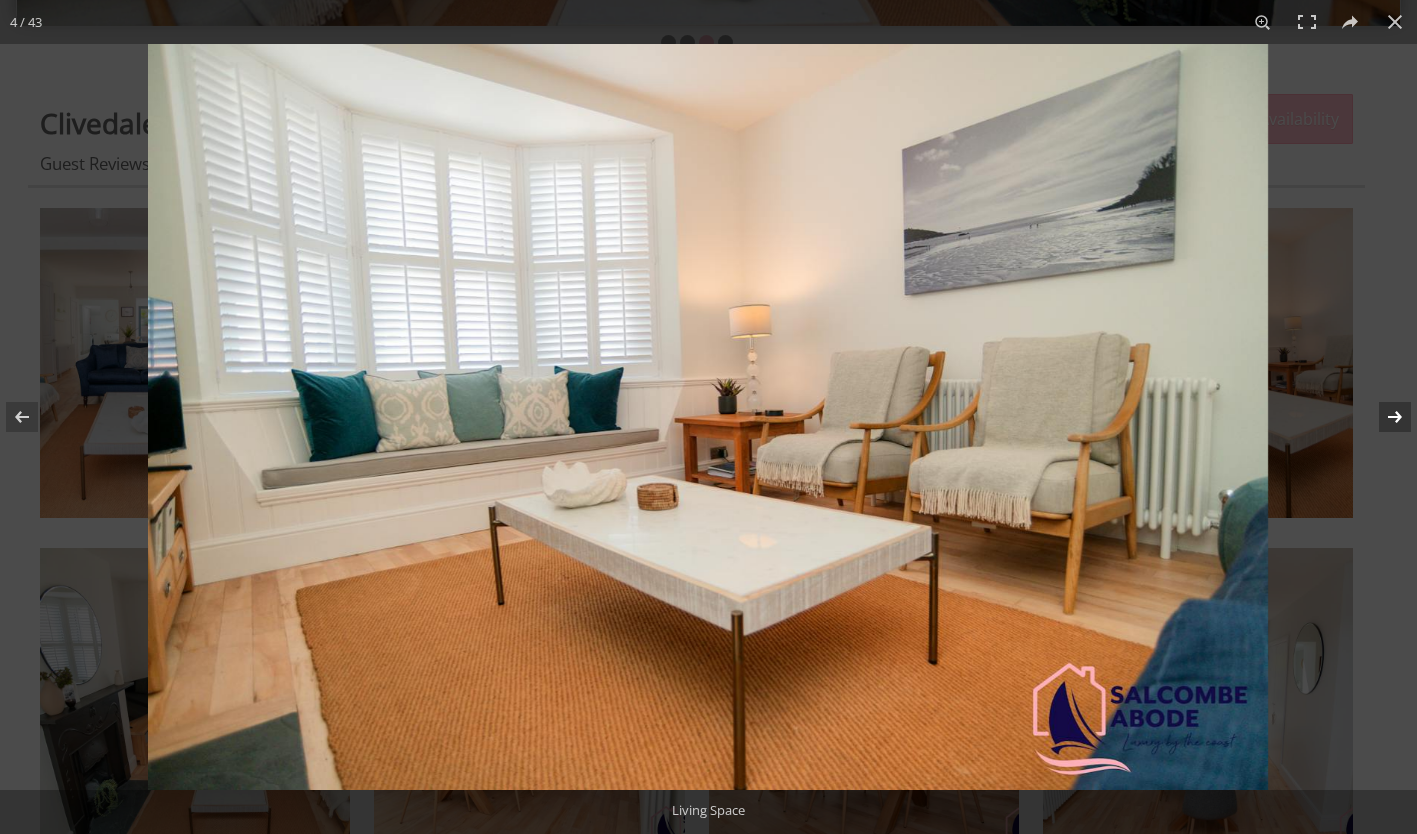 click at bounding box center (1382, 417) 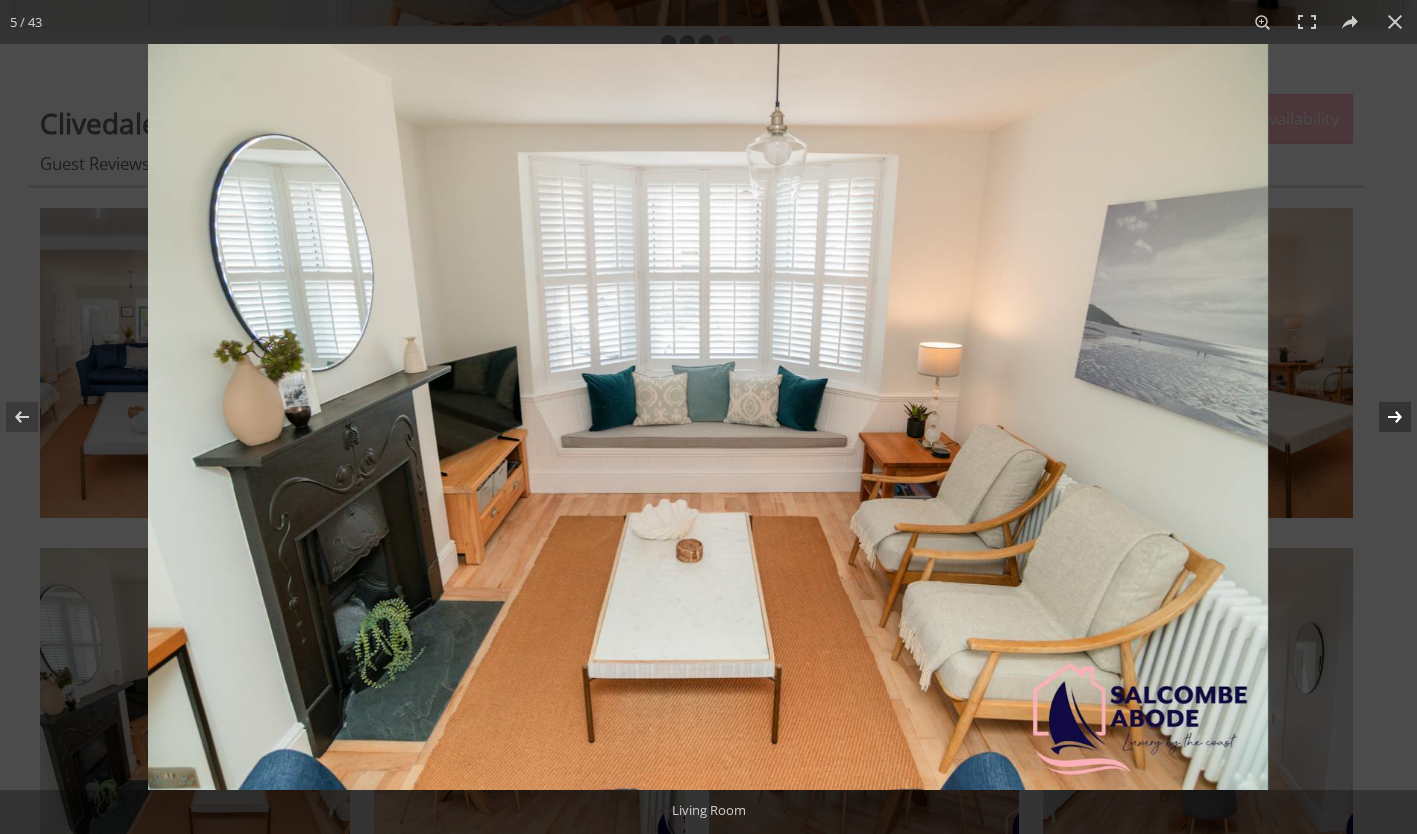 click at bounding box center [1382, 417] 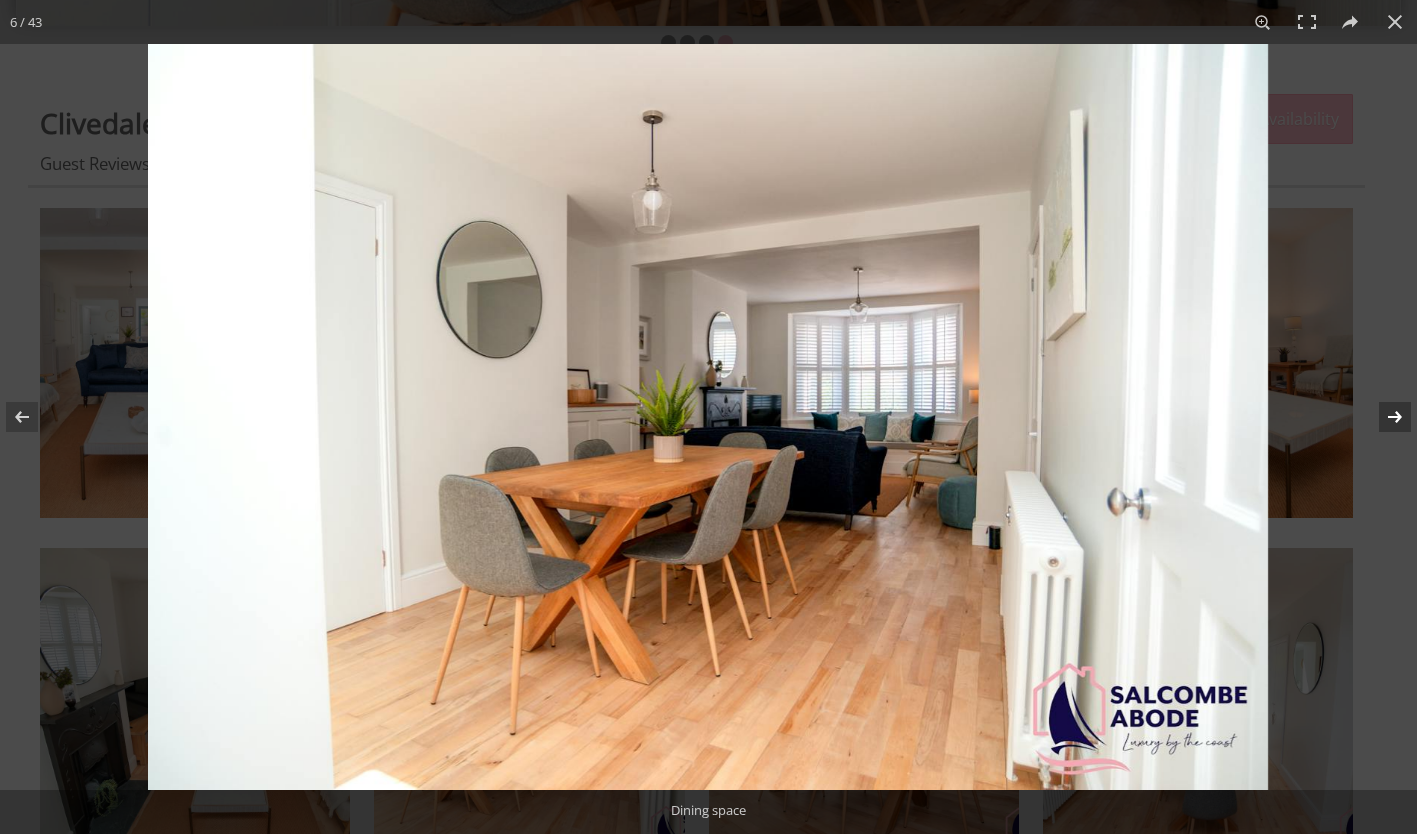 click at bounding box center (1382, 417) 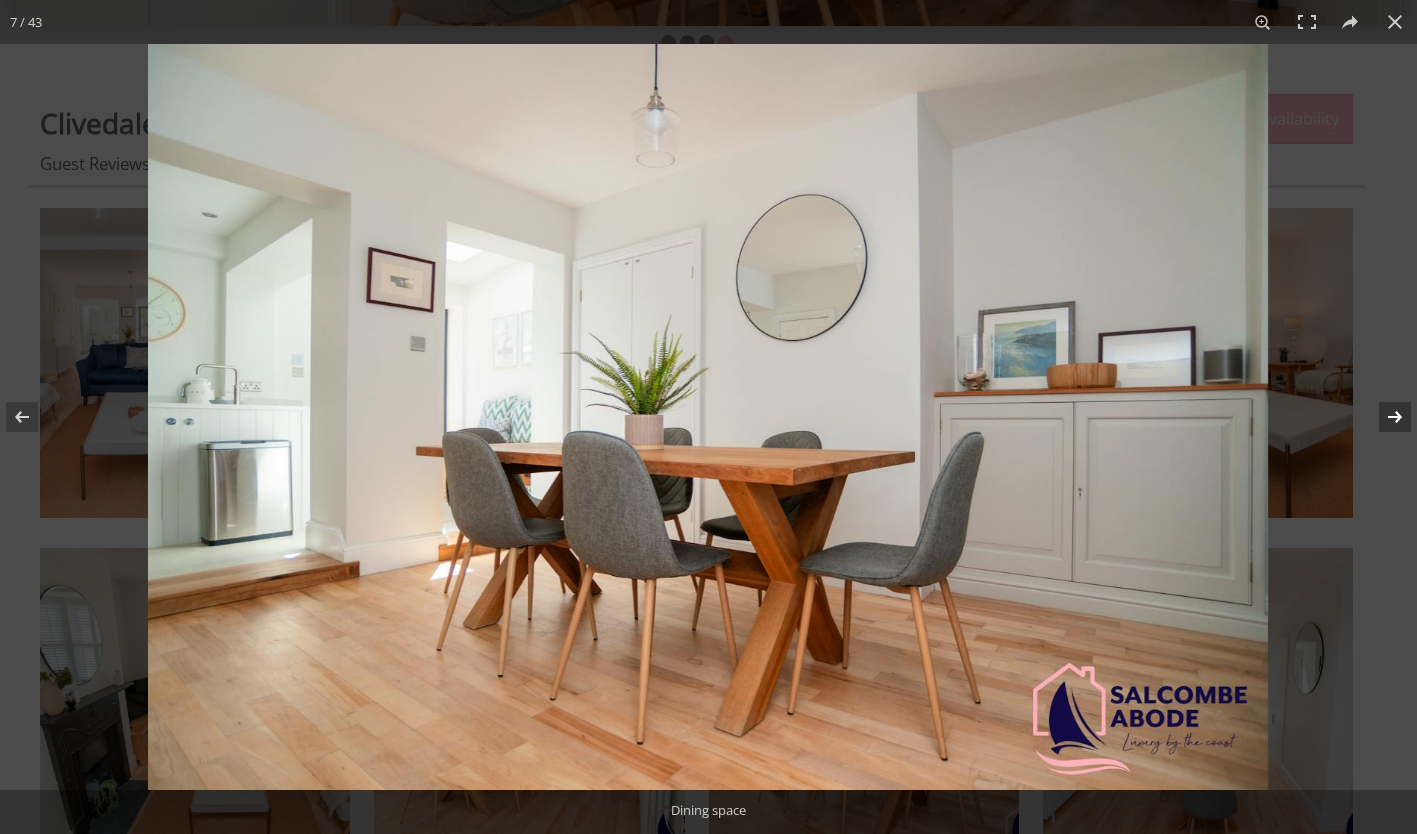 click at bounding box center [1382, 417] 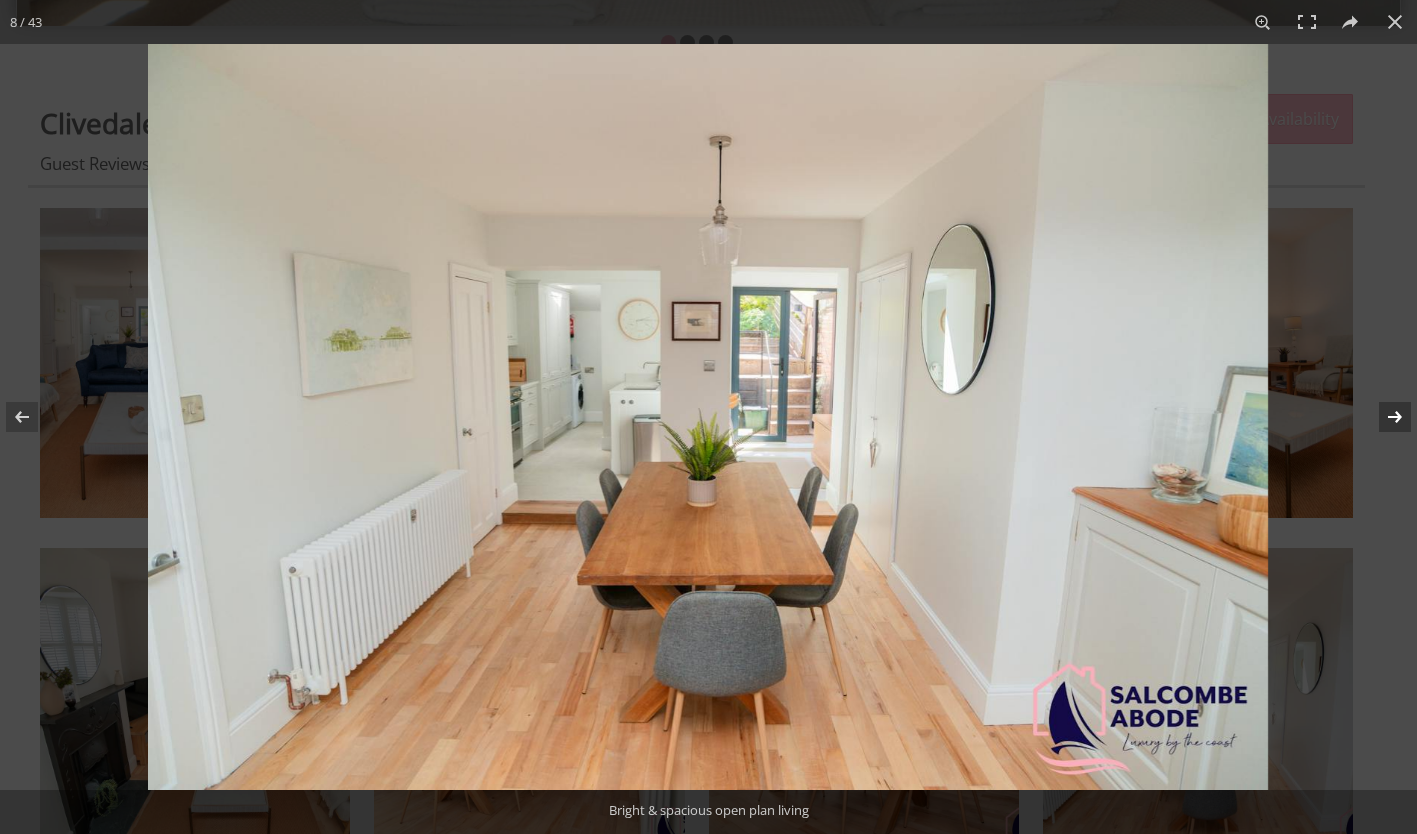 click at bounding box center [1382, 417] 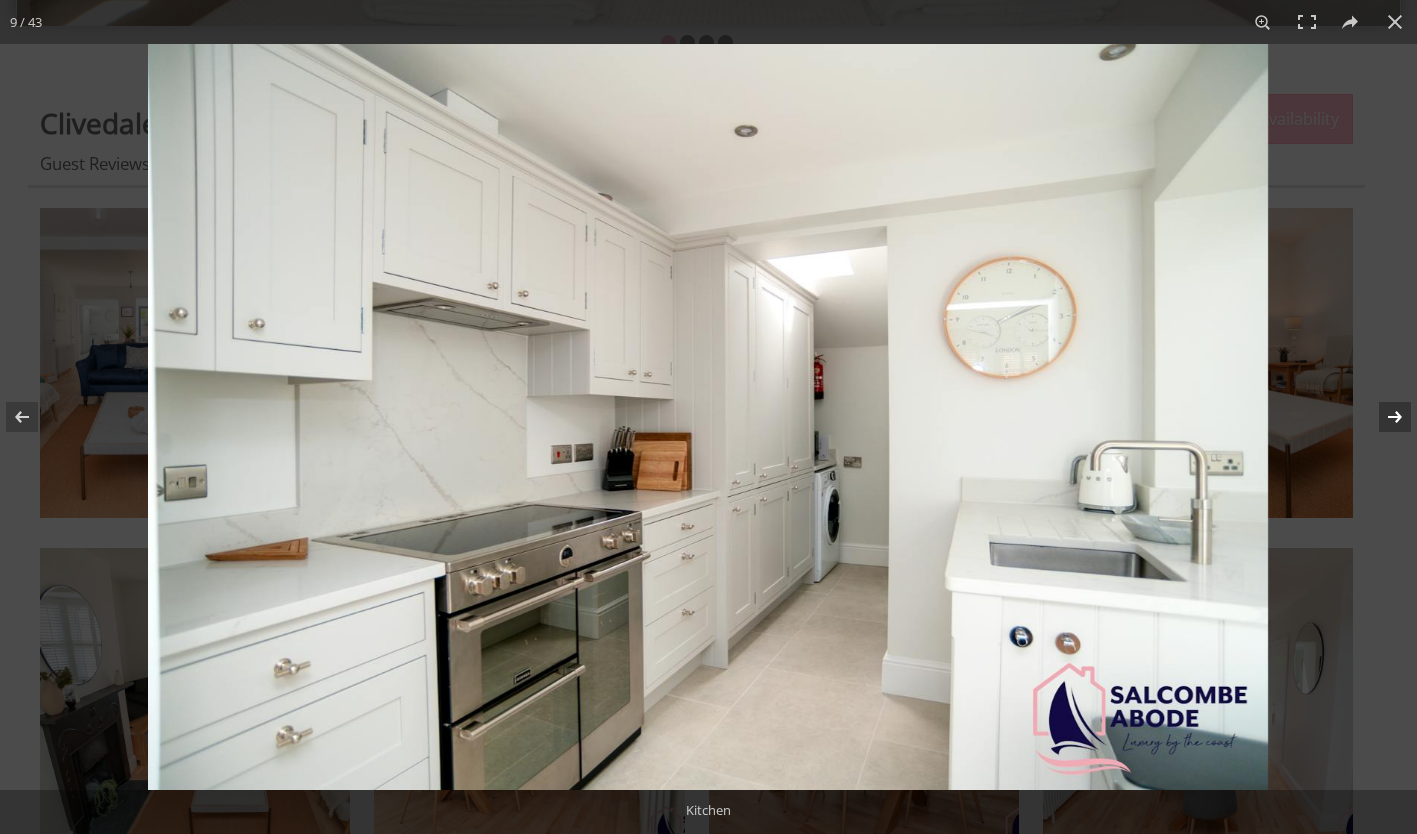 click at bounding box center (1382, 417) 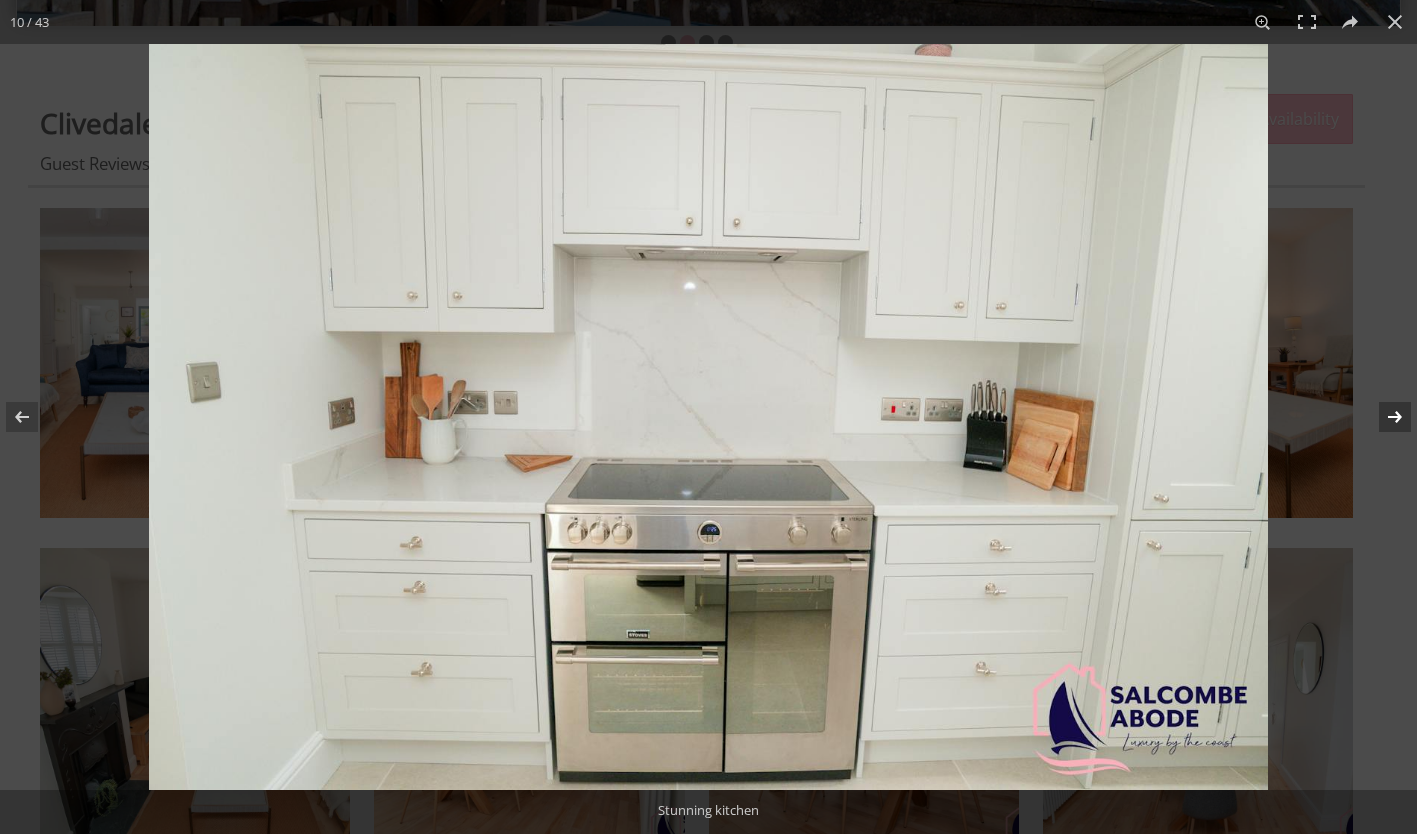 click at bounding box center [1382, 417] 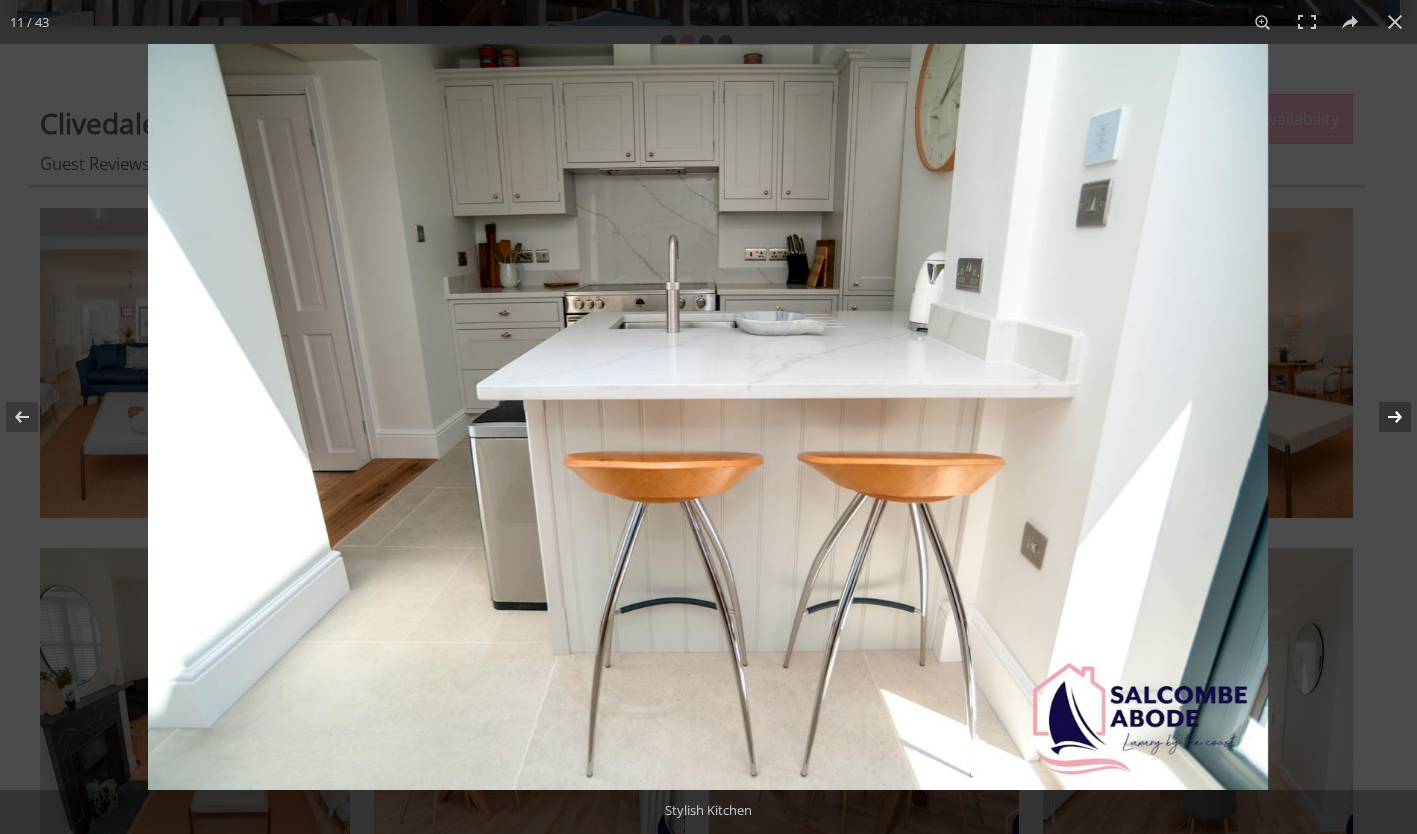 click at bounding box center (1382, 417) 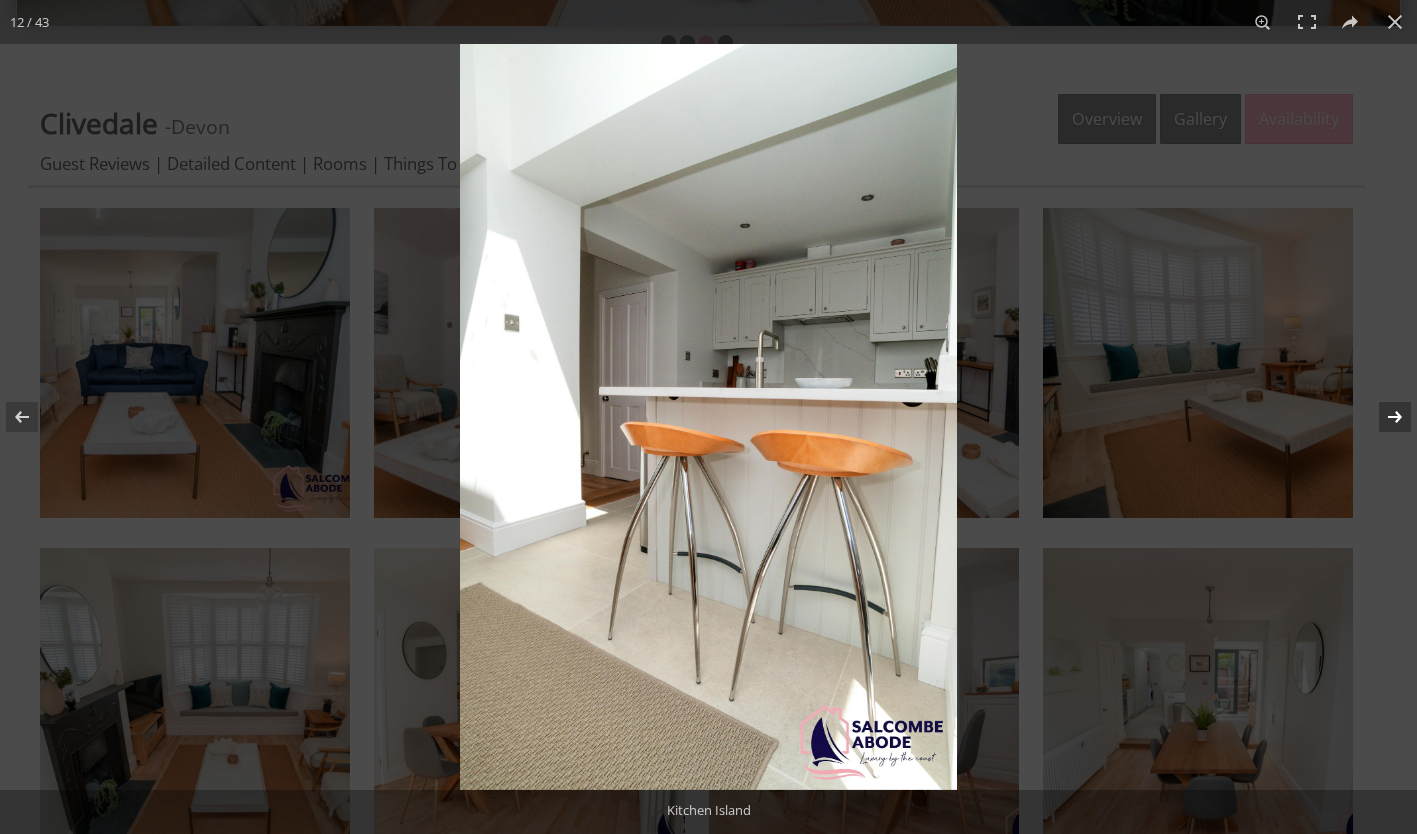 click at bounding box center [1382, 417] 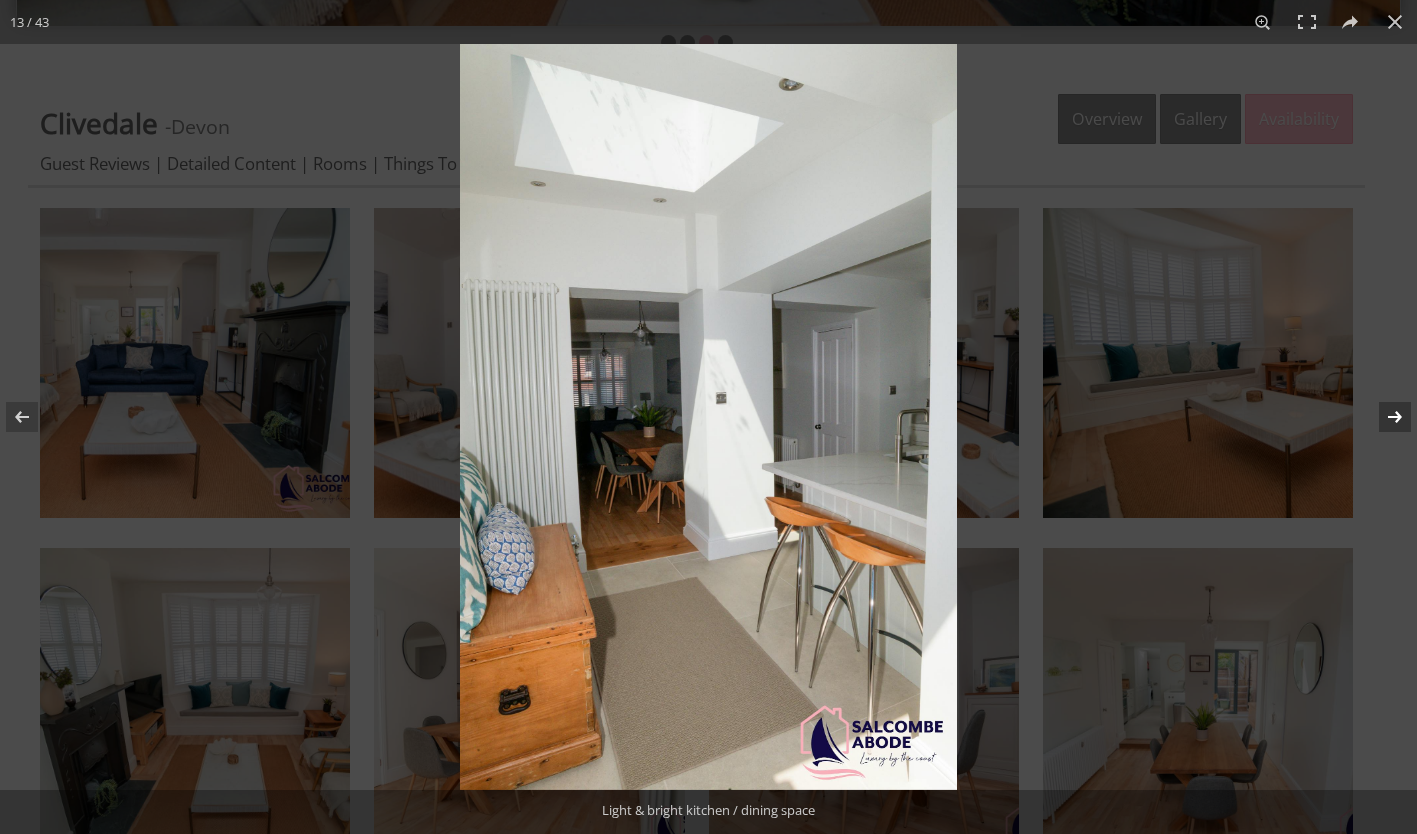 click at bounding box center [1382, 417] 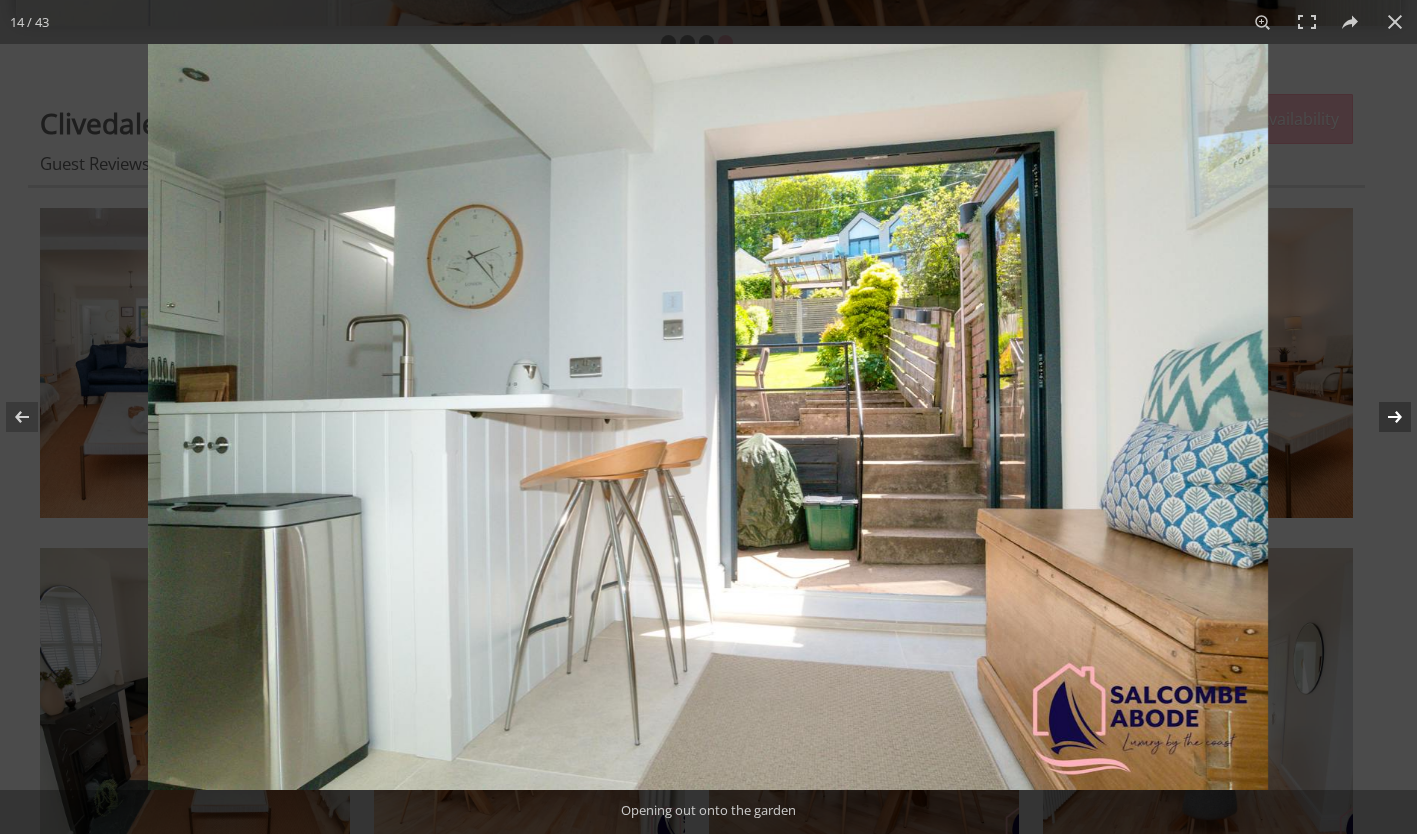 click at bounding box center (1382, 417) 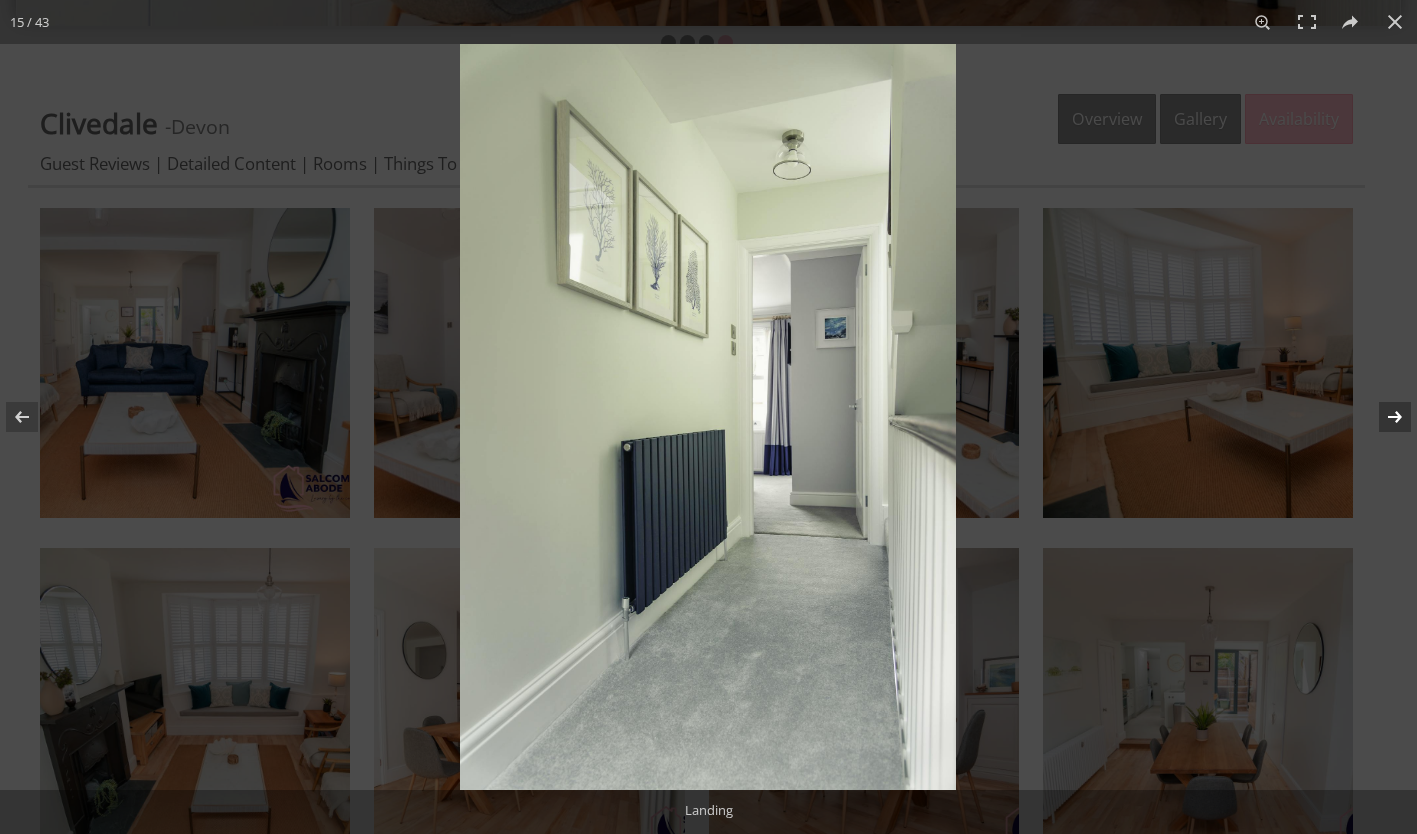 click at bounding box center (1382, 417) 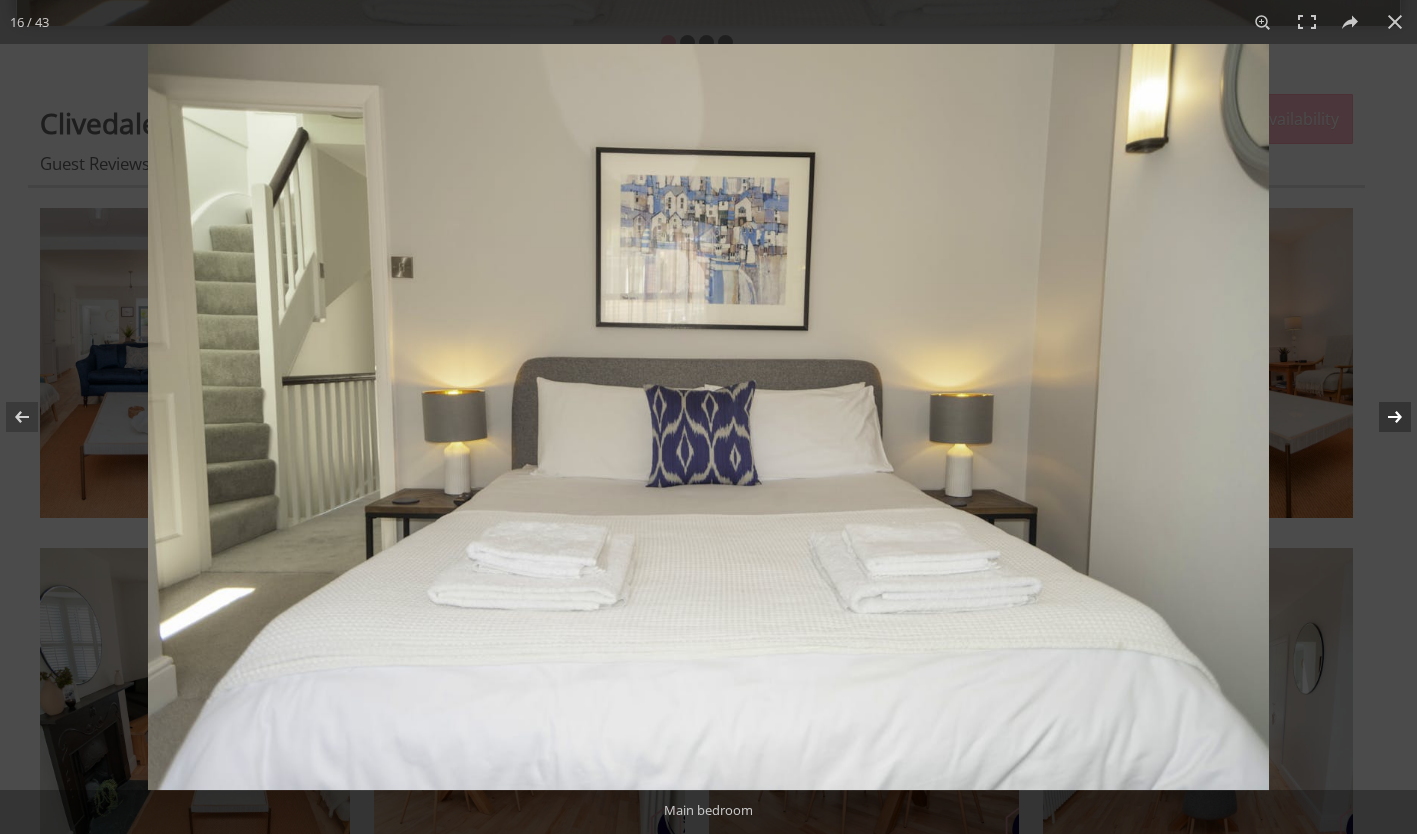click at bounding box center [1382, 417] 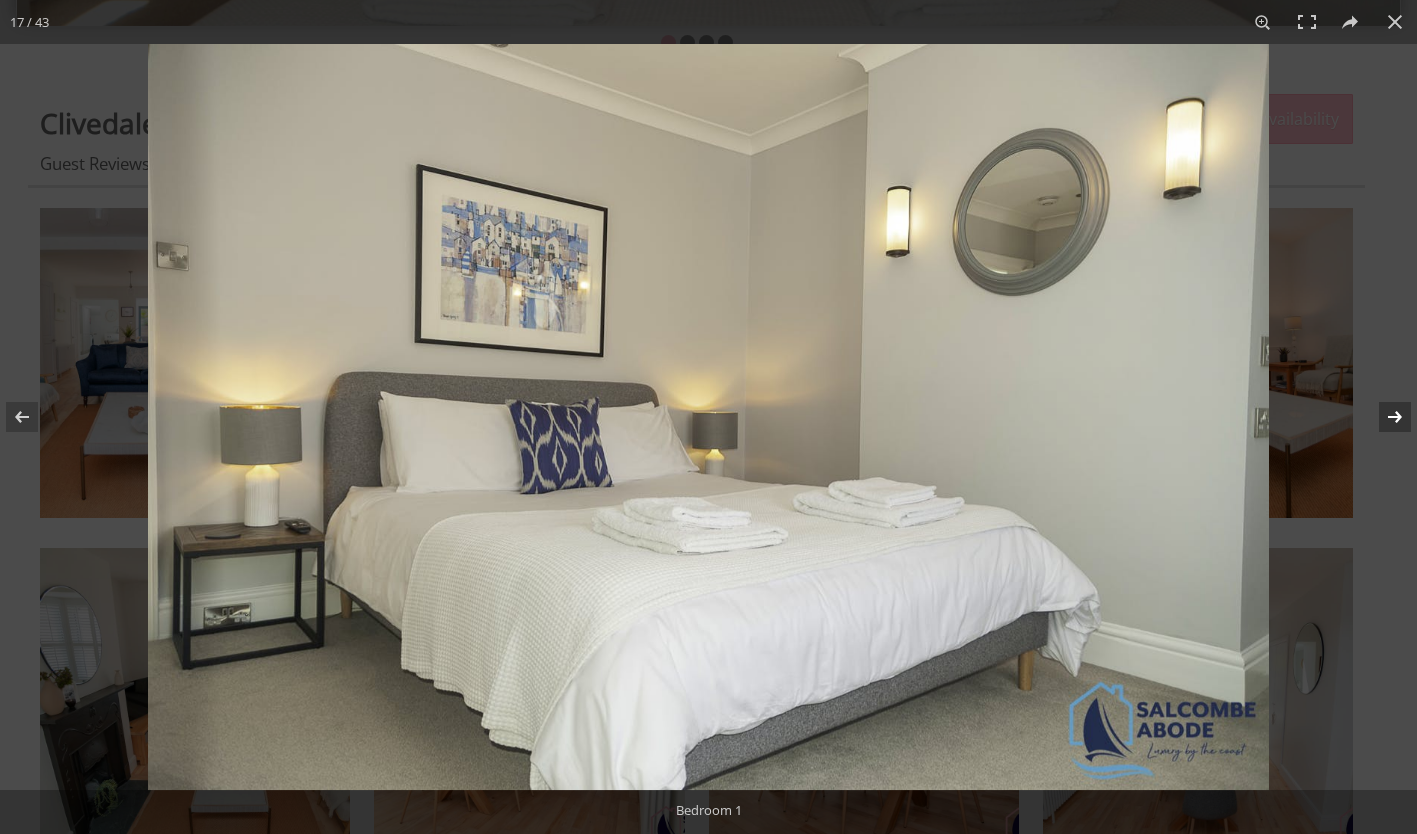click at bounding box center [1382, 417] 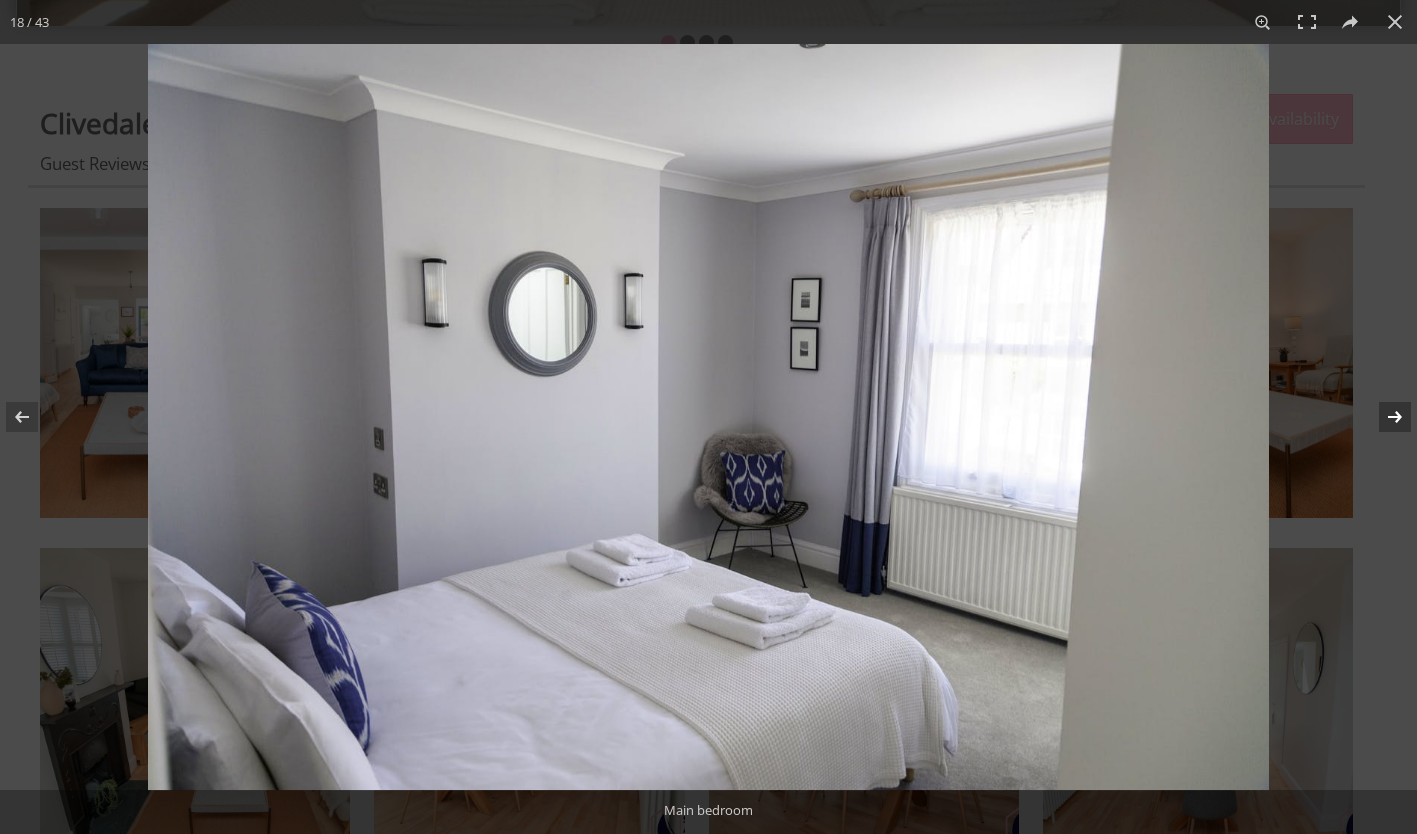 click at bounding box center [1382, 417] 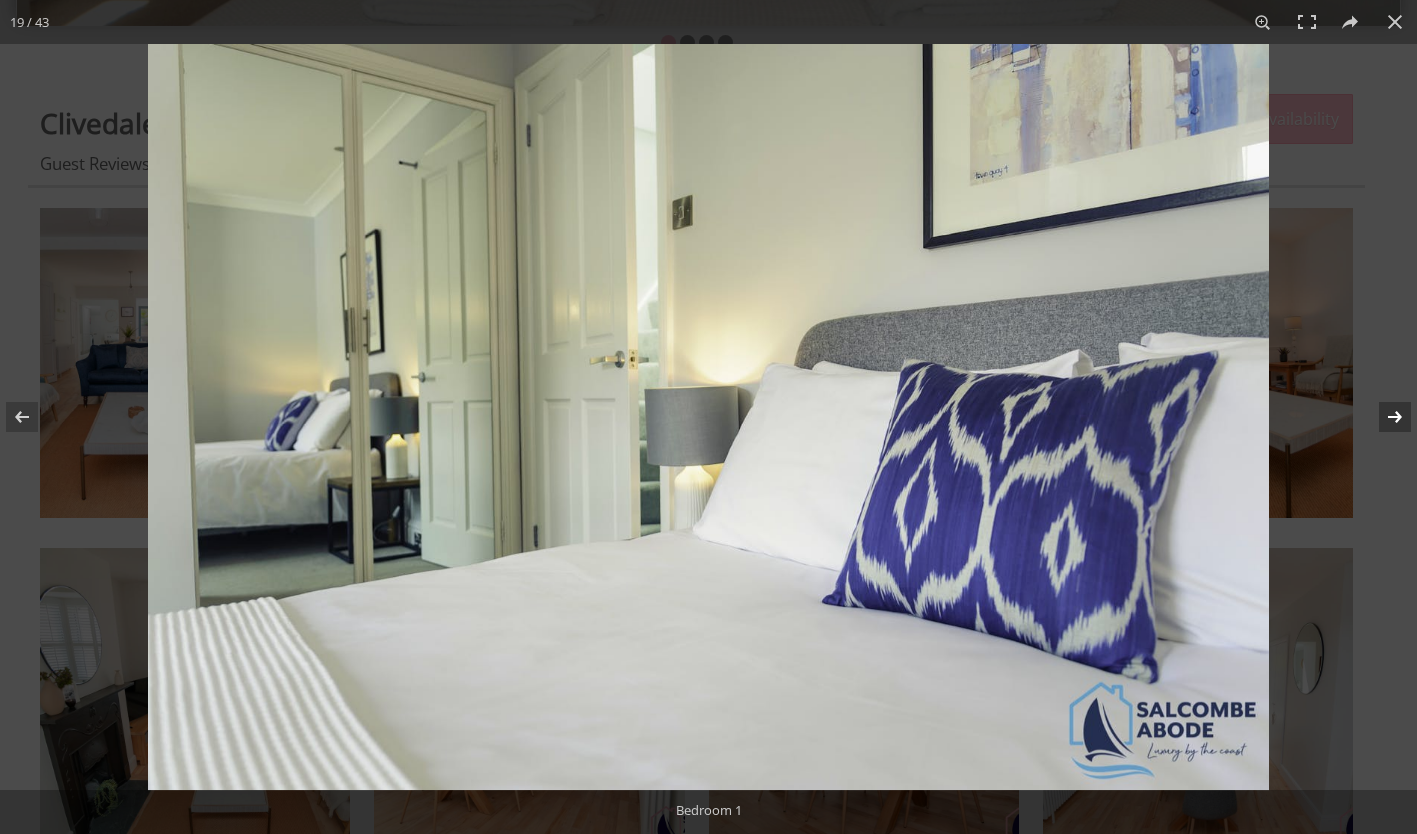 click at bounding box center (1382, 417) 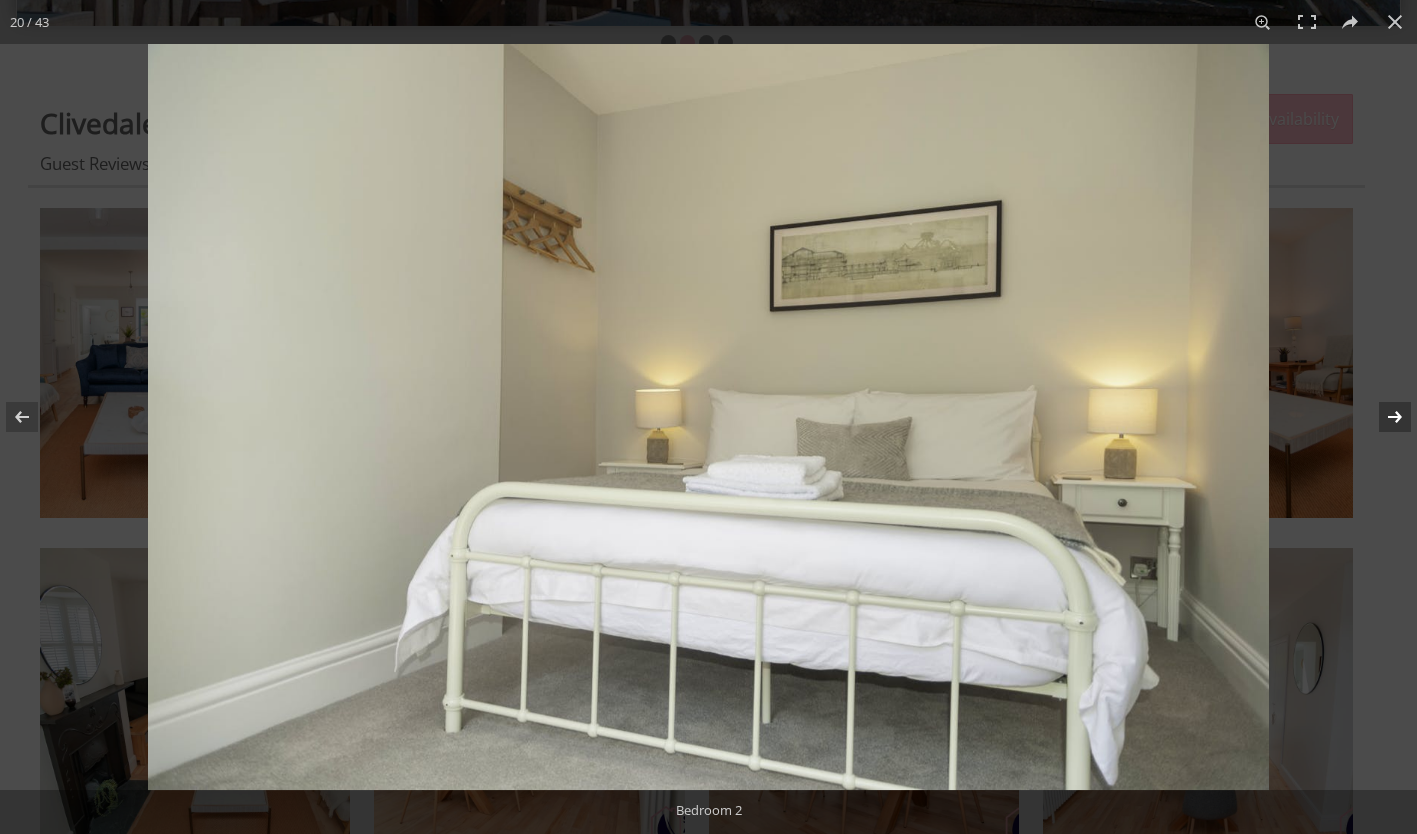 click at bounding box center (1382, 417) 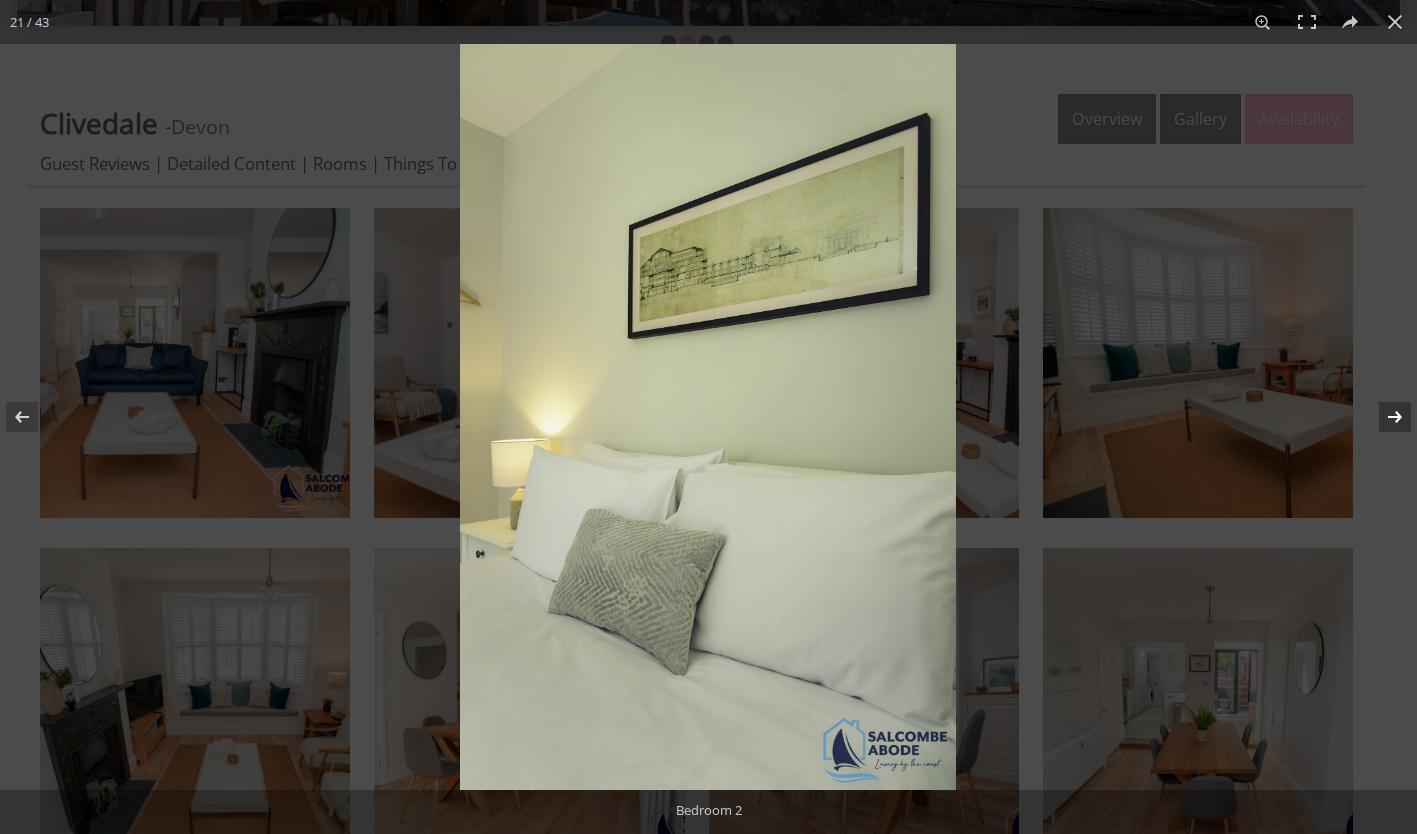 click at bounding box center (1382, 417) 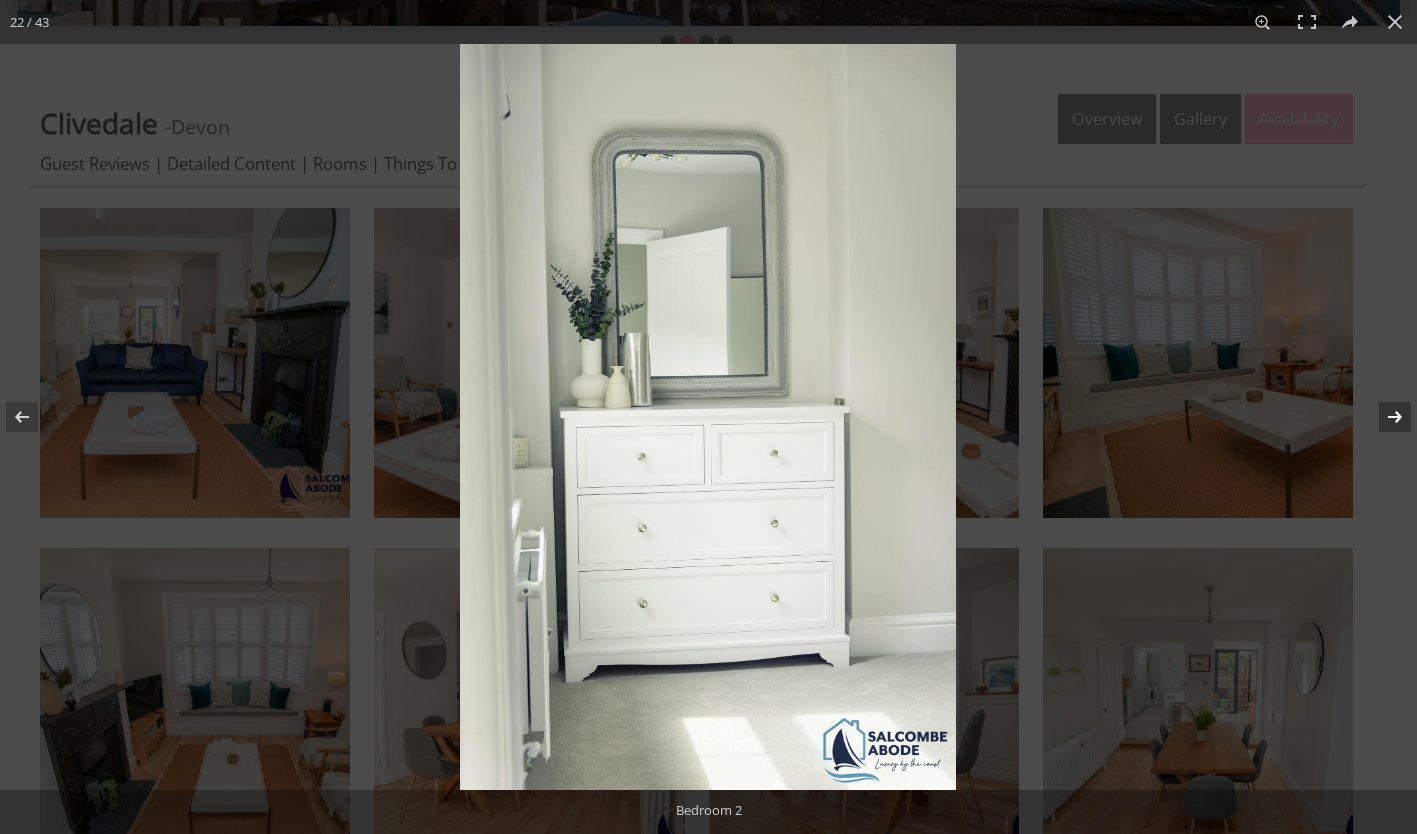 click at bounding box center (1382, 417) 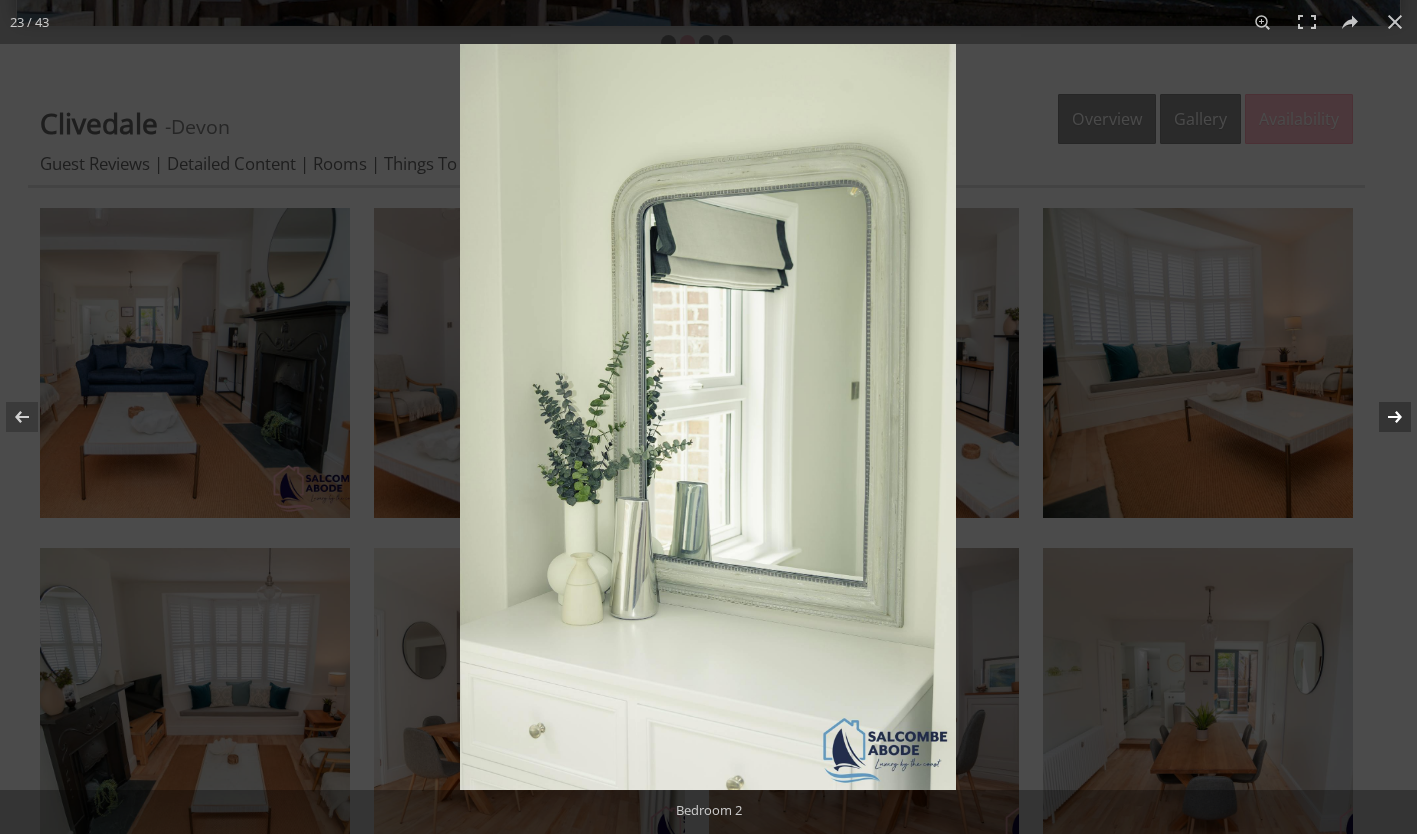 click at bounding box center [1382, 417] 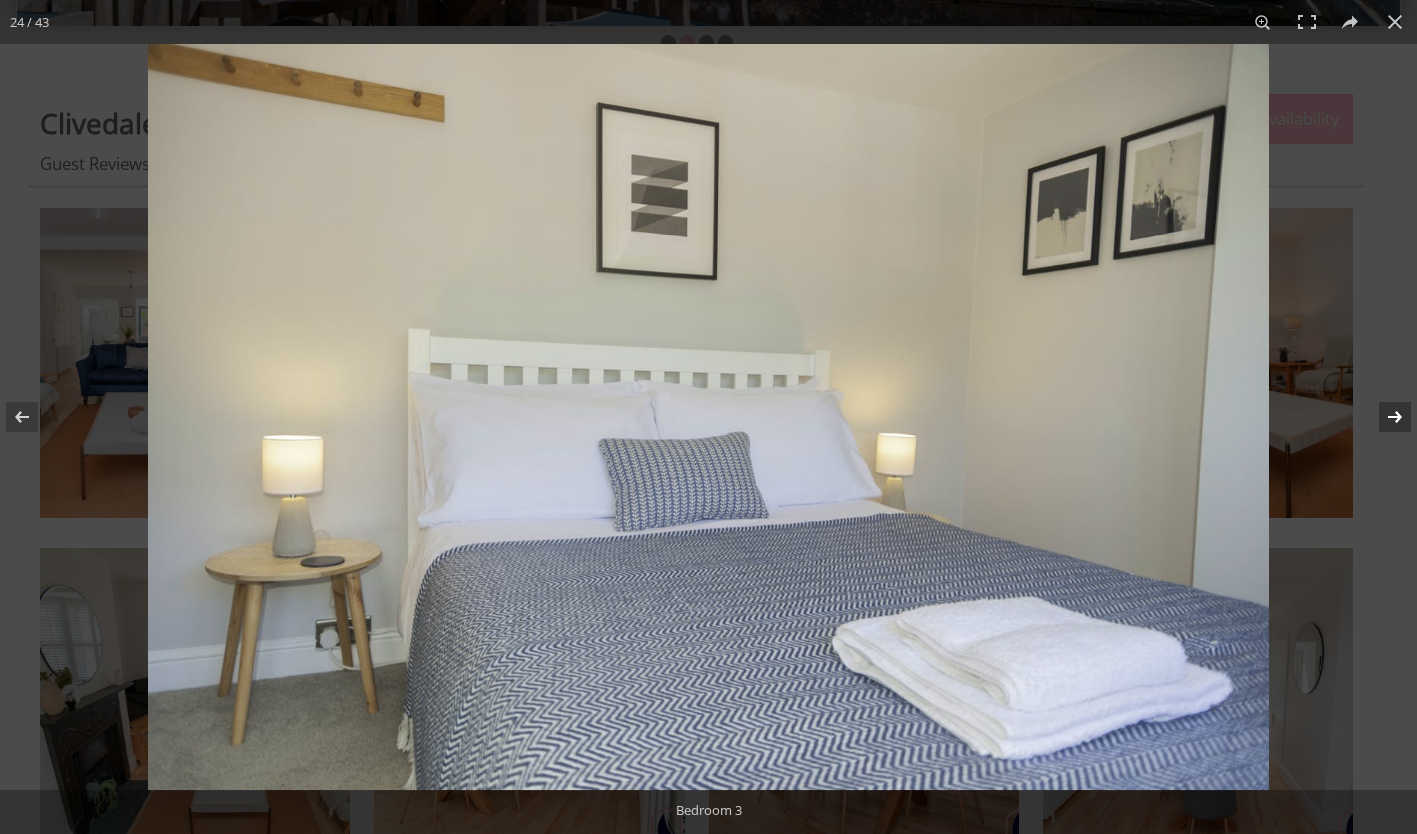 click at bounding box center (1382, 417) 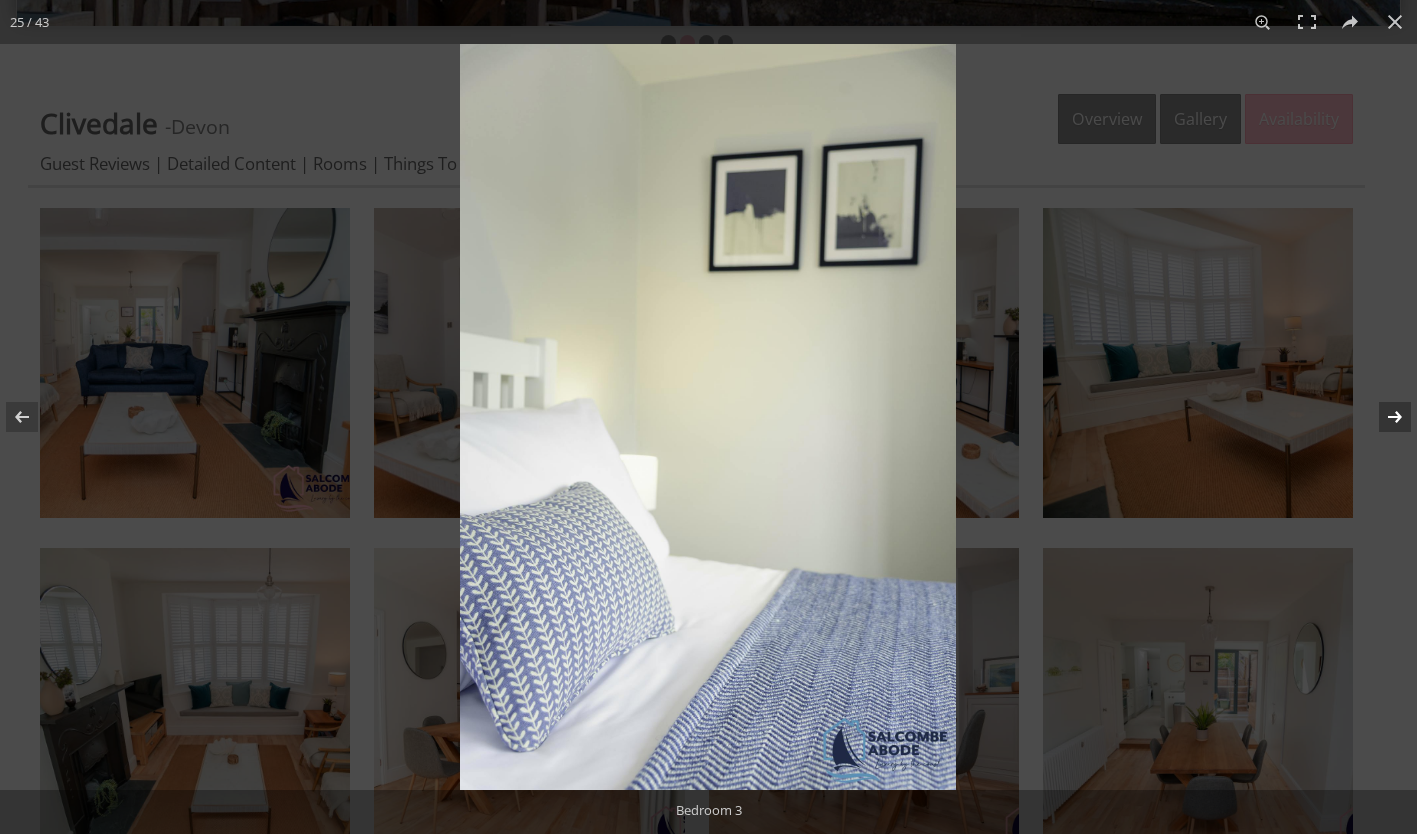 click at bounding box center (1382, 417) 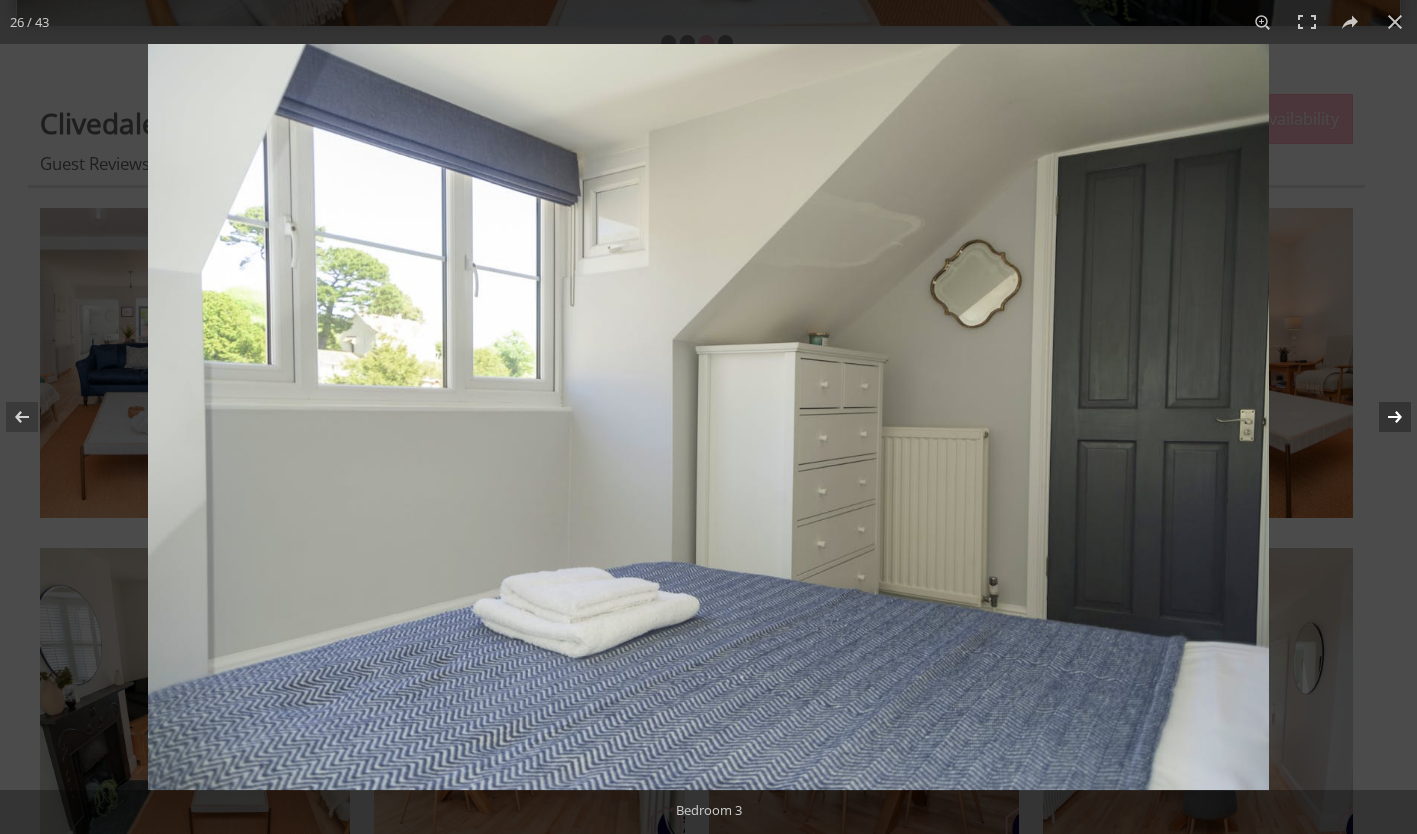 click at bounding box center [1382, 417] 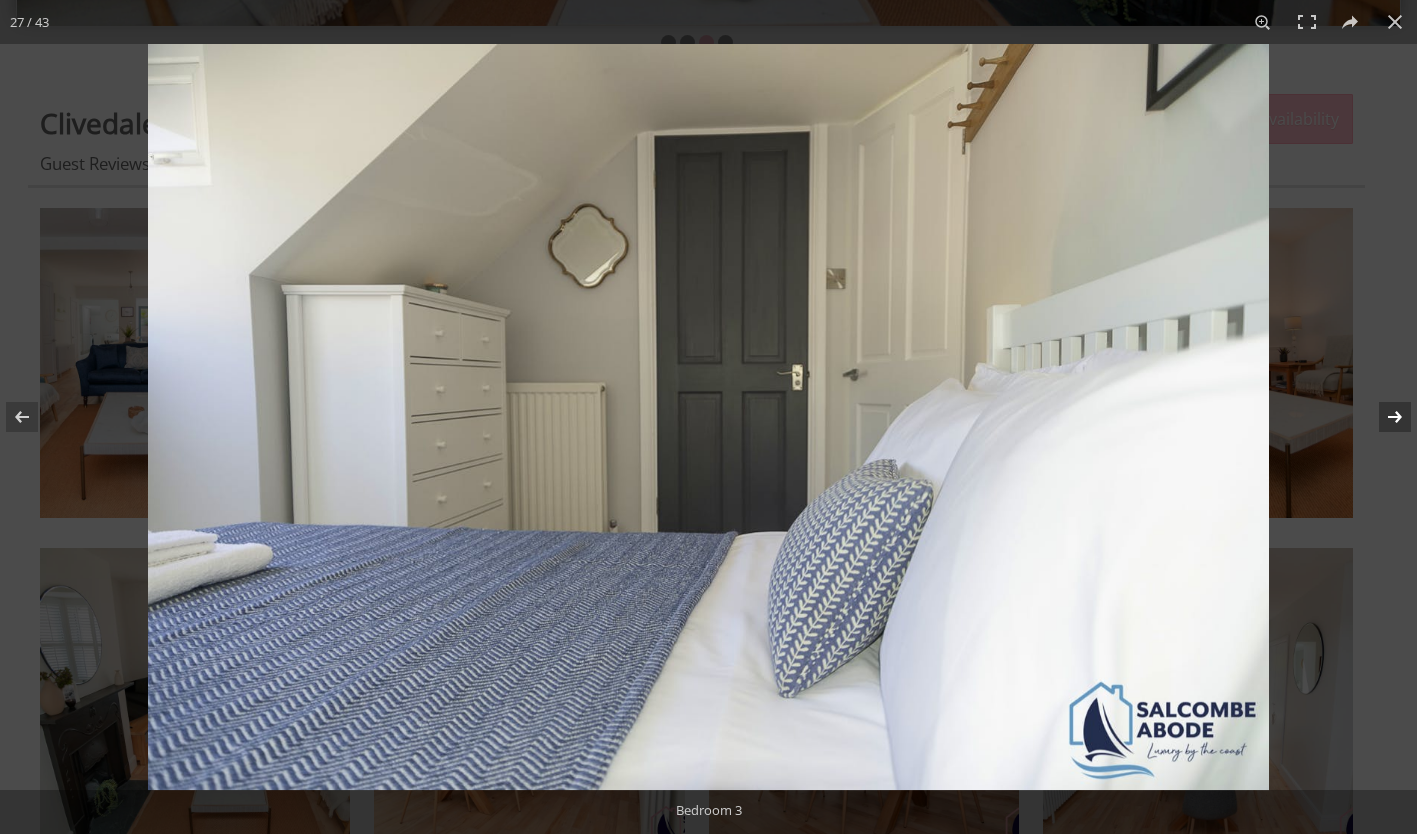 click at bounding box center (1382, 417) 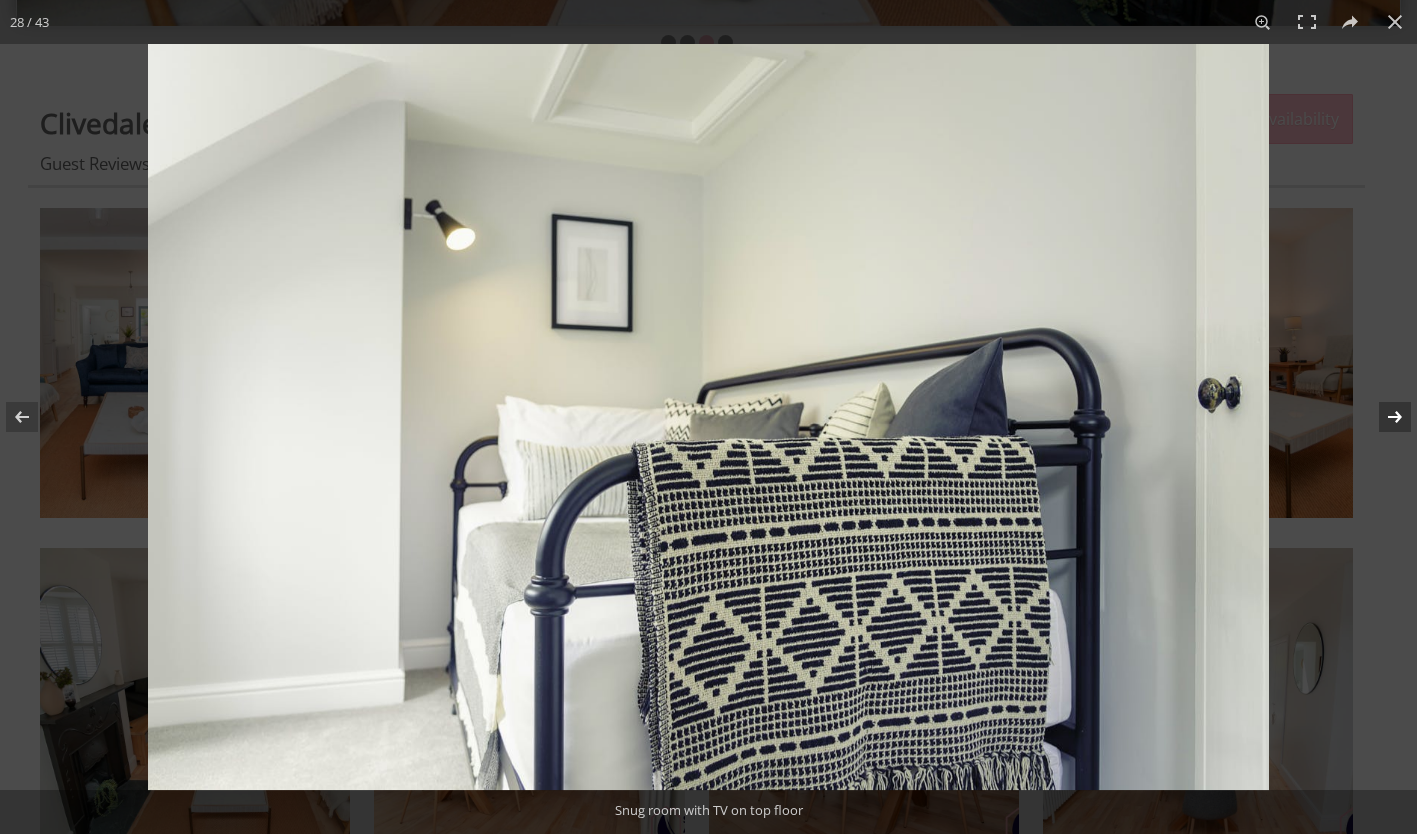 click at bounding box center (1382, 417) 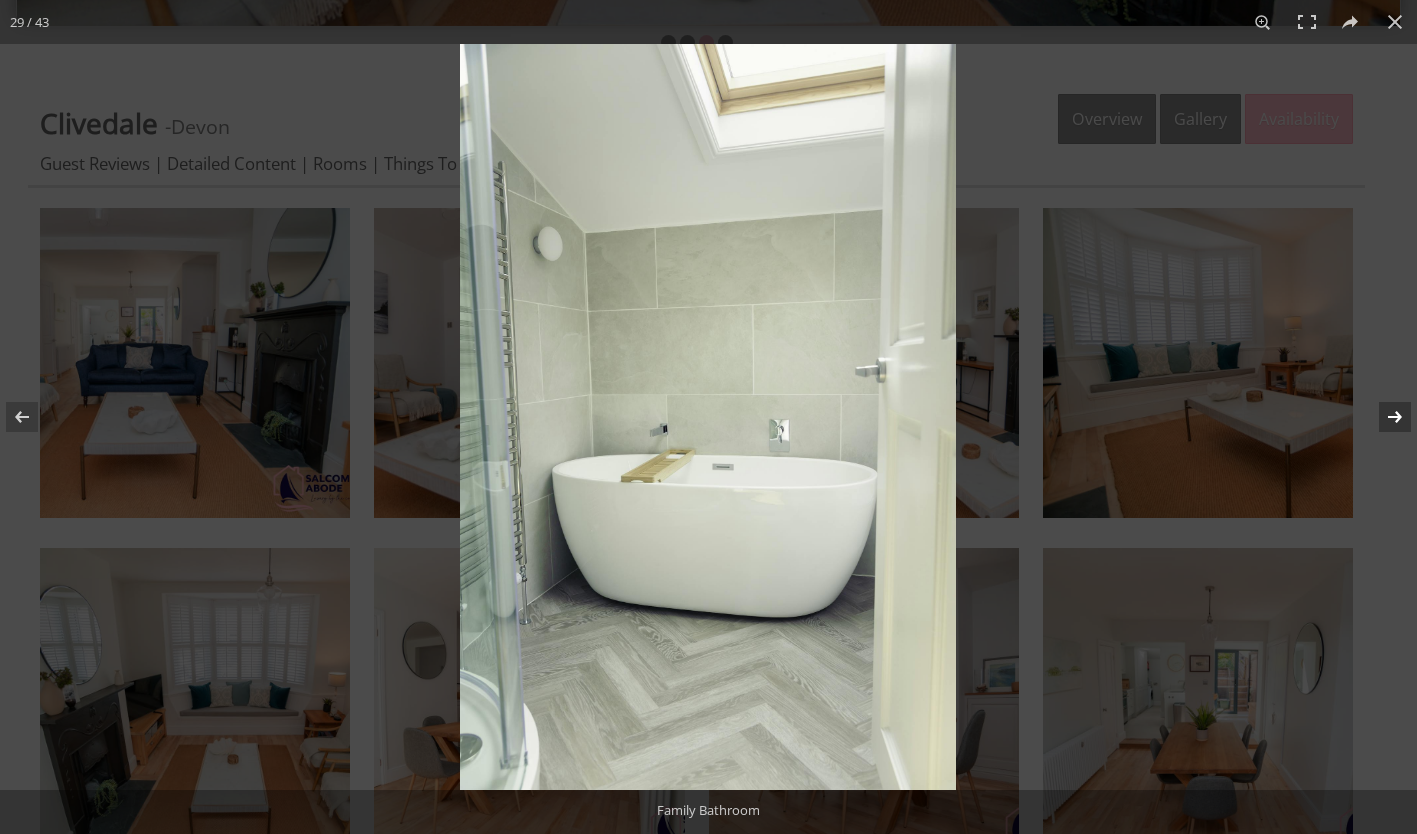 click at bounding box center [1382, 417] 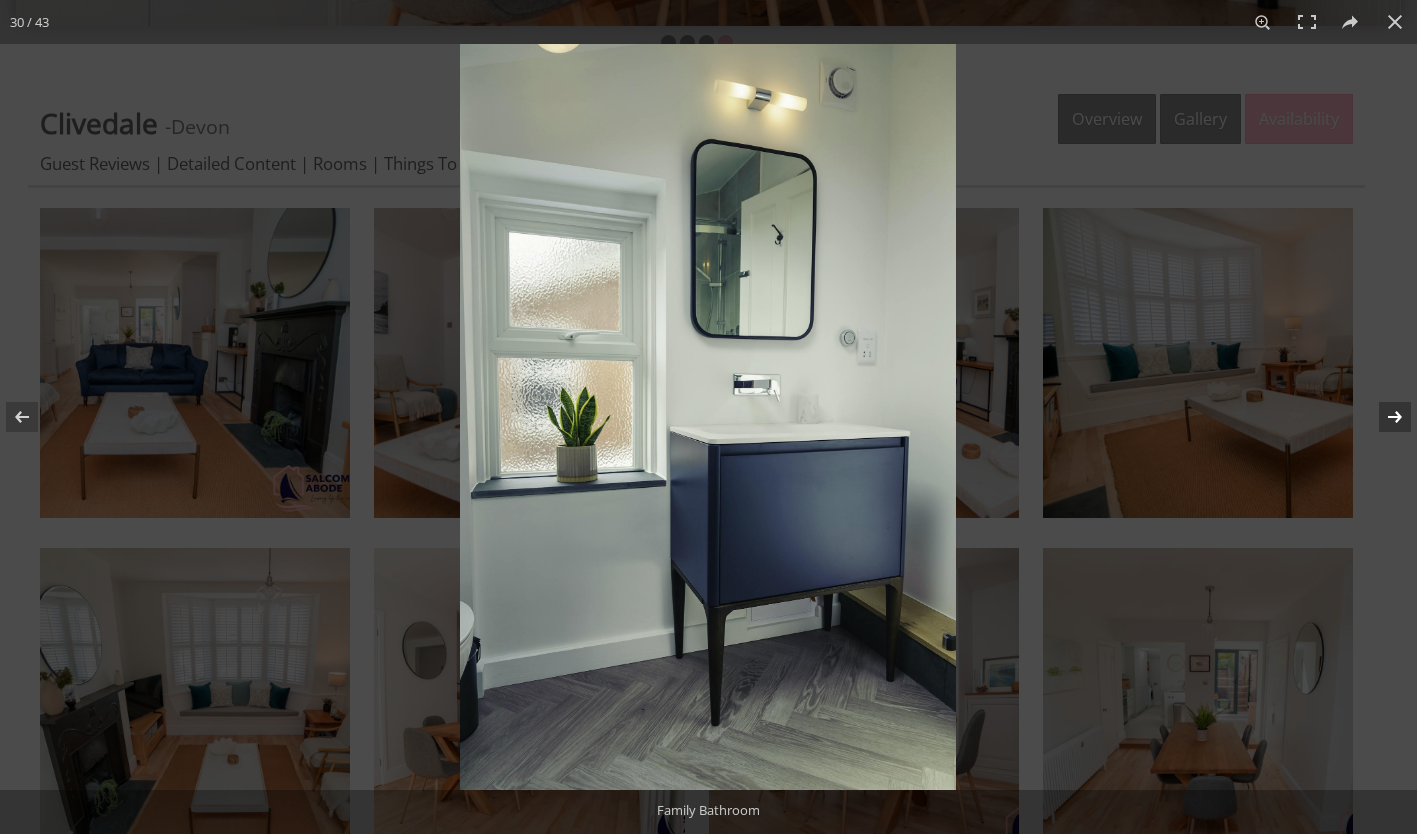 click at bounding box center (1382, 417) 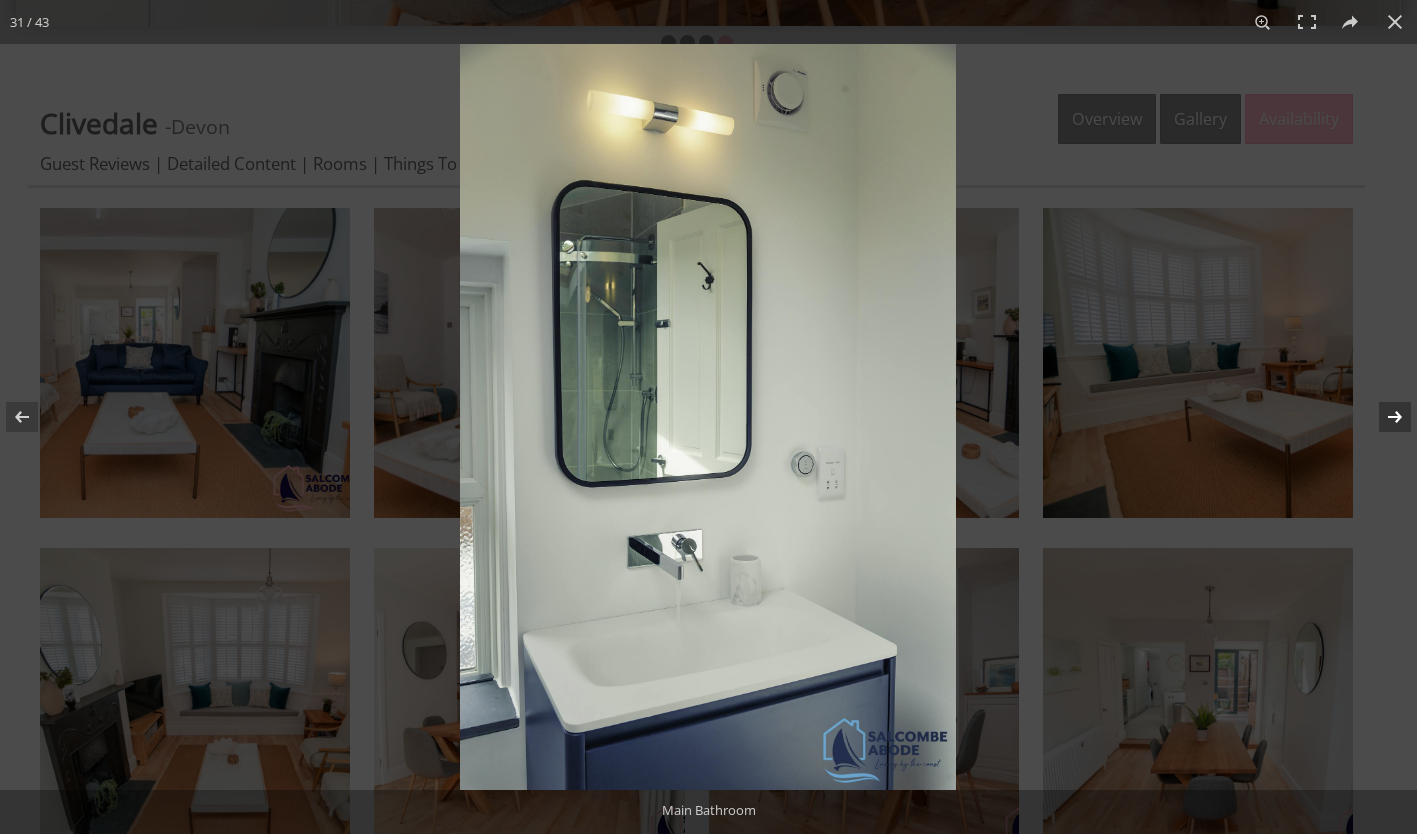 click at bounding box center [1382, 417] 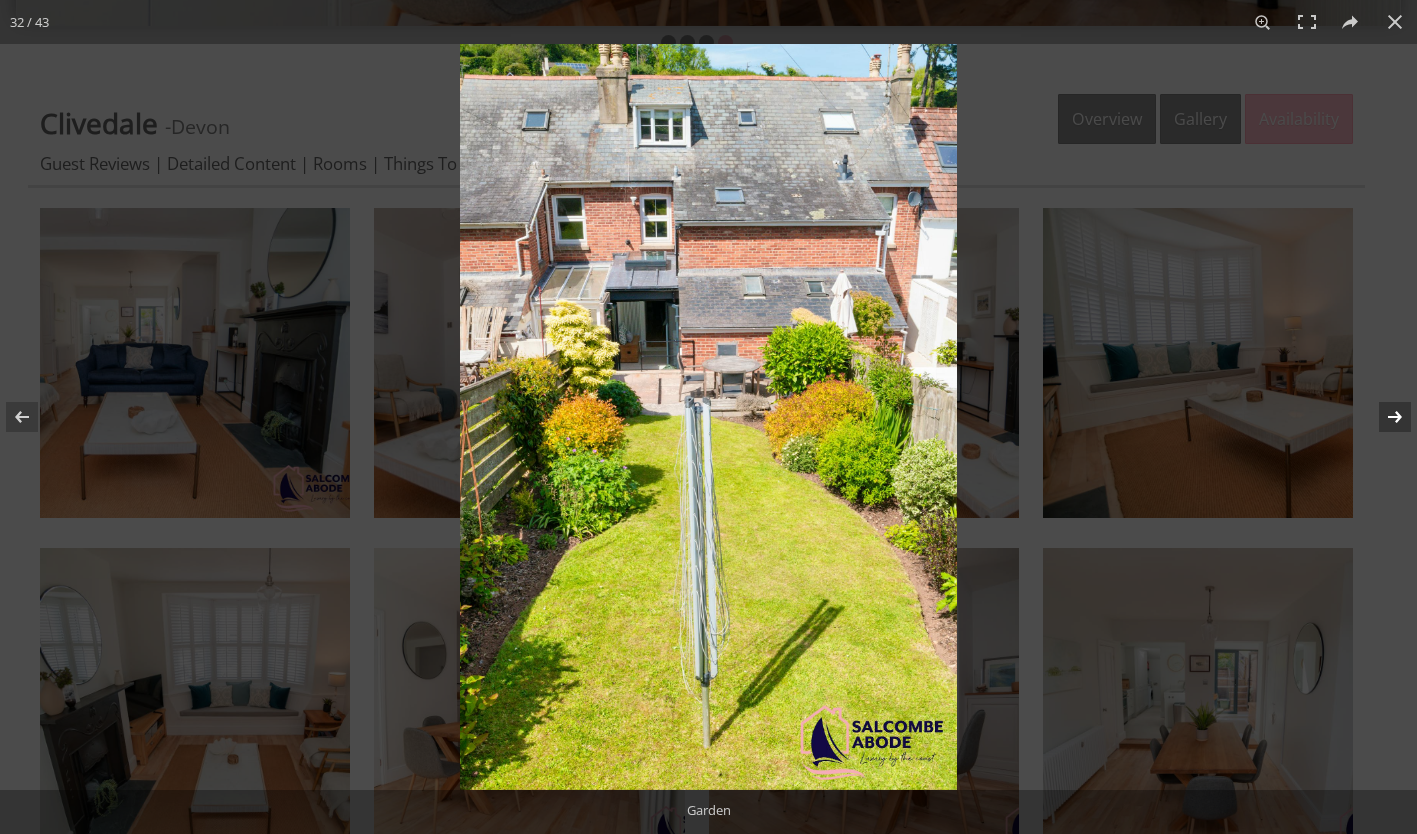 click at bounding box center [1382, 417] 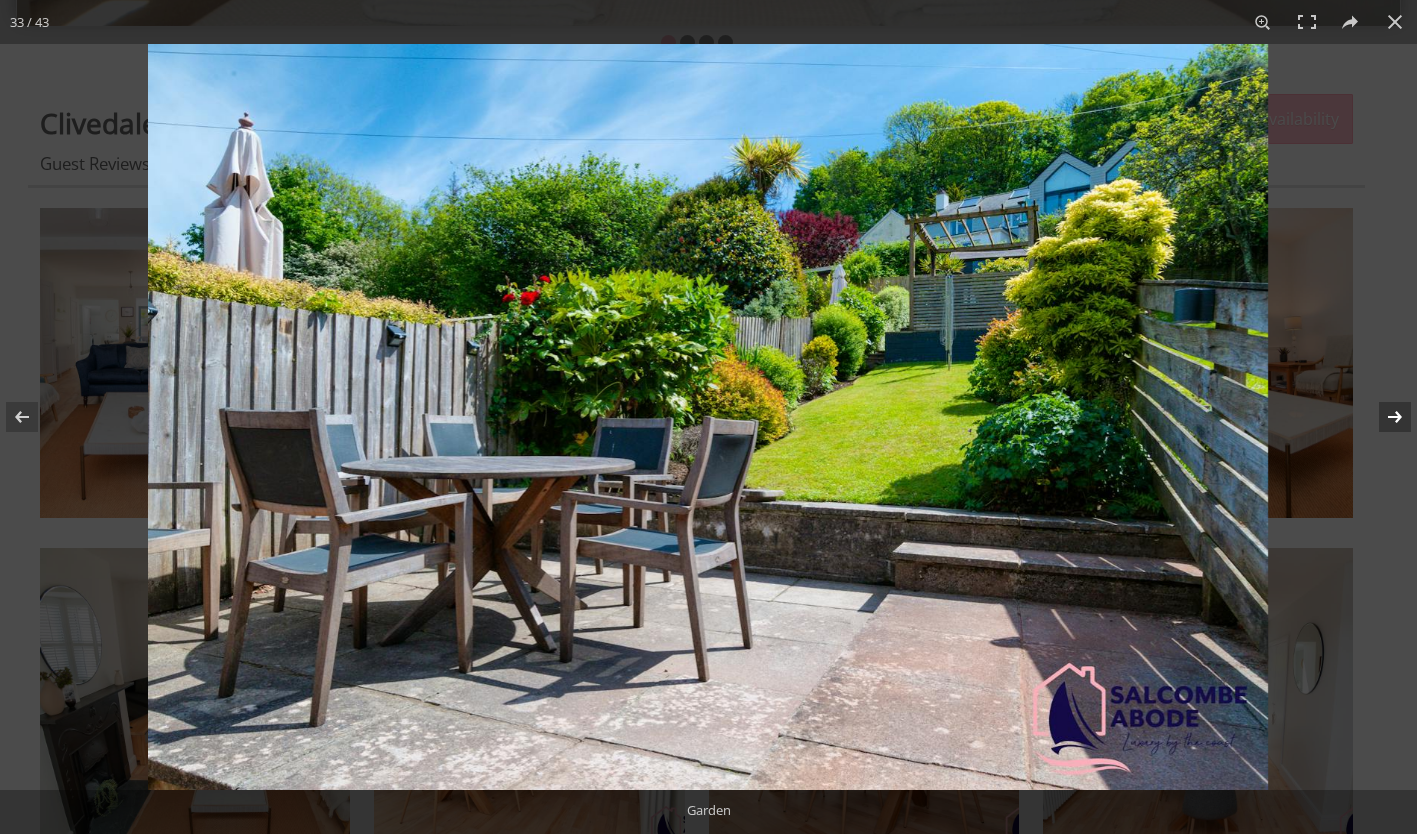 click at bounding box center (1382, 417) 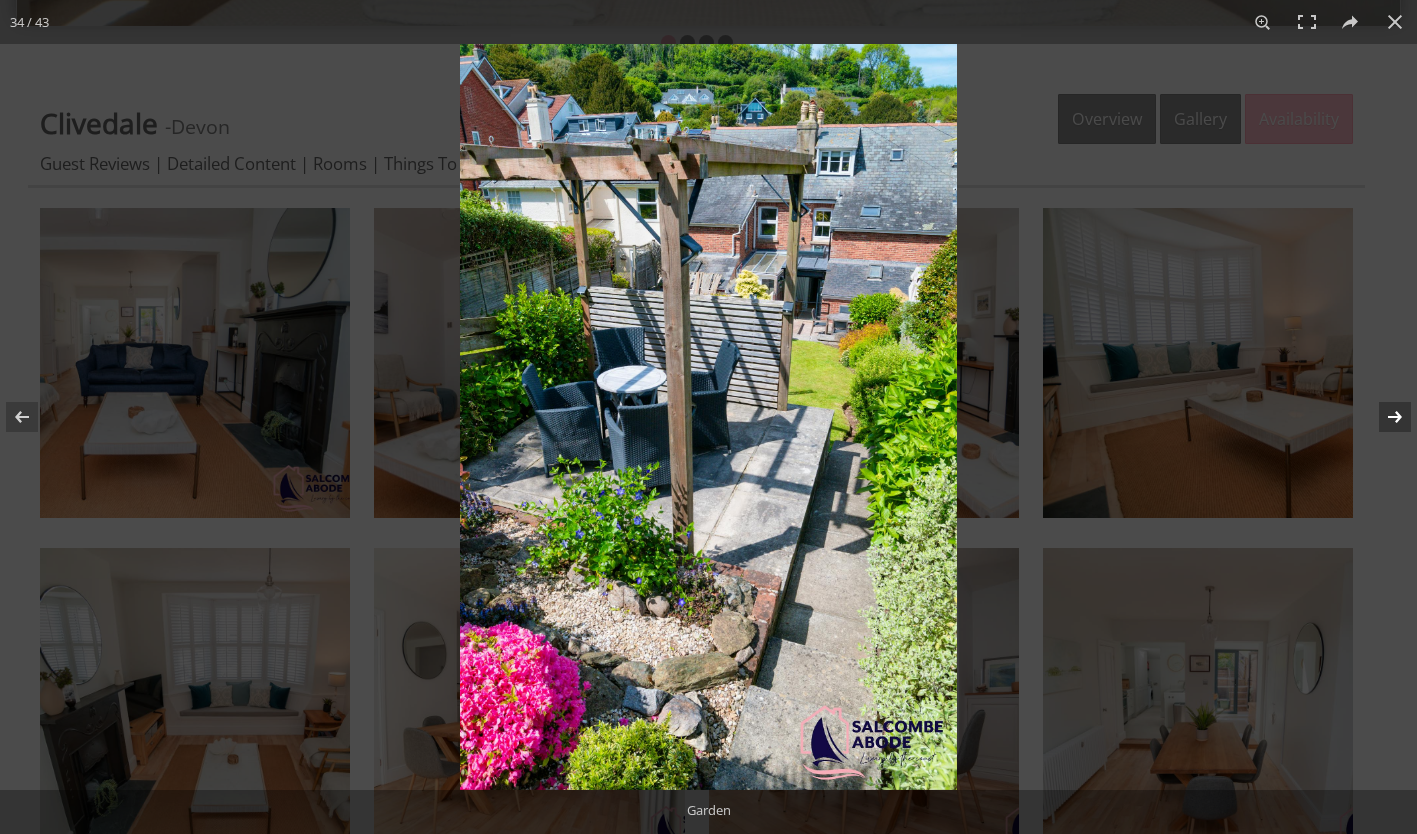 click at bounding box center (1382, 417) 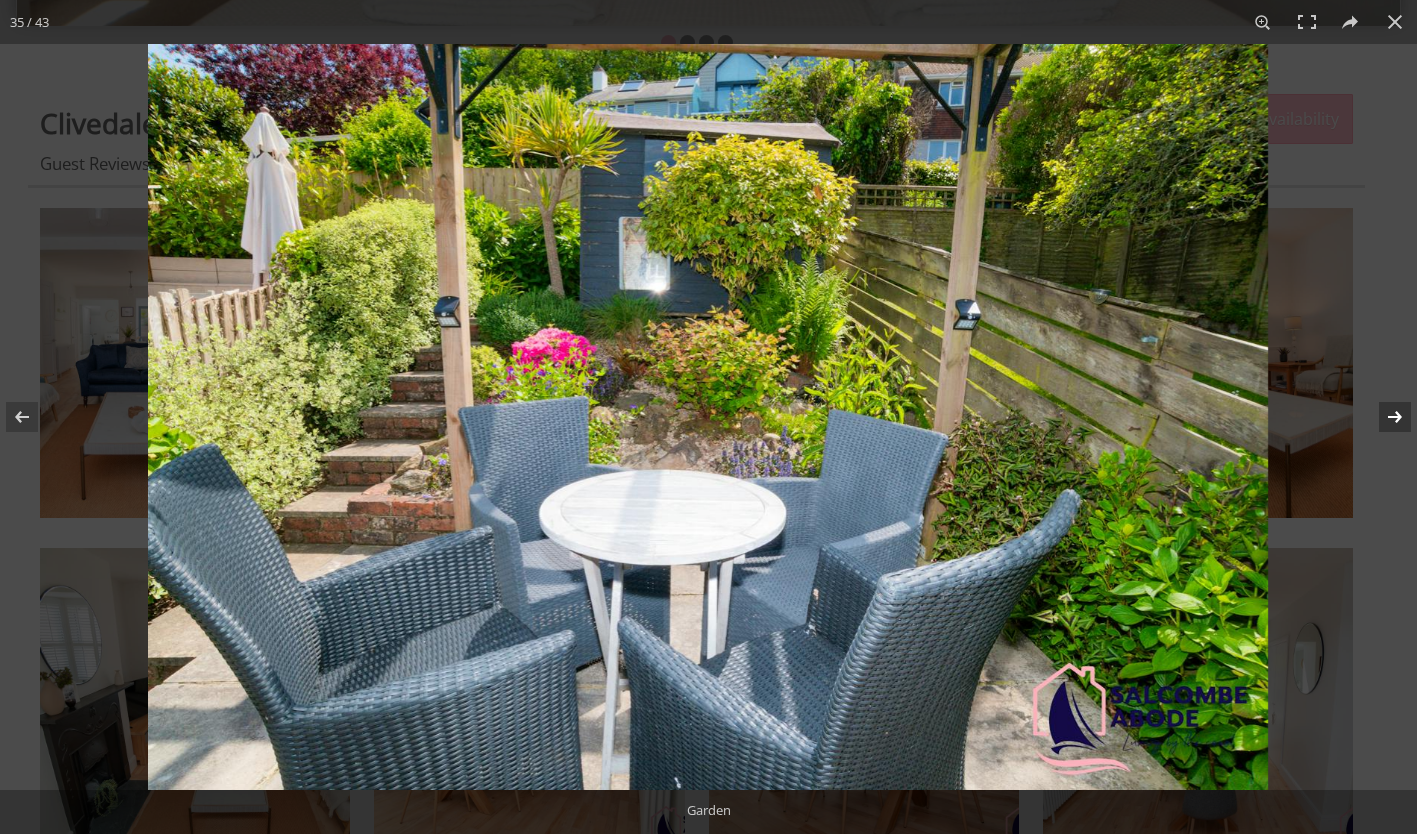 click at bounding box center (1382, 417) 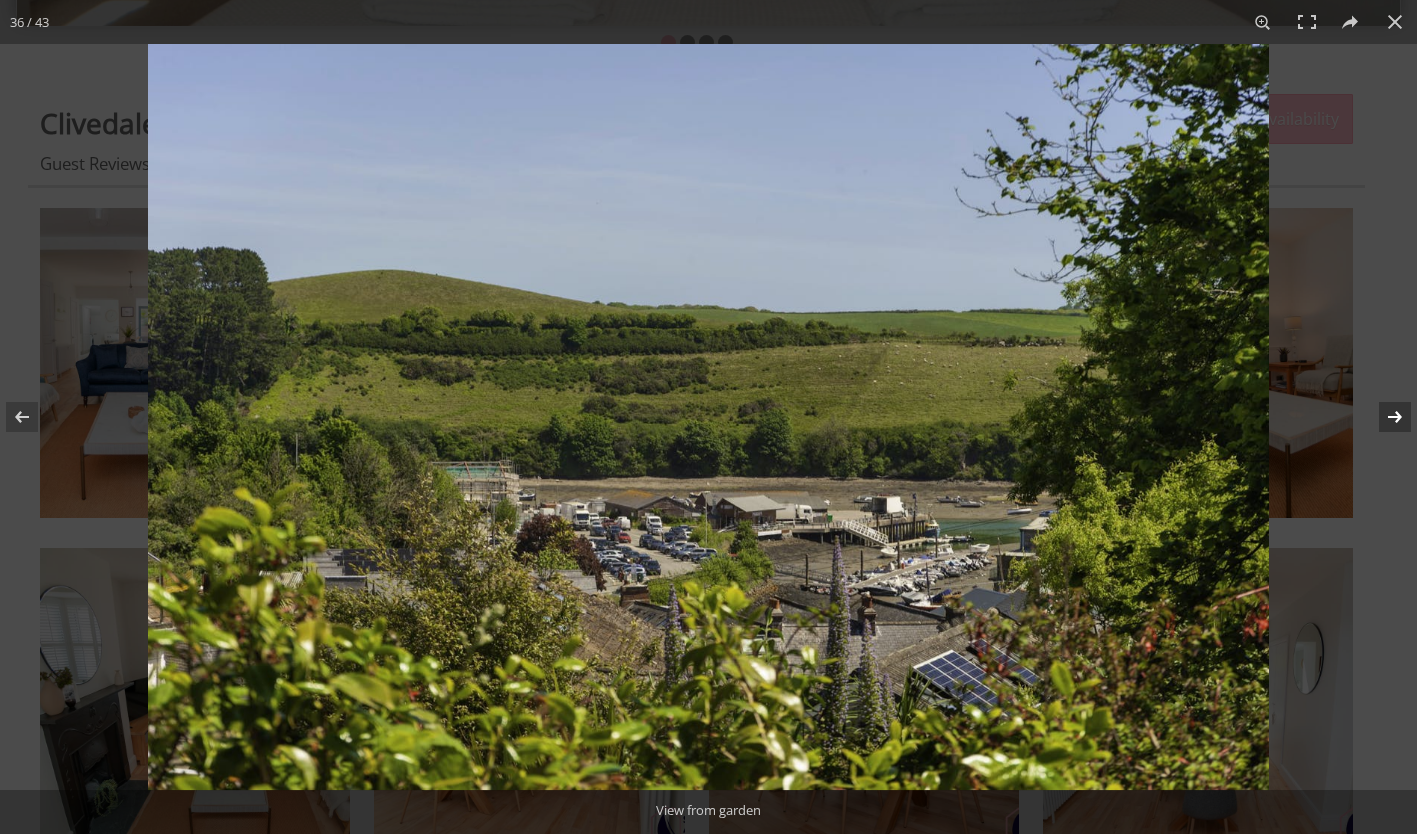 click at bounding box center [1382, 417] 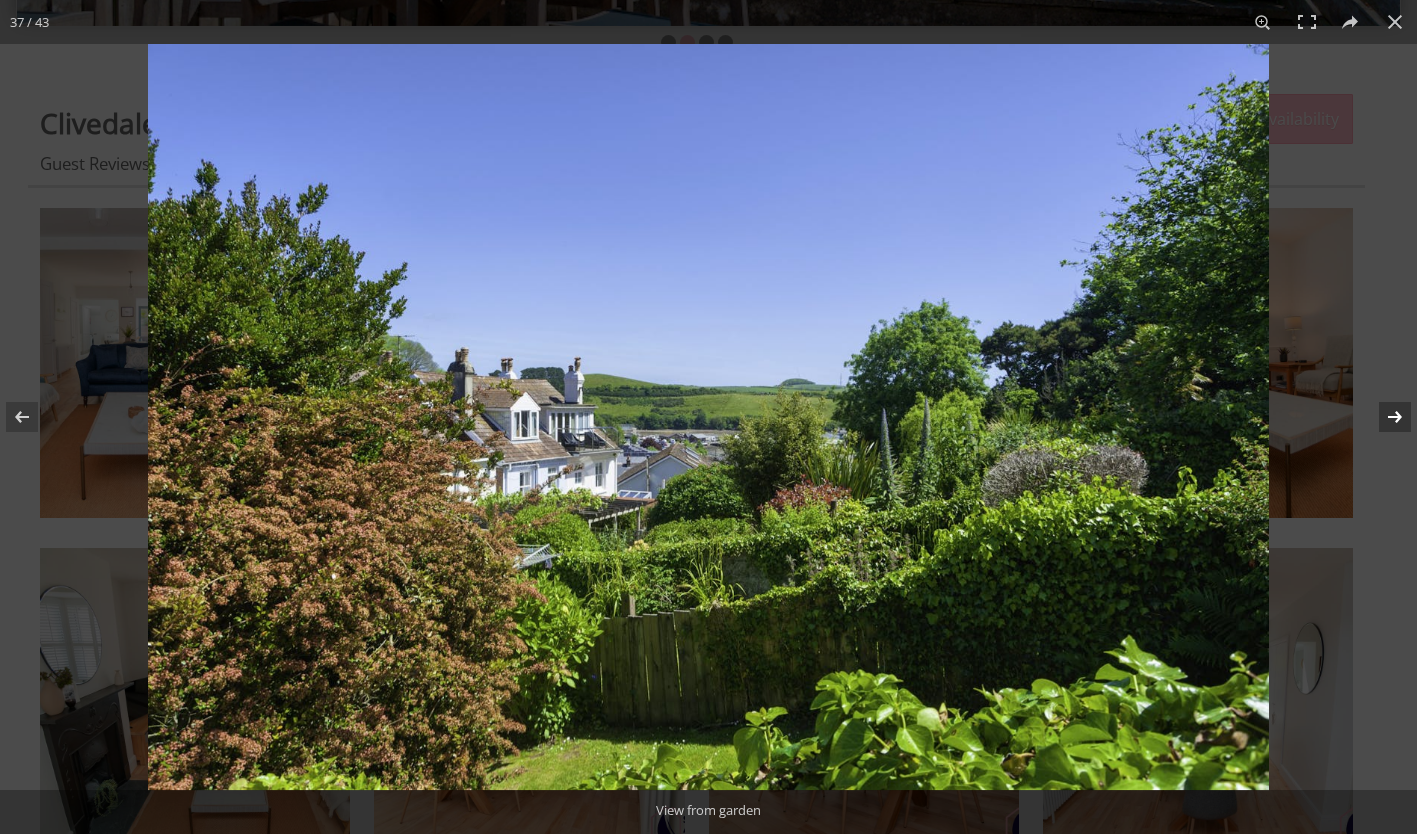 click at bounding box center (1382, 417) 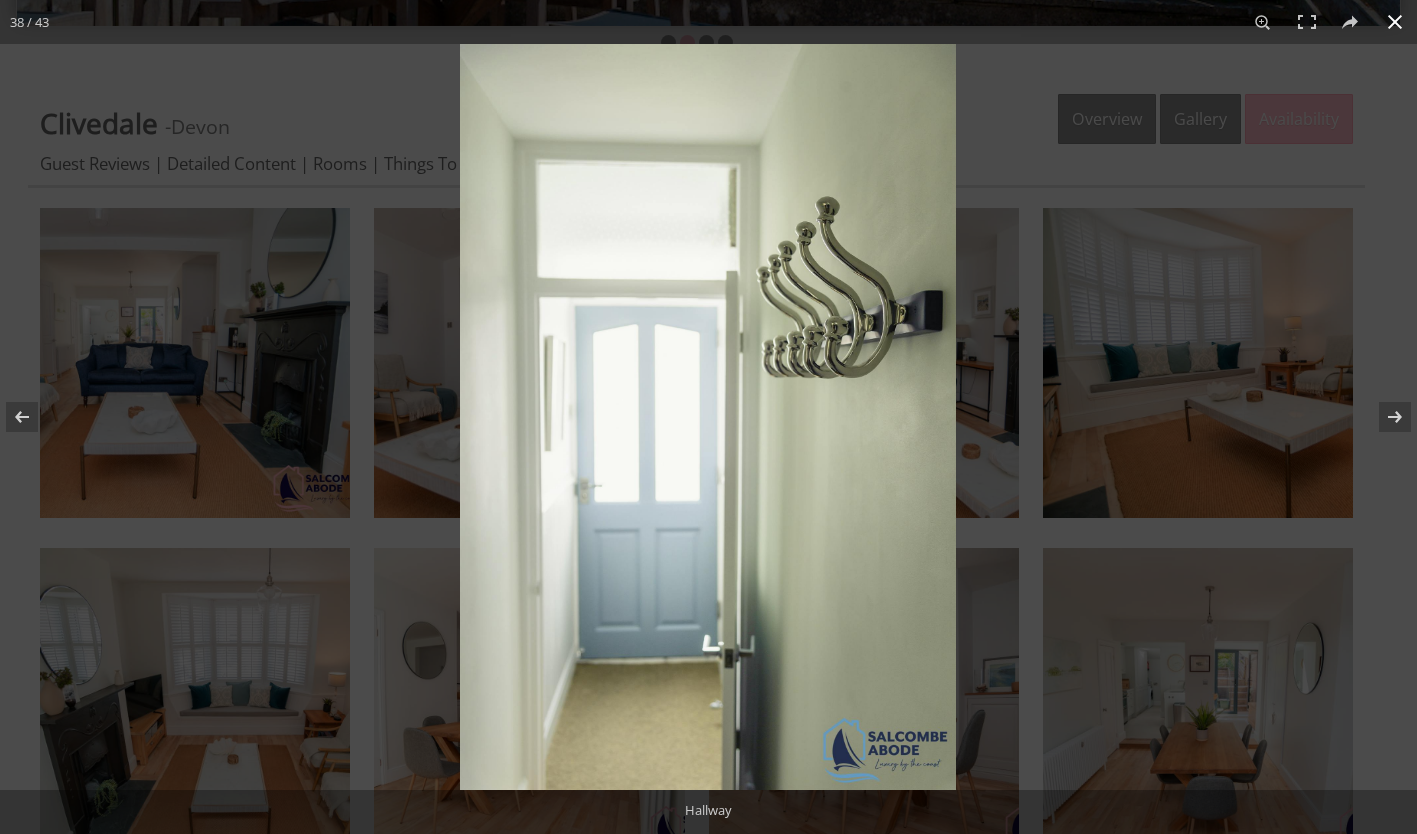 click at bounding box center [1395, 22] 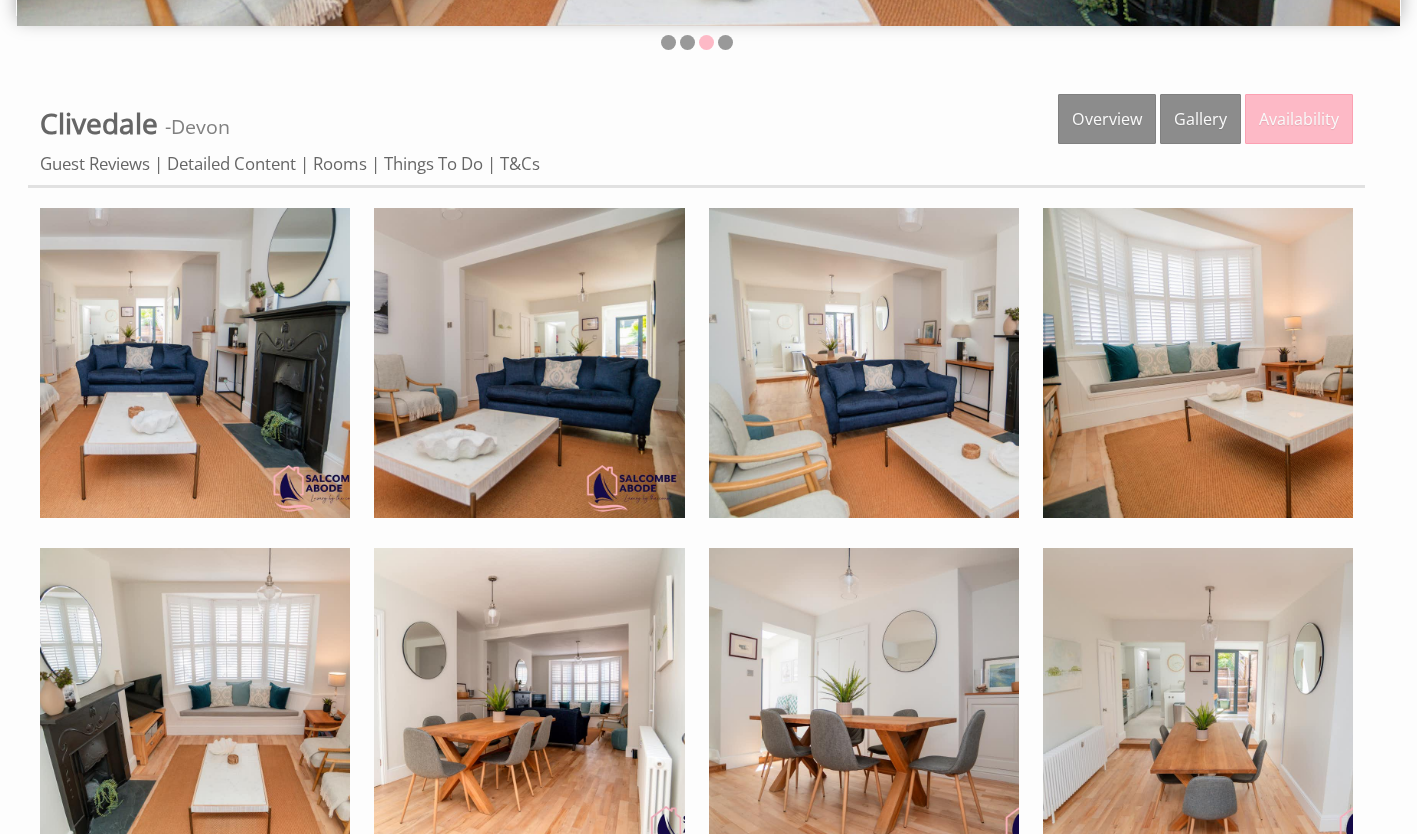 scroll, scrollTop: 211, scrollLeft: 0, axis: vertical 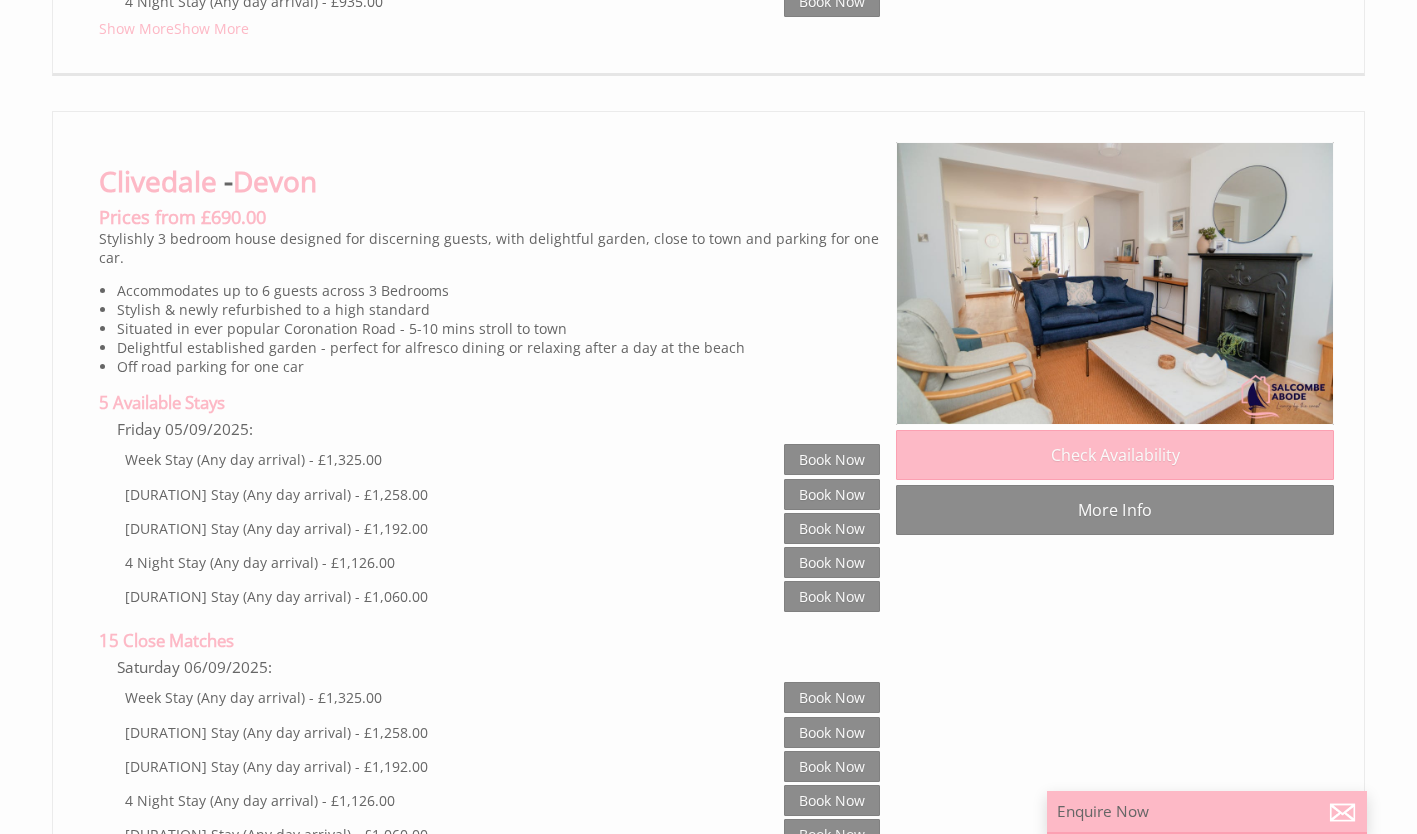 click on "© MapTiler   © OpenStreetMap contributors
Properties
Our Properties" at bounding box center [708, 5012] 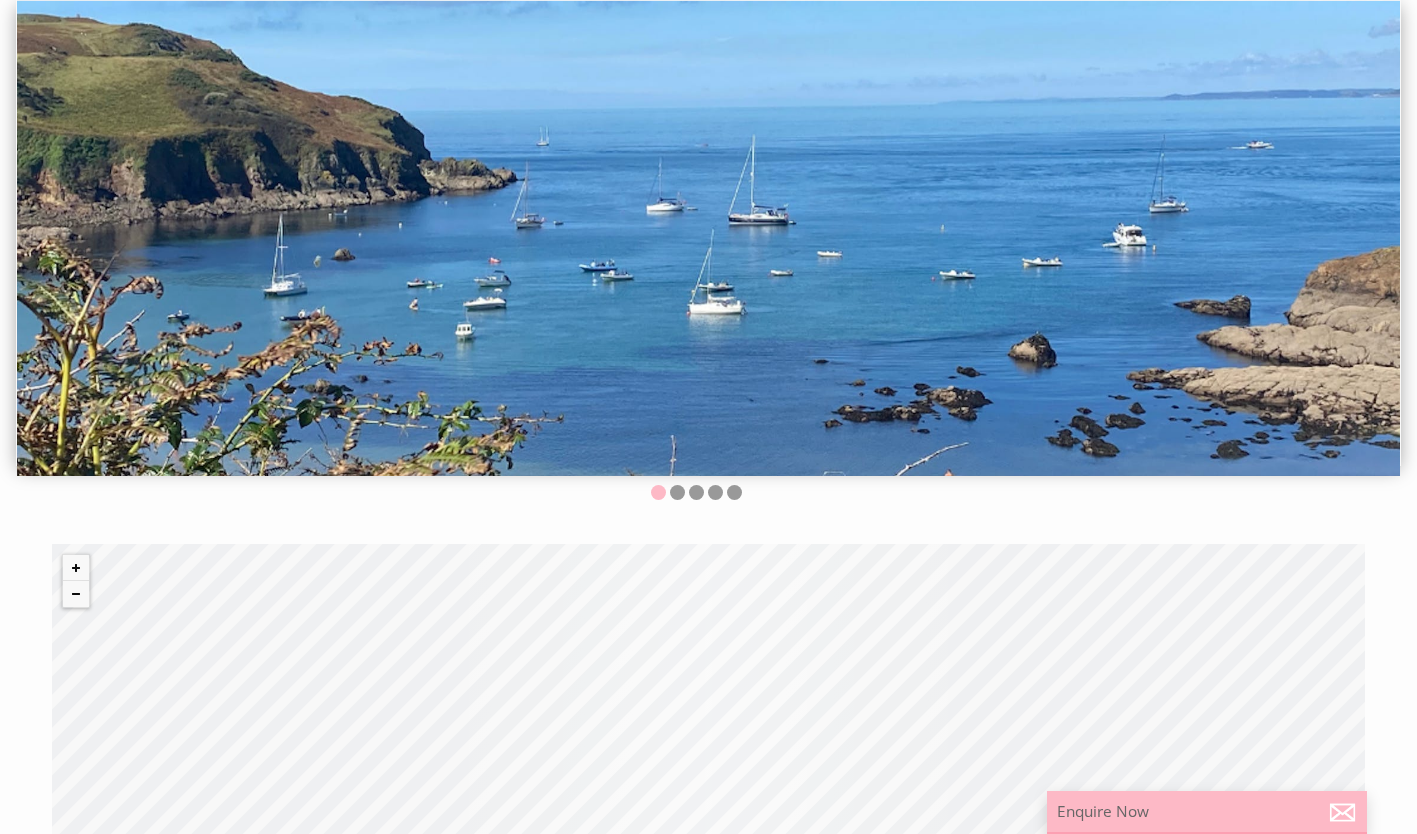 select on "4" 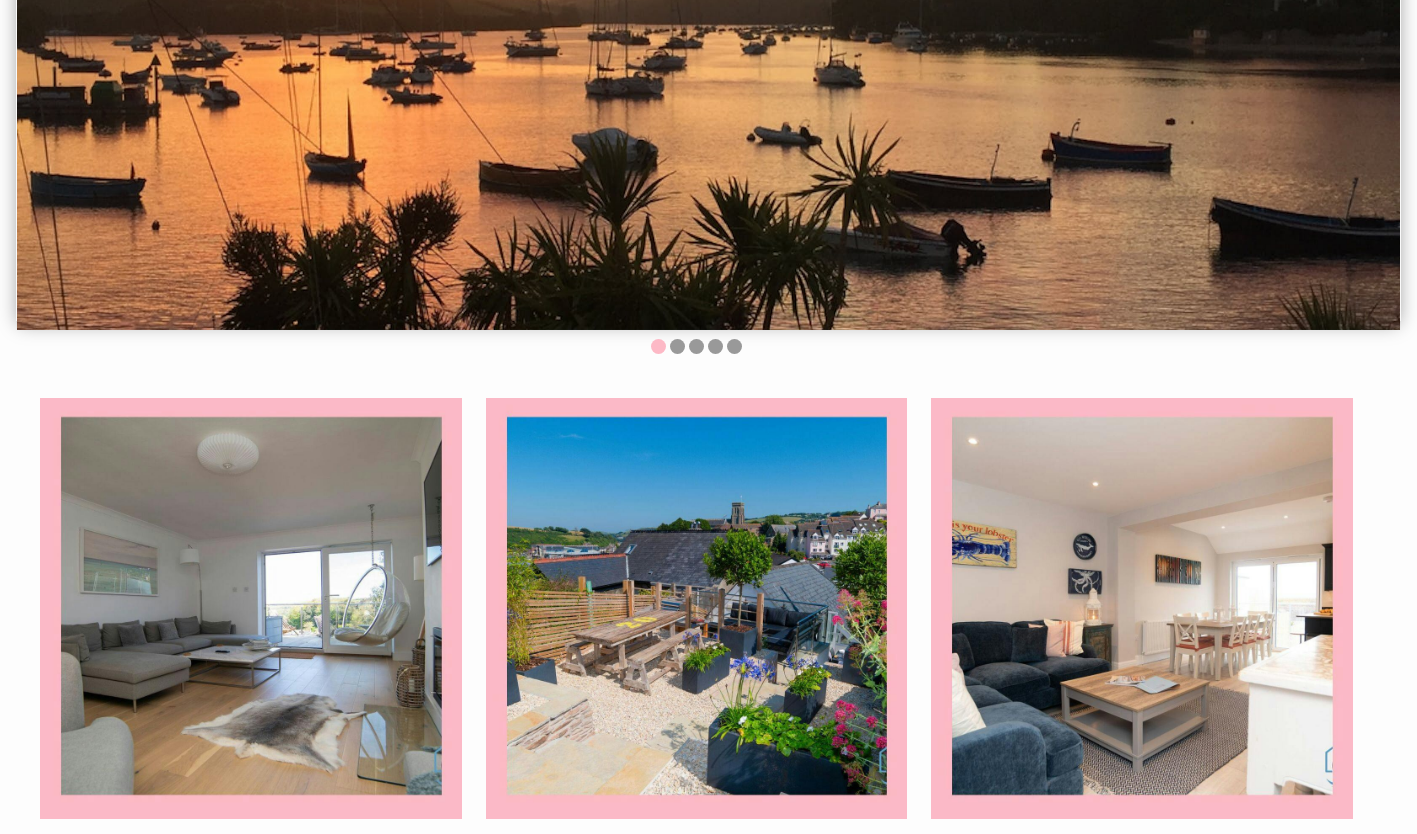scroll, scrollTop: 0, scrollLeft: 0, axis: both 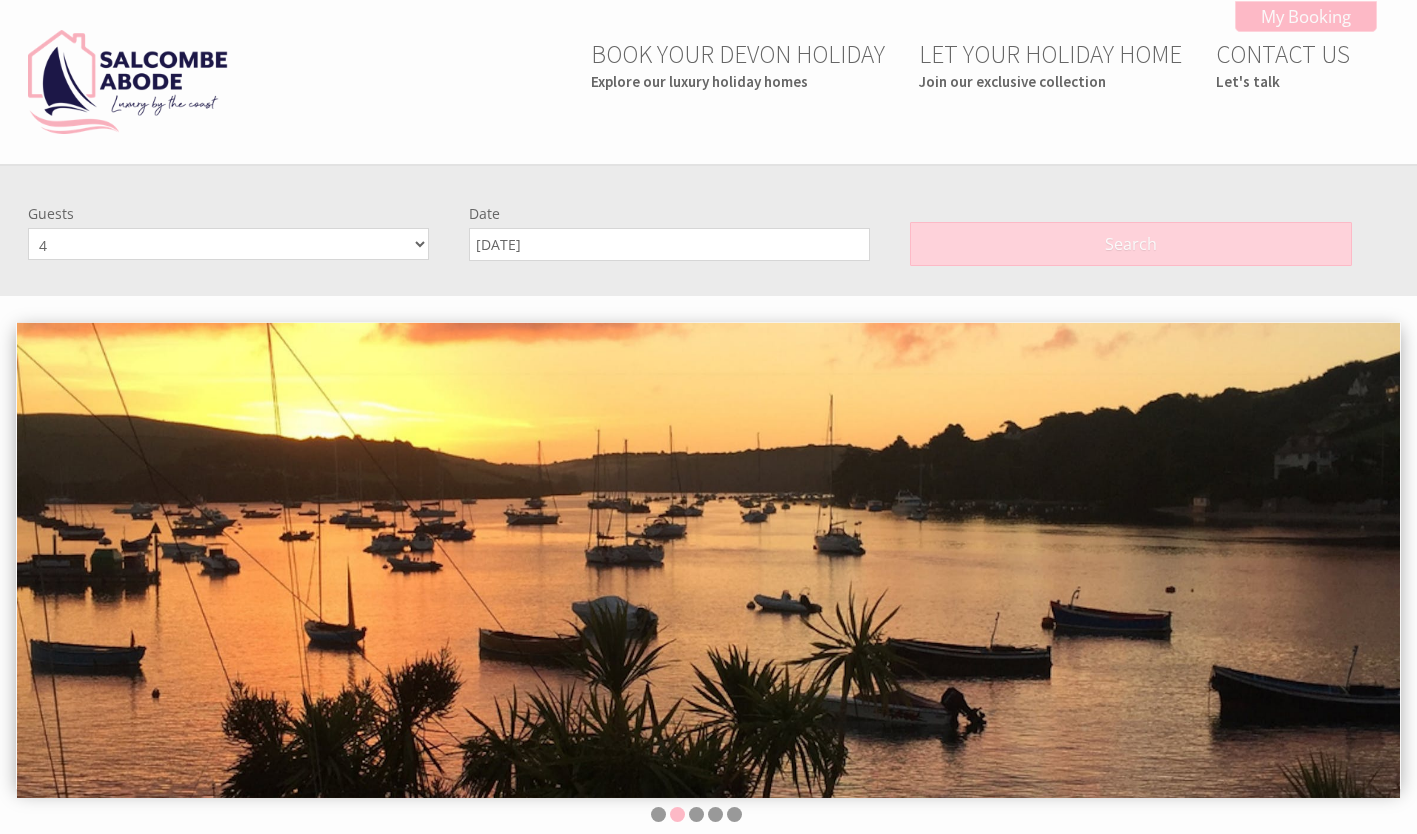 click on "Search" at bounding box center (1130, 244) 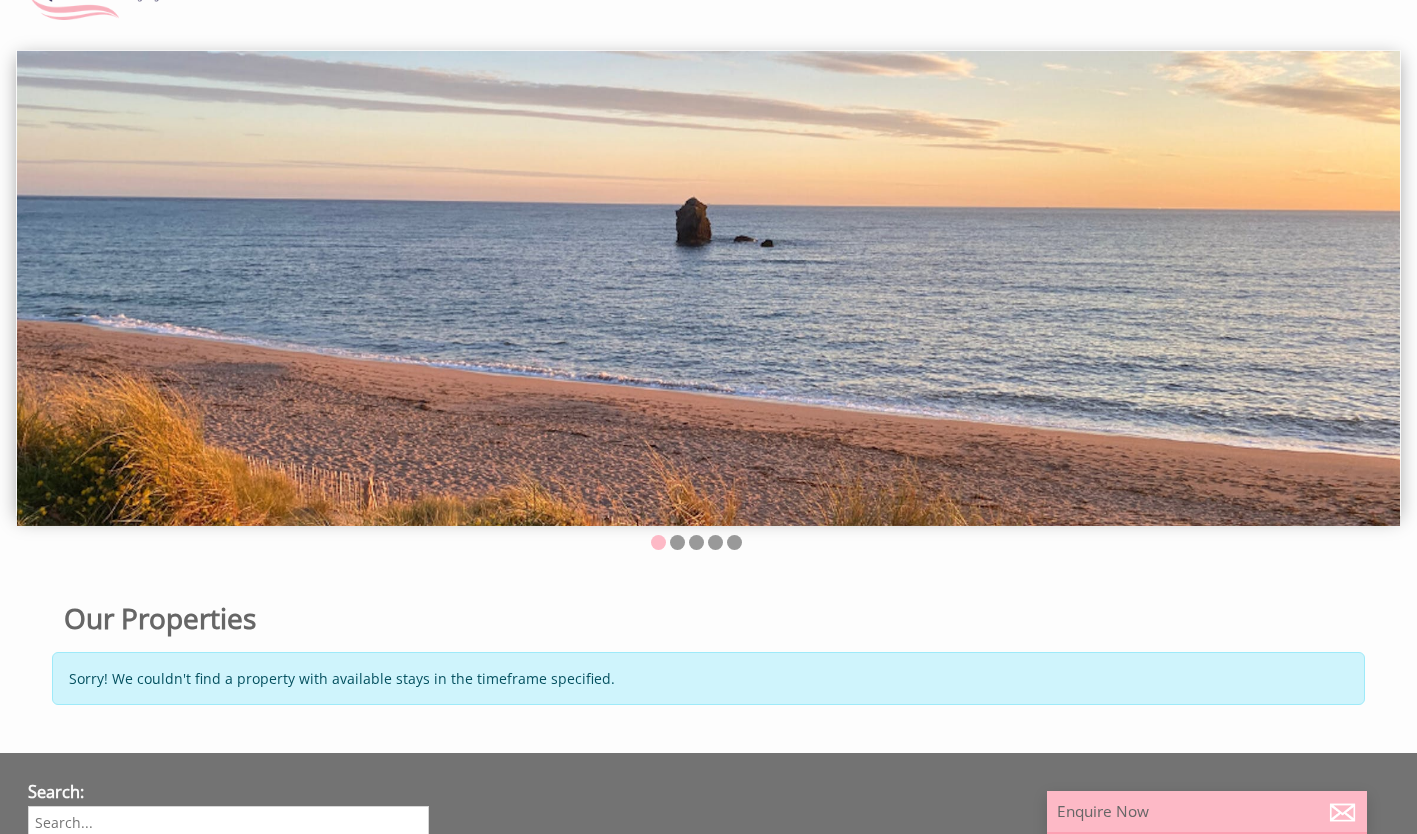 scroll, scrollTop: 0, scrollLeft: 0, axis: both 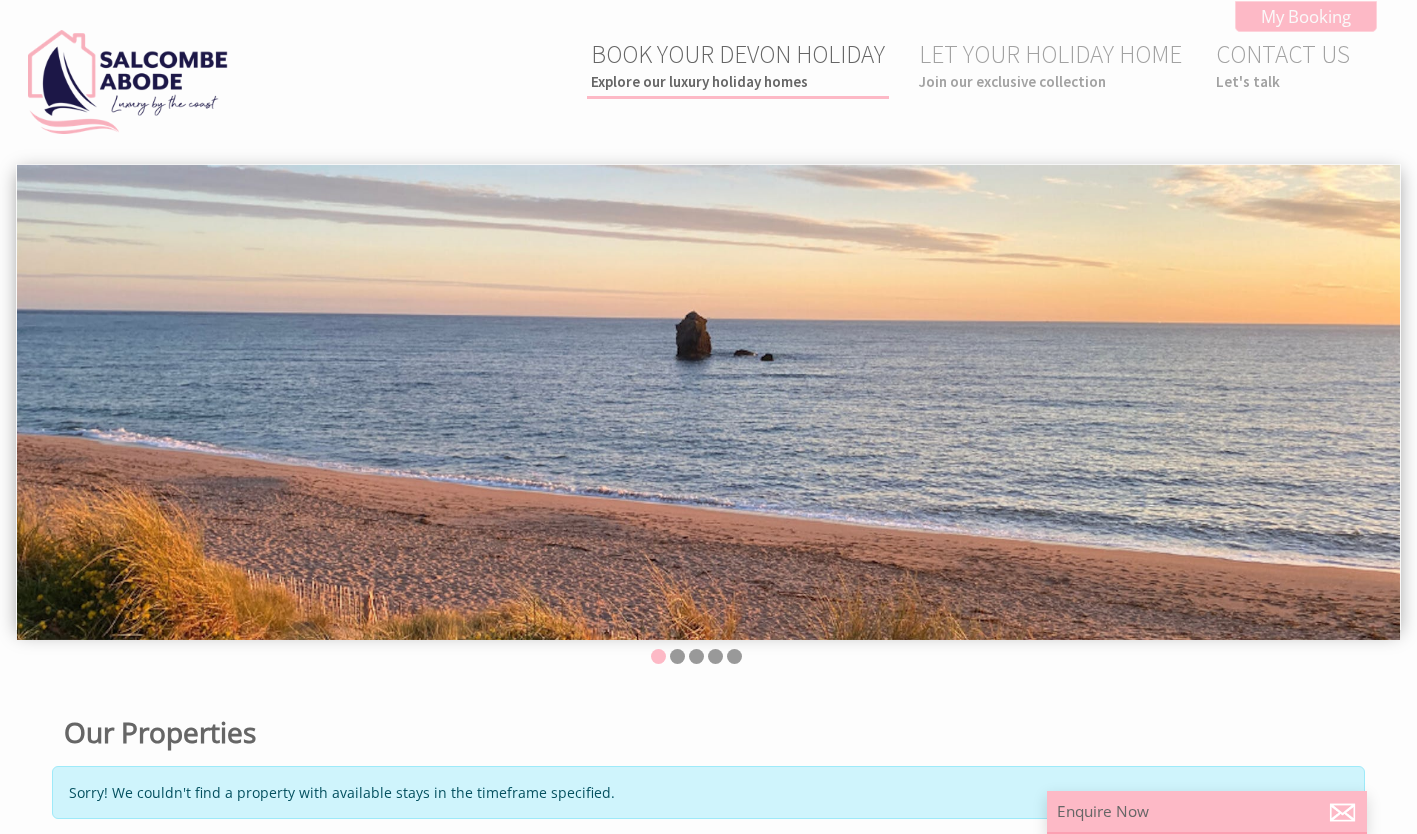 click on "BOOK YOUR DEVON HOLIDAY  Explore our  luxury holiday homes" at bounding box center (738, 64) 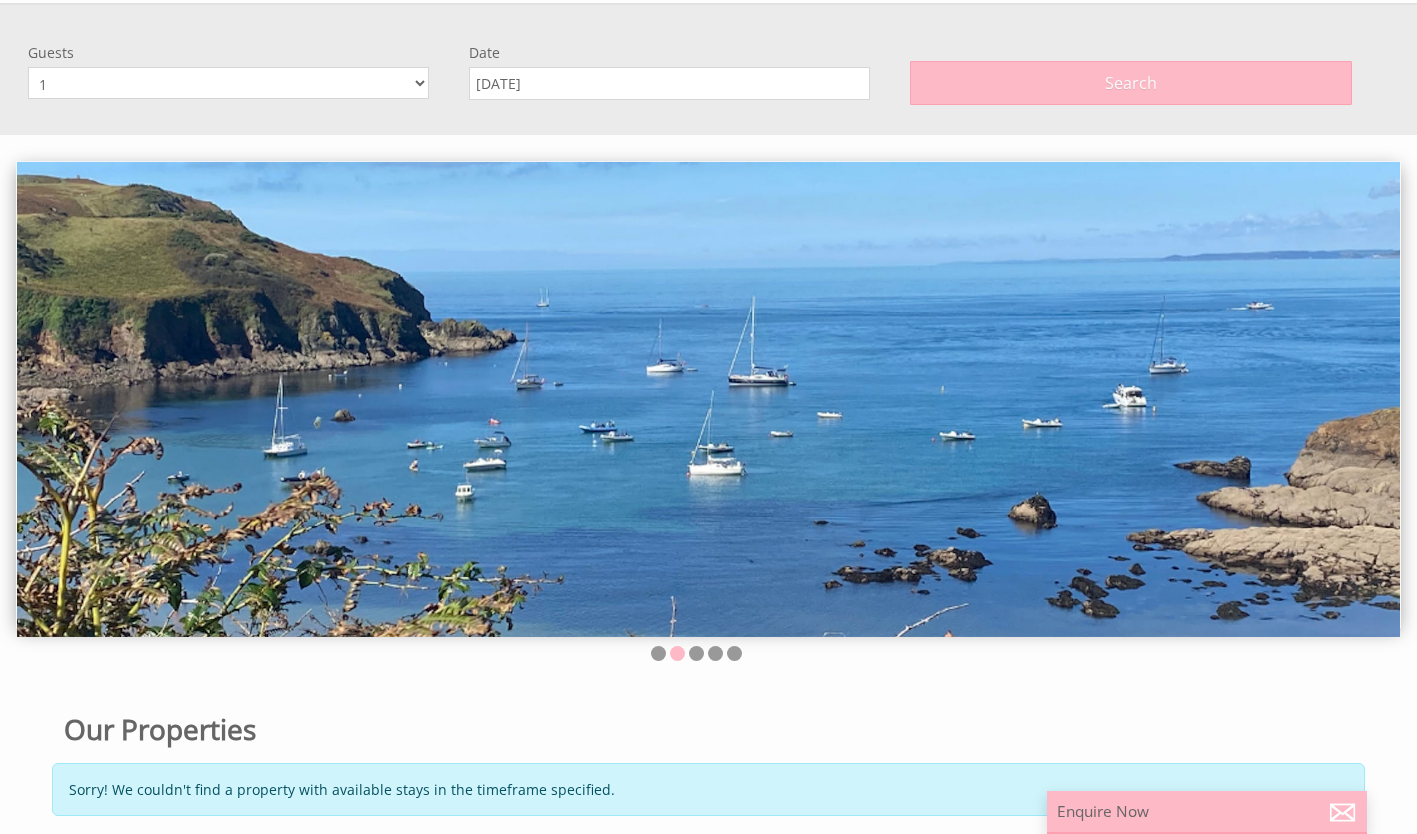 scroll, scrollTop: 164, scrollLeft: 0, axis: vertical 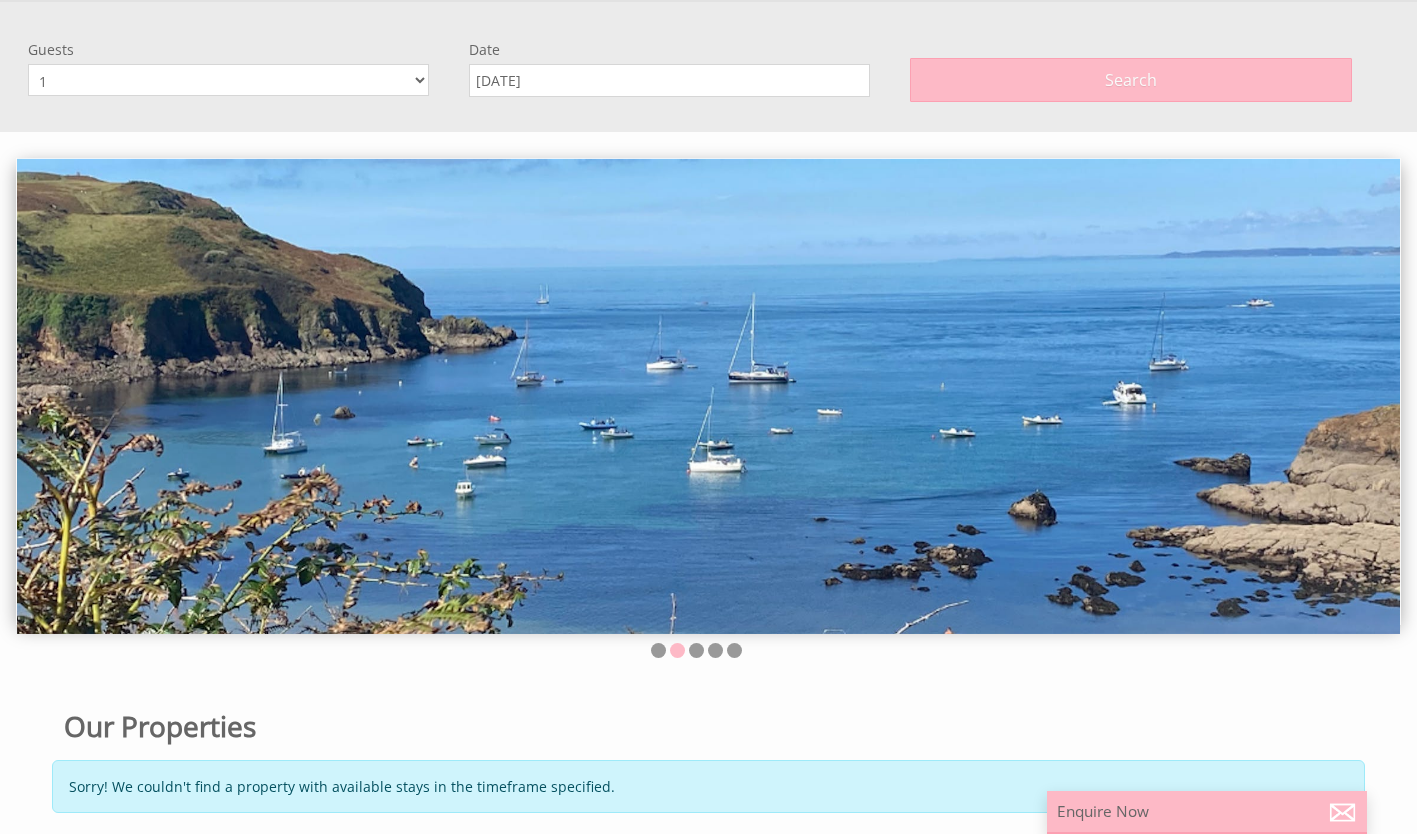 click on "1
2
3
4
5
6
7
8
9
10
11
12" at bounding box center [228, 80] 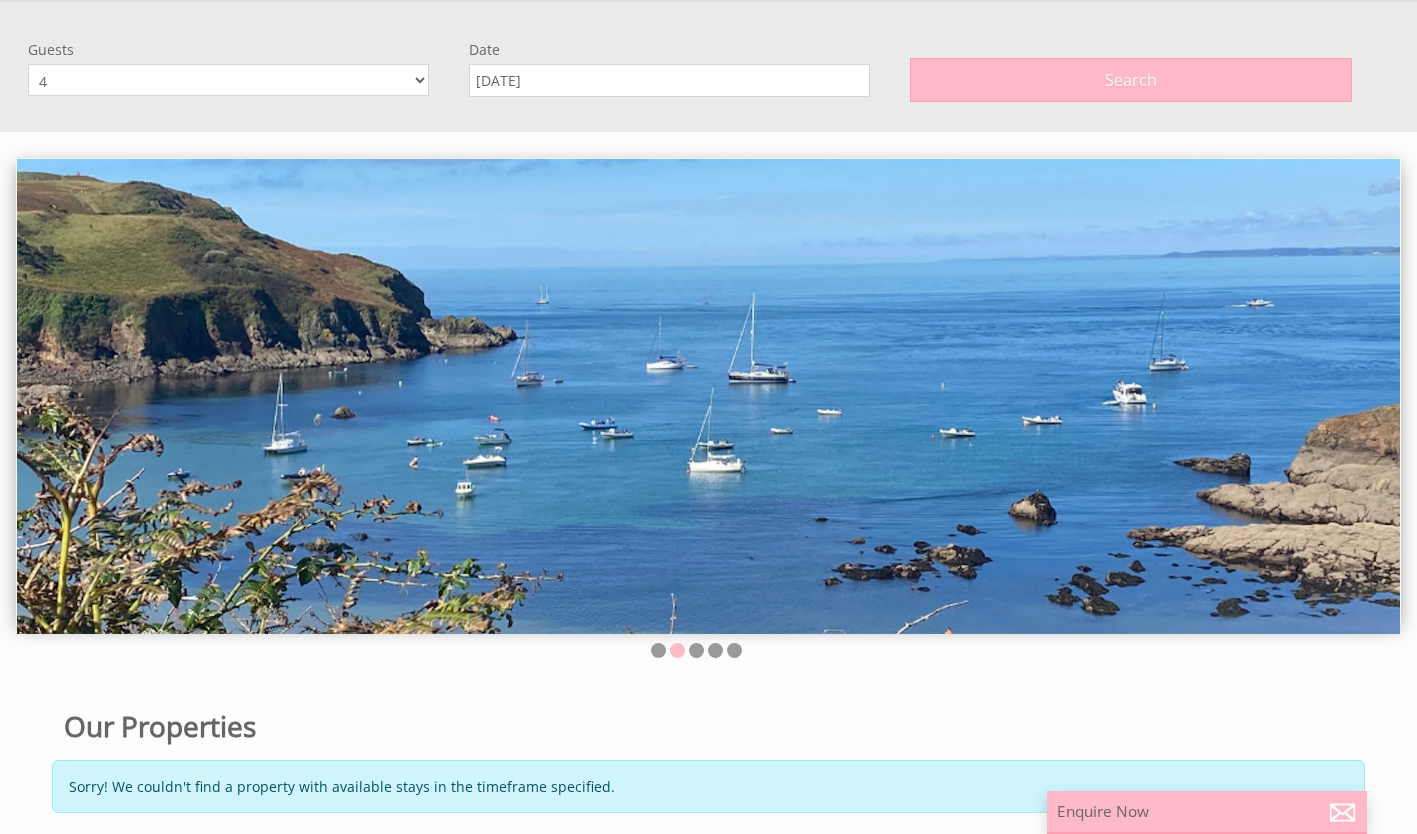 click on "1
2
3
4
5
6
7
8
9
10
11
12" at bounding box center [228, 80] 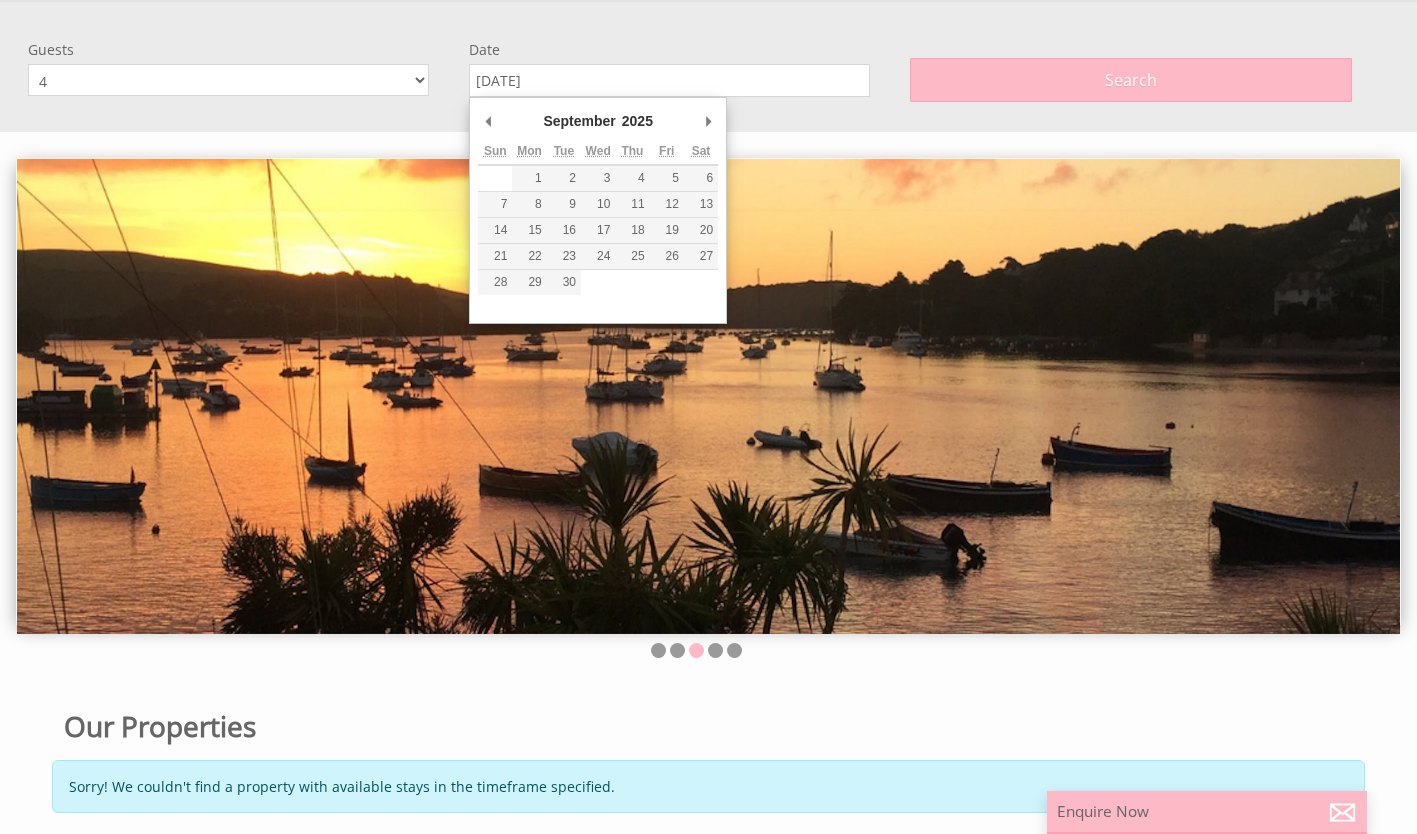 type on "05/09/2025" 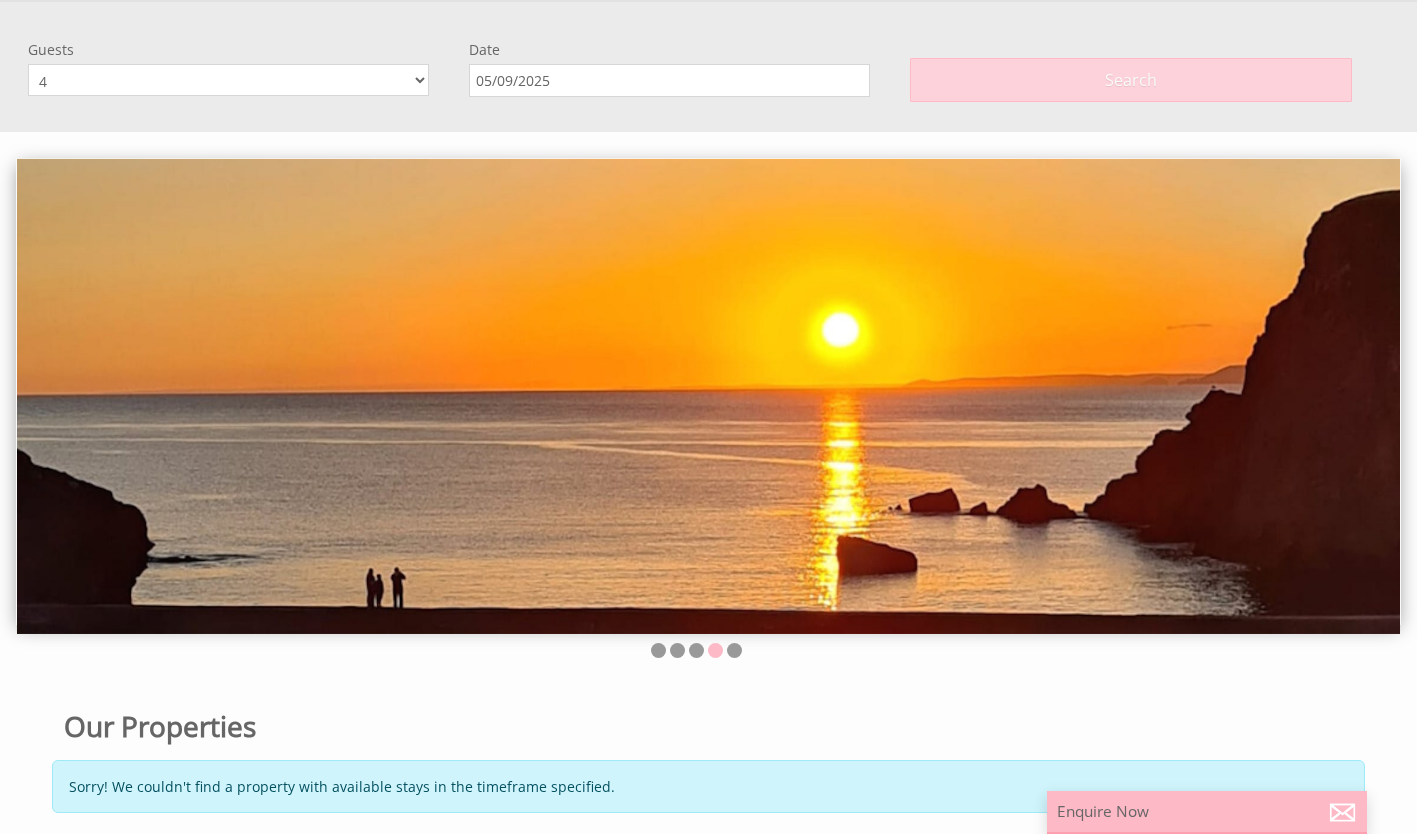 click on "Search" at bounding box center (1131, 80) 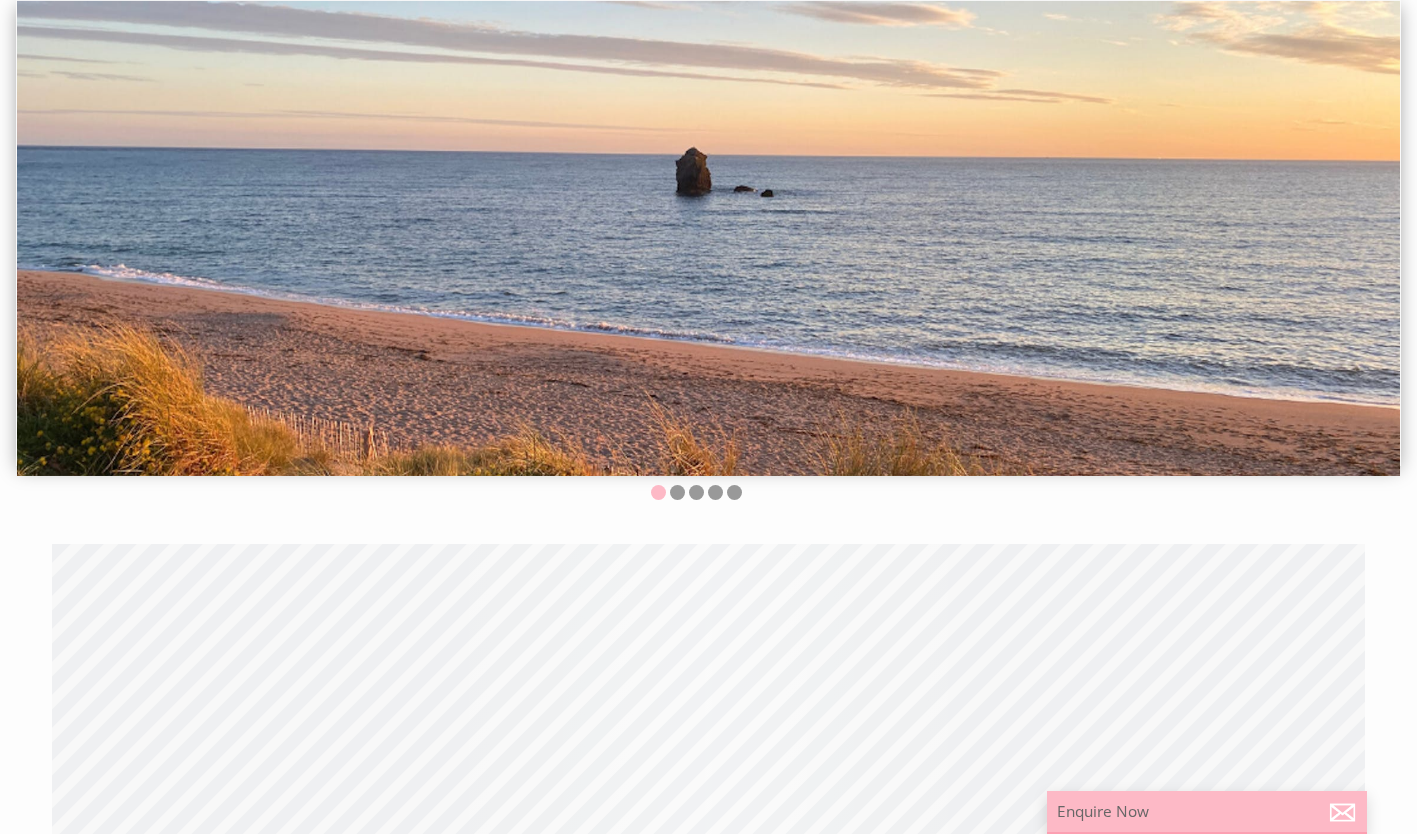 scroll, scrollTop: 0, scrollLeft: 0, axis: both 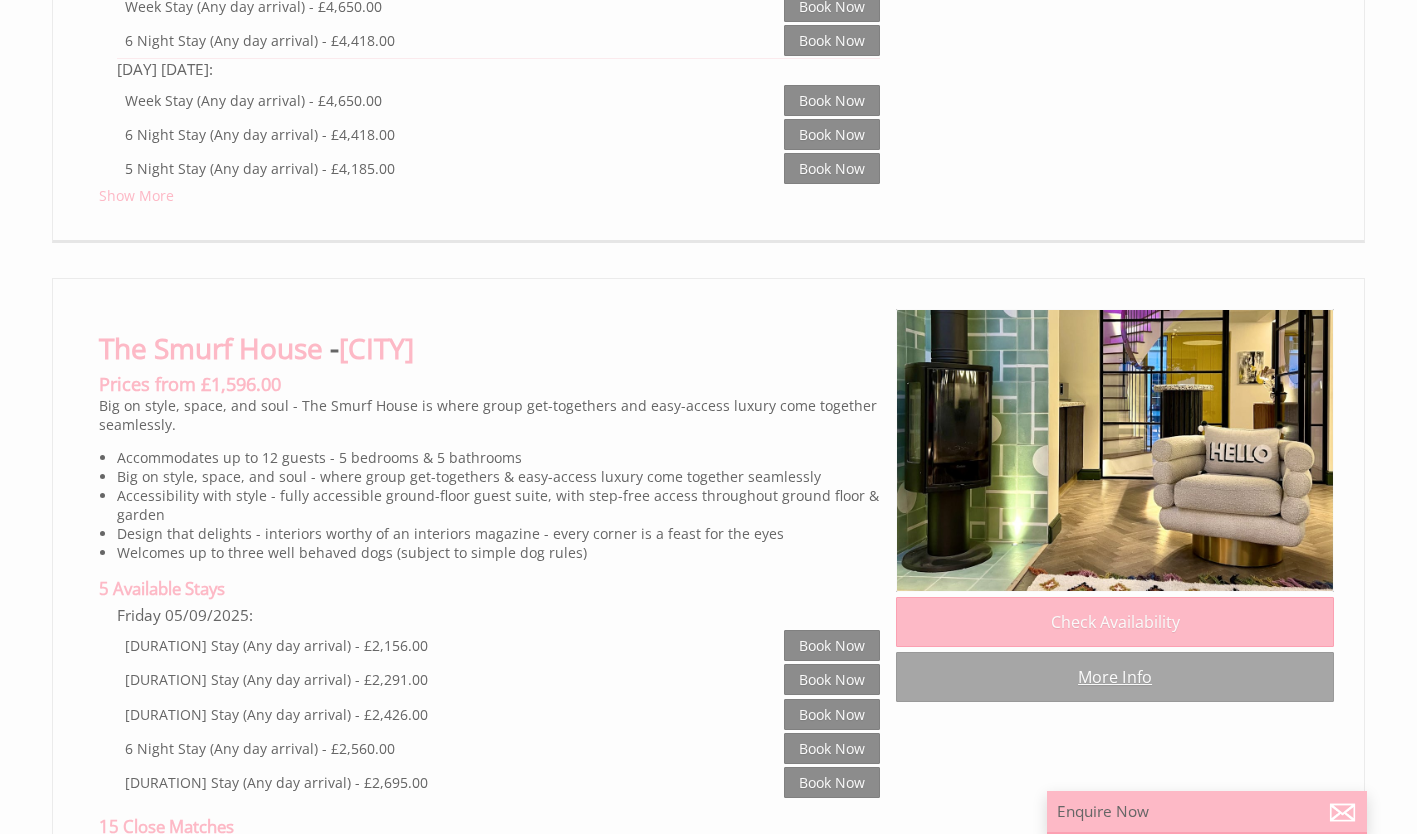 click on "More Info" at bounding box center [1115, 677] 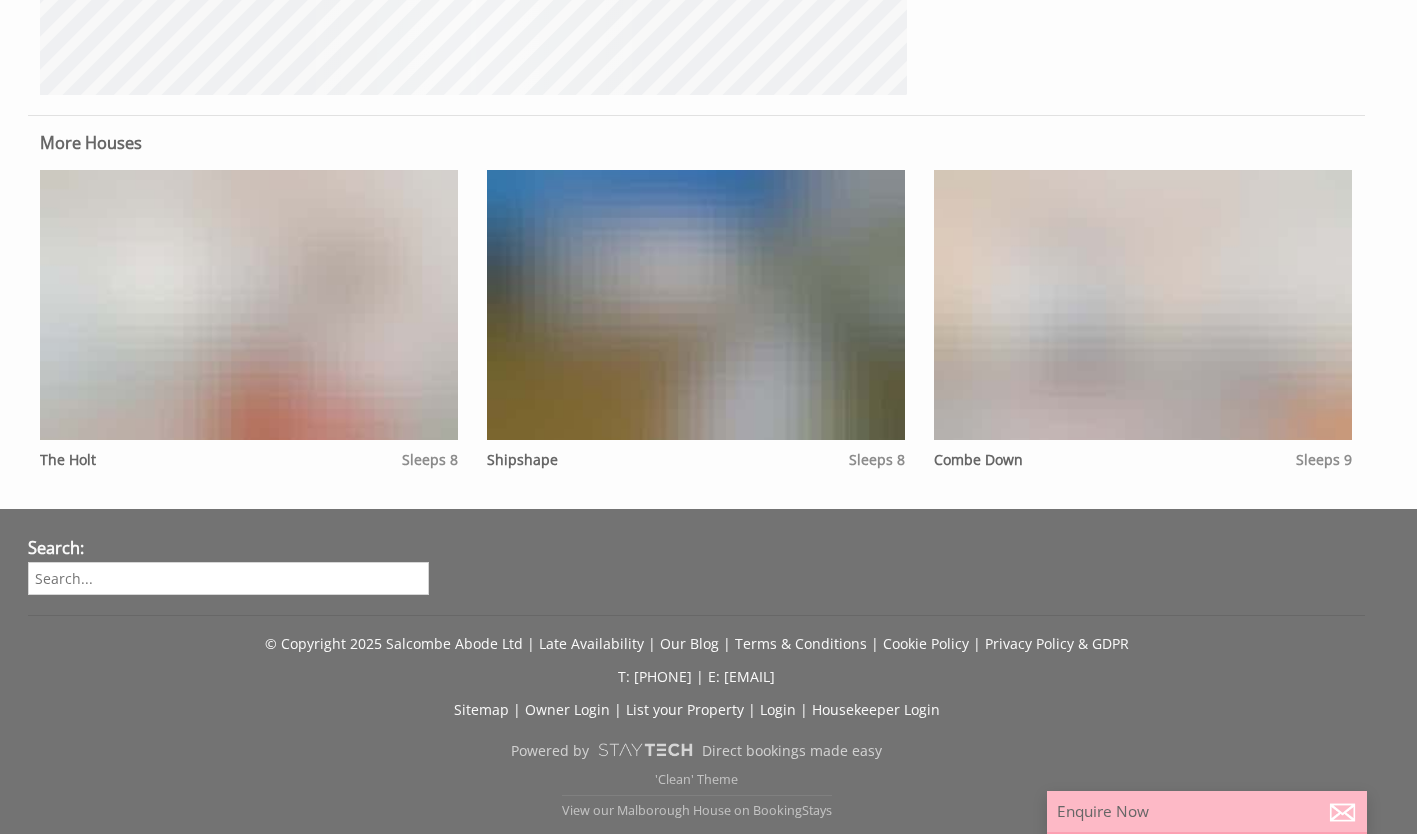scroll, scrollTop: 0, scrollLeft: 0, axis: both 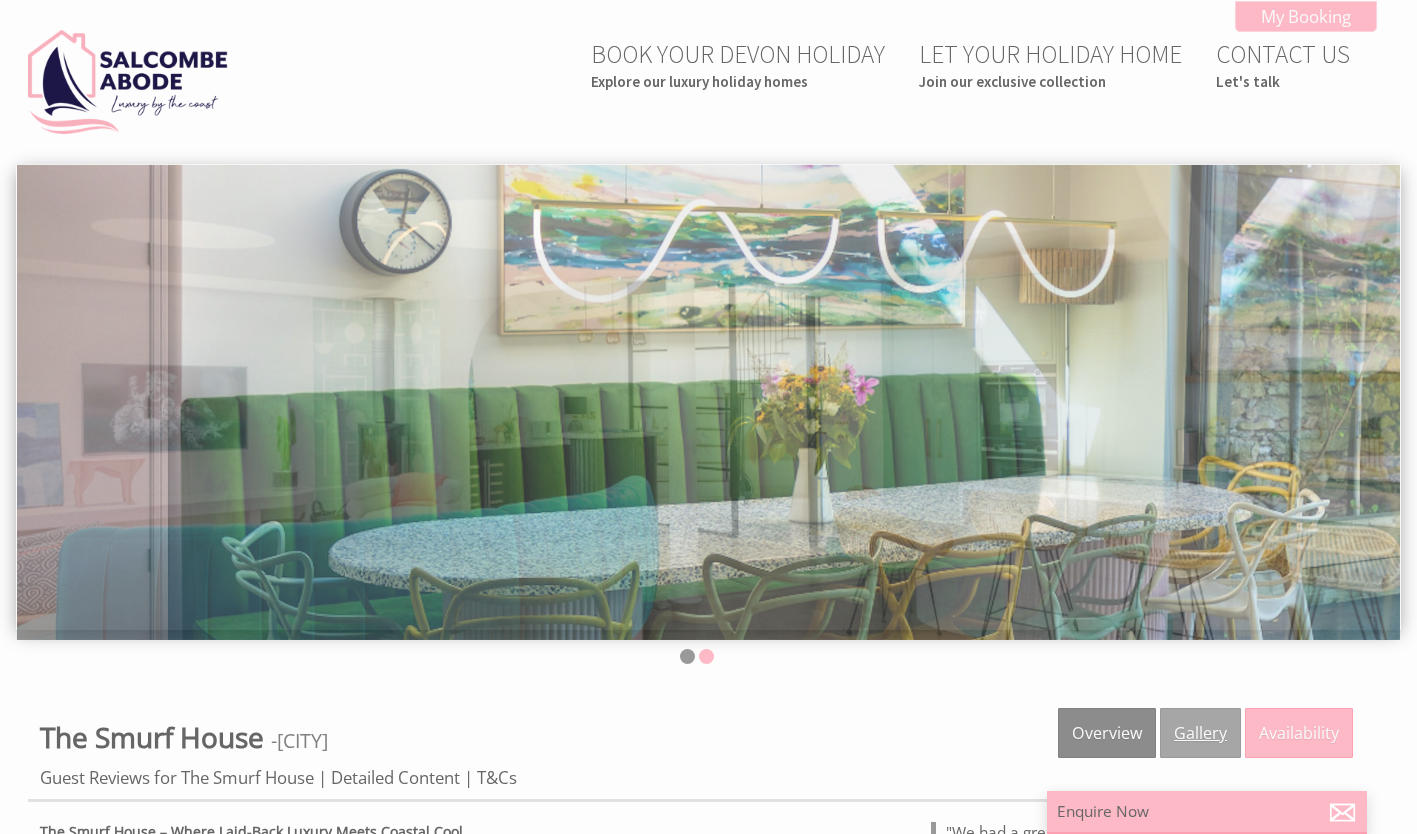 click on "Gallery" at bounding box center [1200, 733] 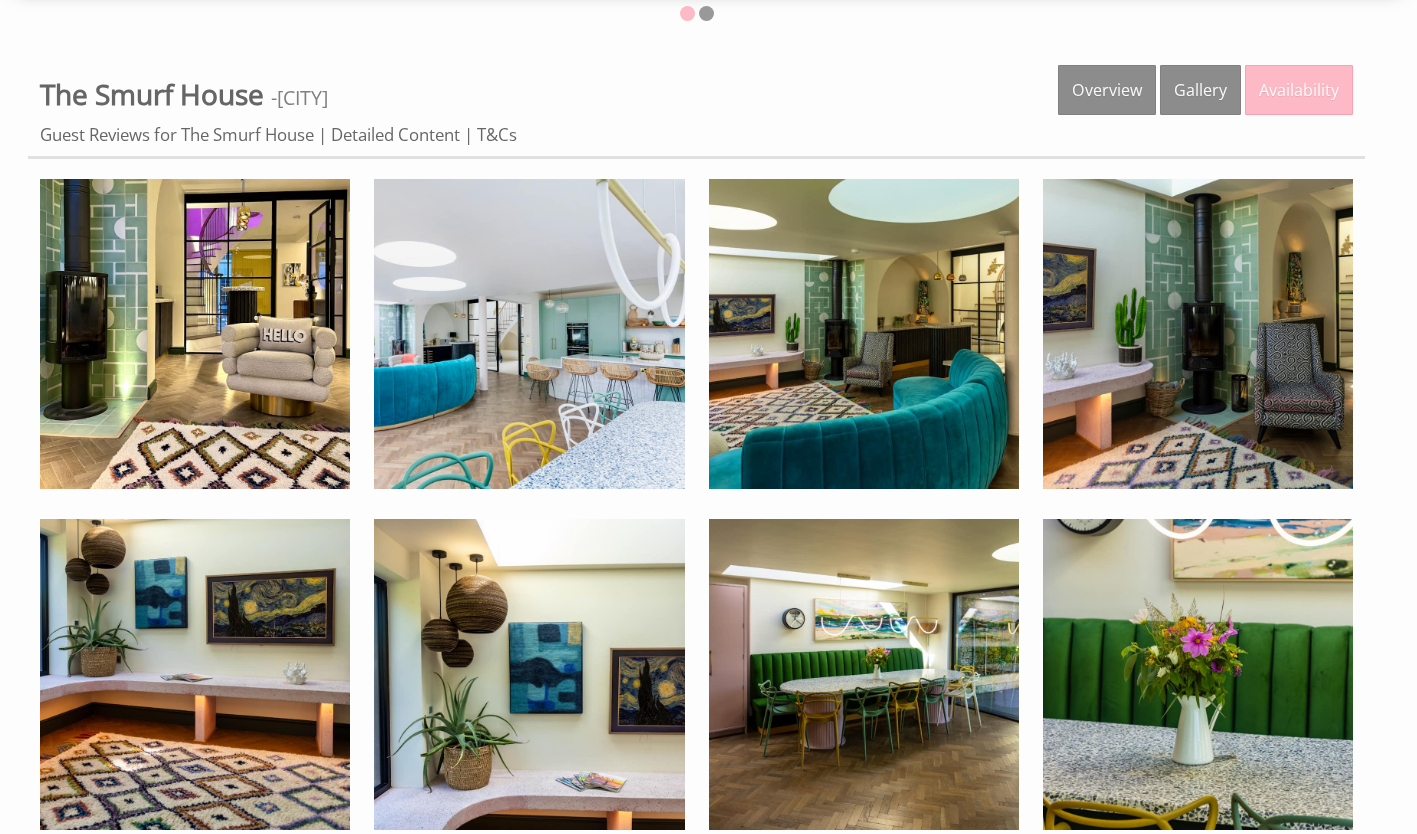 scroll, scrollTop: 642, scrollLeft: 0, axis: vertical 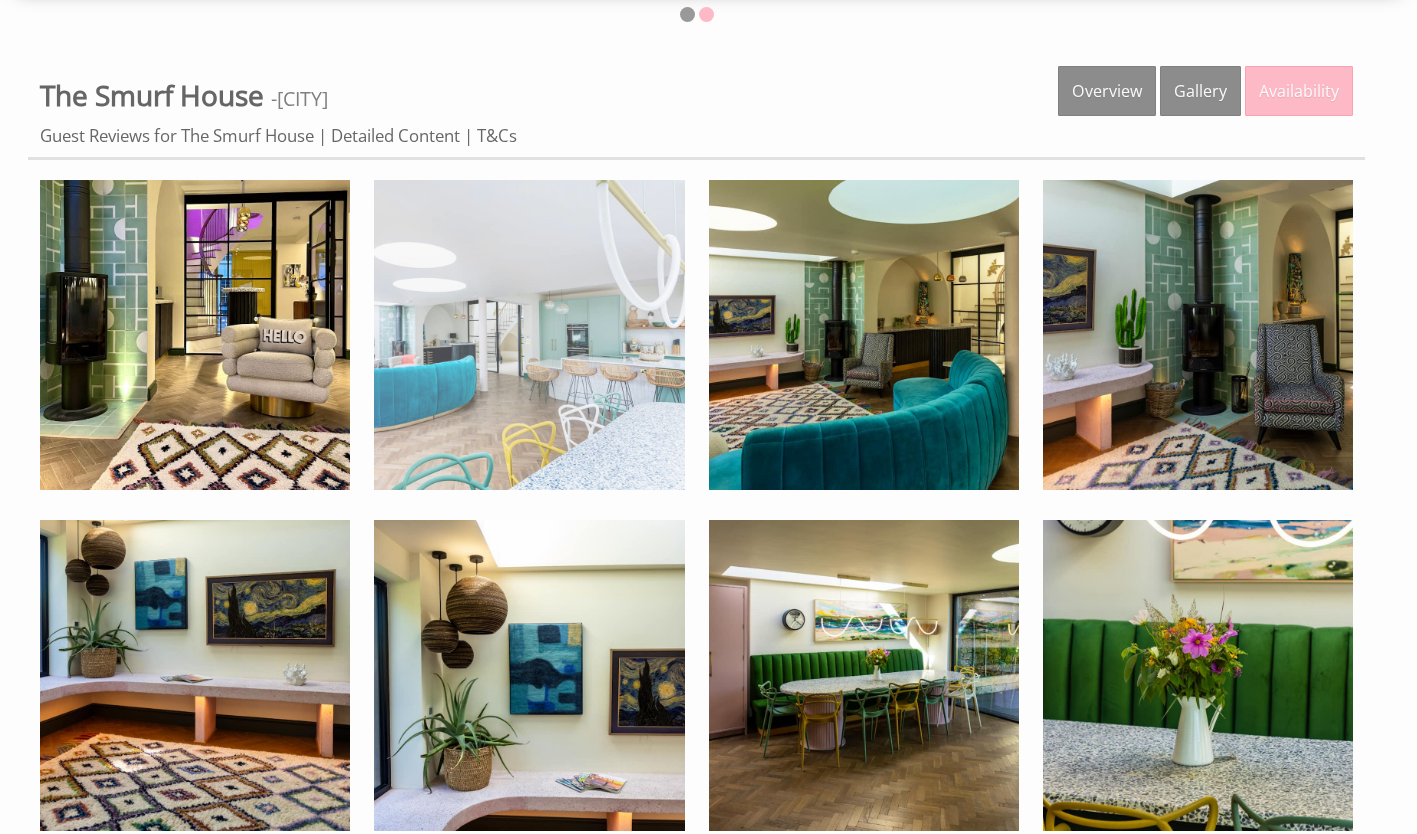 click at bounding box center [529, 335] 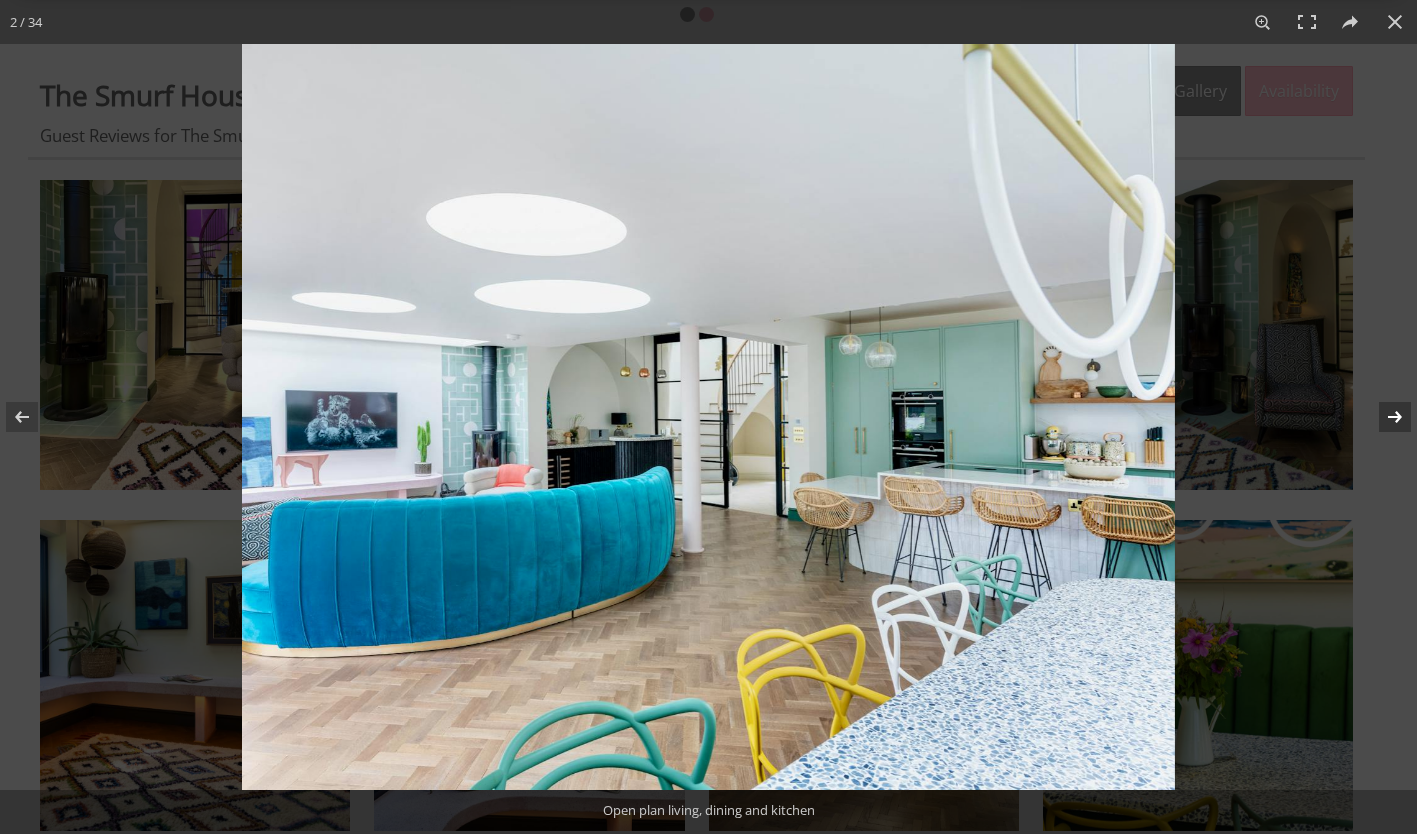 click at bounding box center [1382, 417] 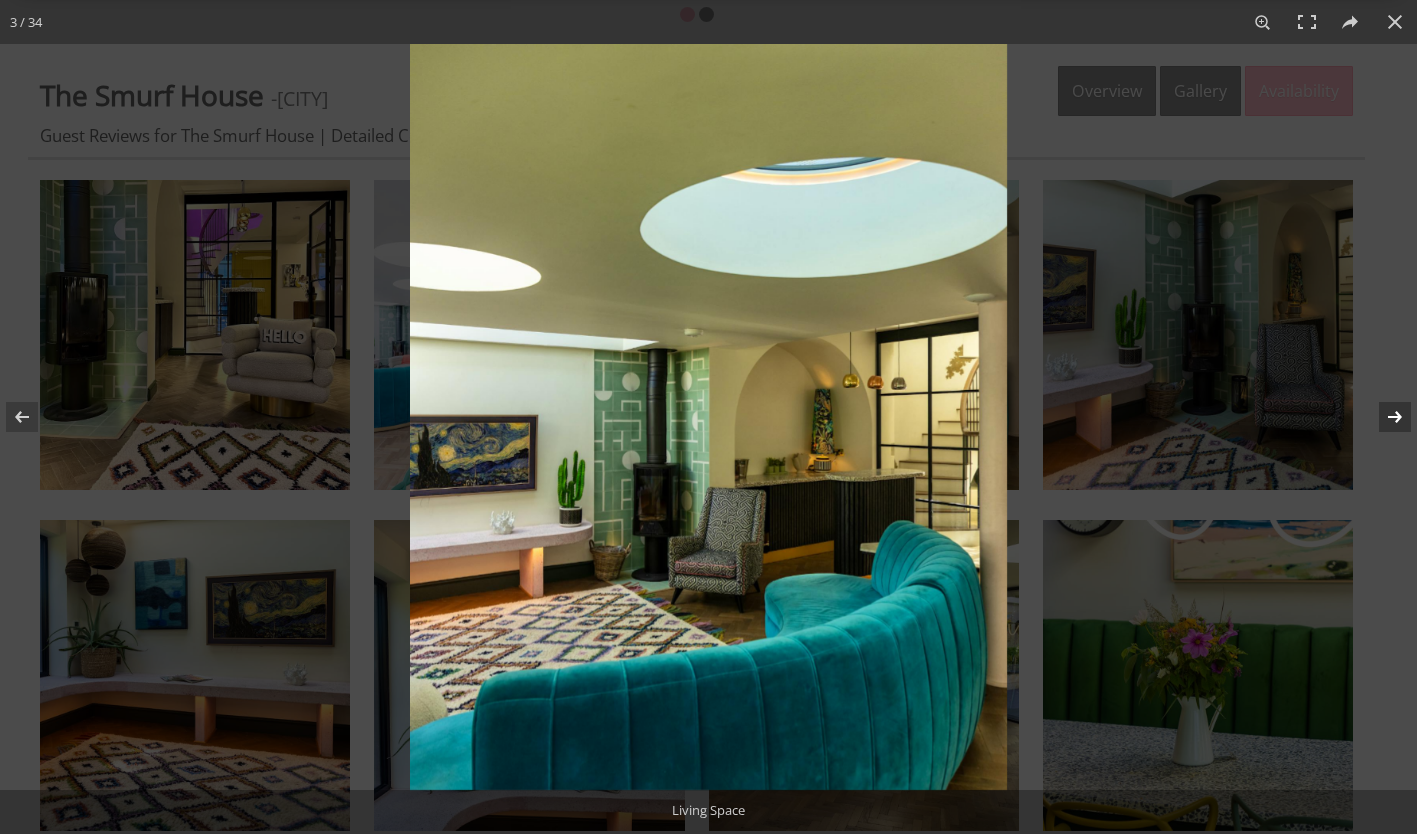 click at bounding box center [1382, 417] 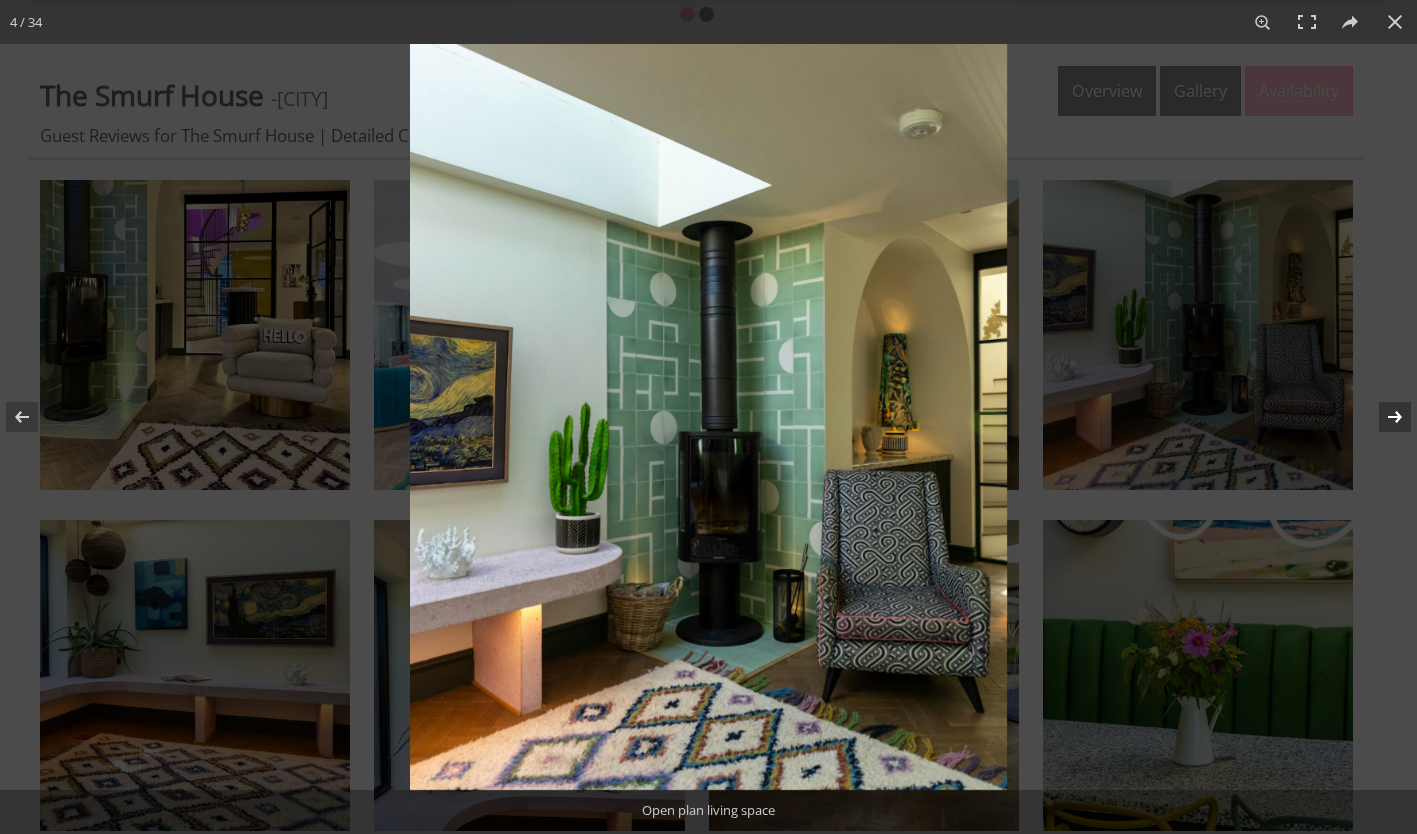 click at bounding box center (1382, 417) 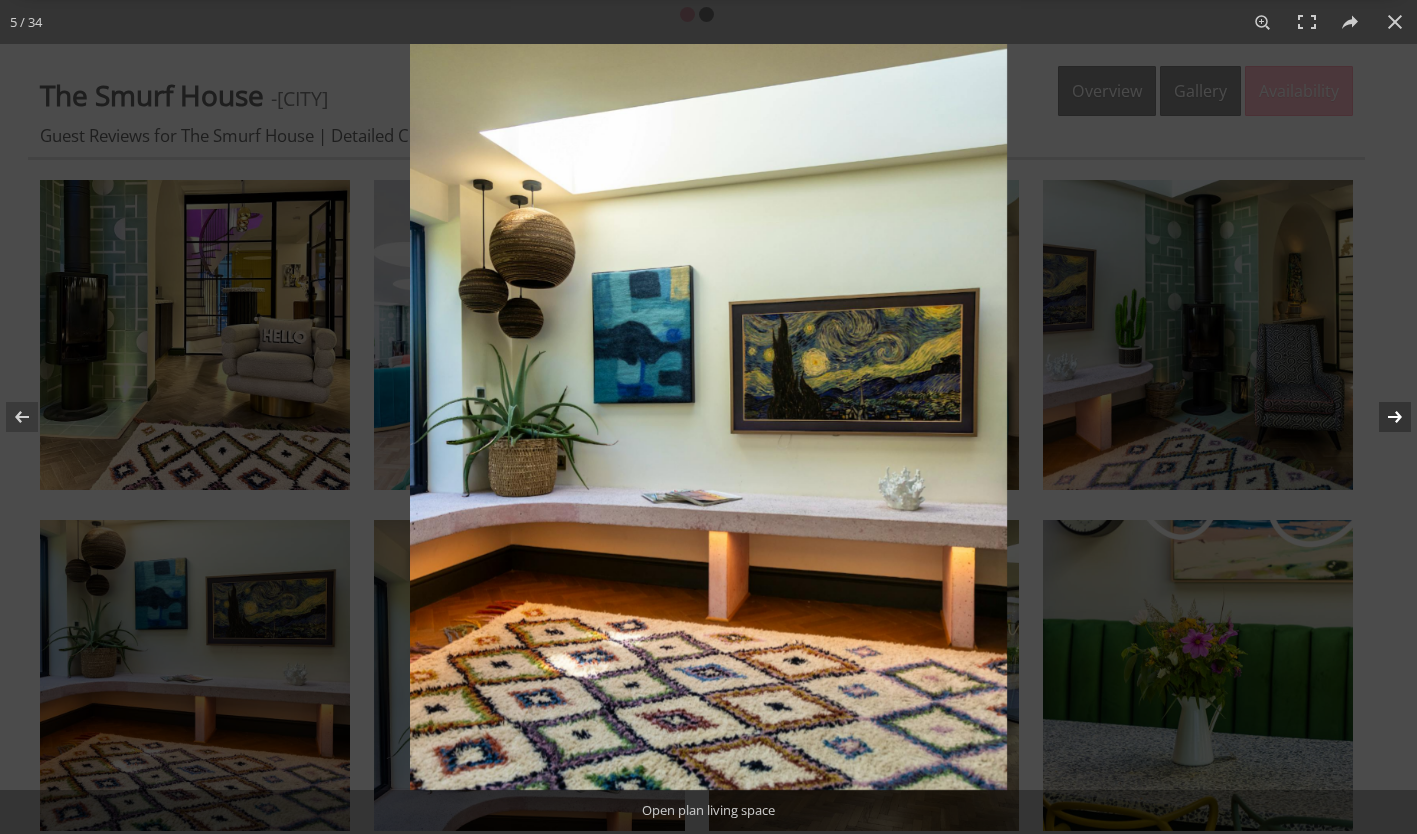 click at bounding box center [1382, 417] 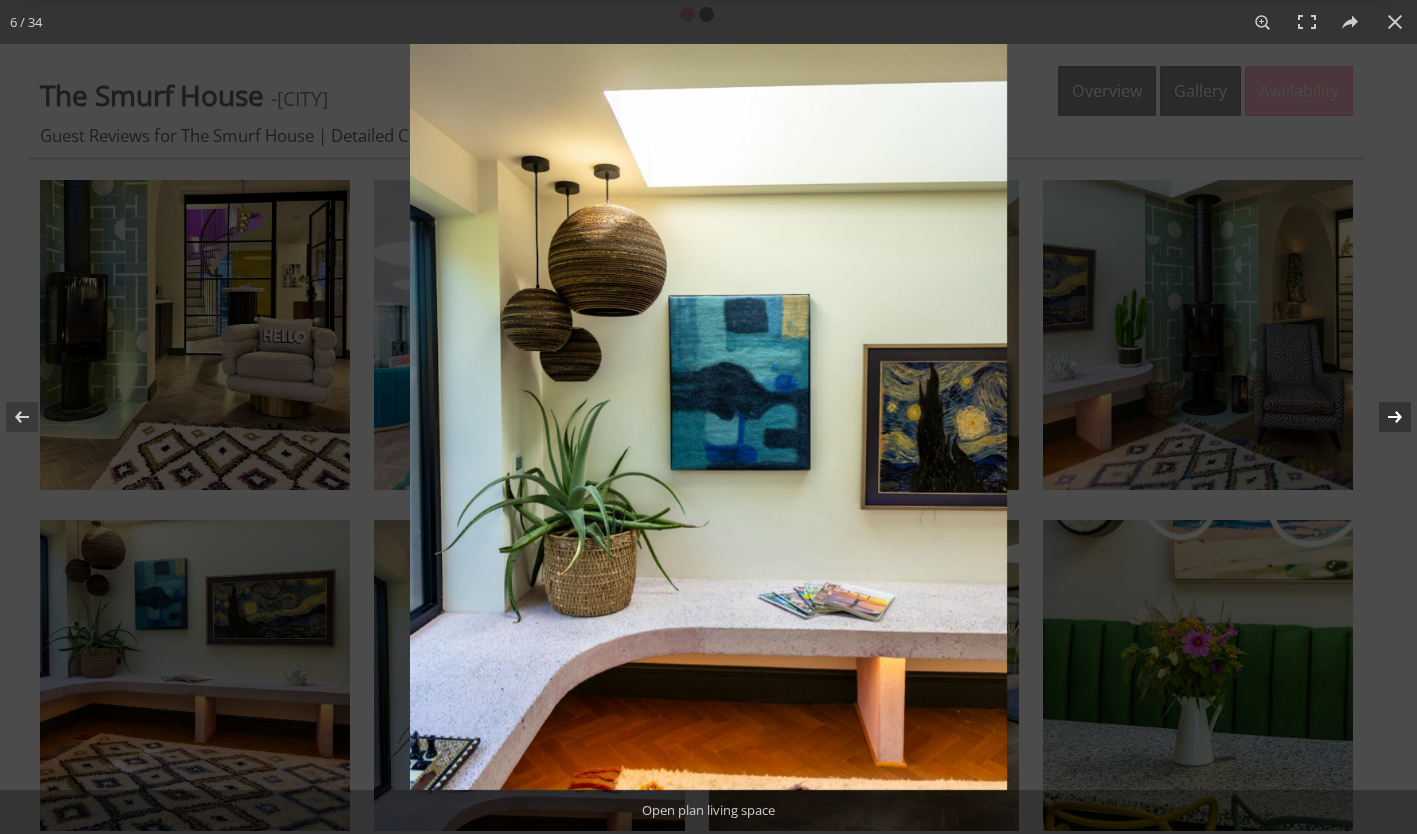 click at bounding box center (1382, 417) 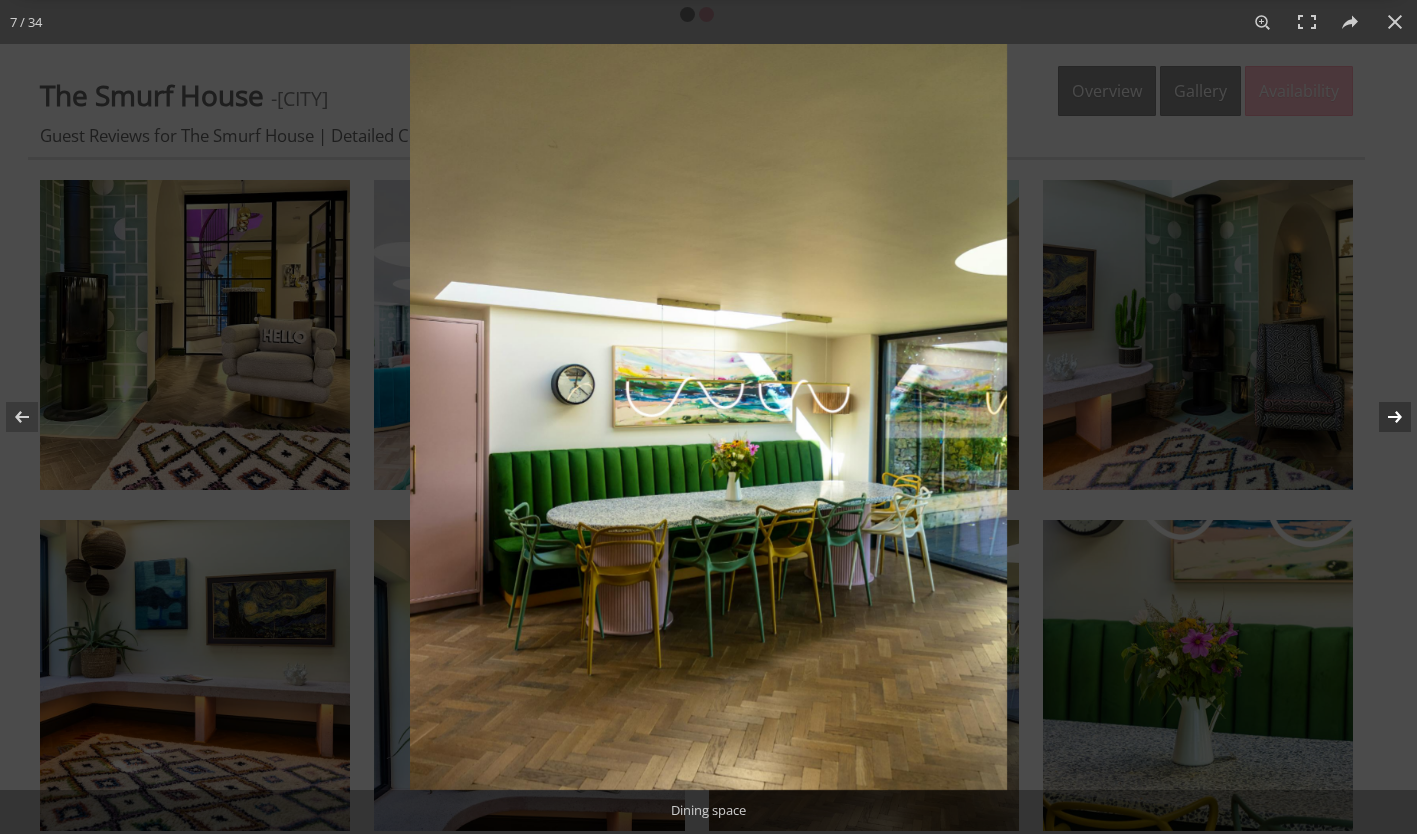 click at bounding box center [1382, 417] 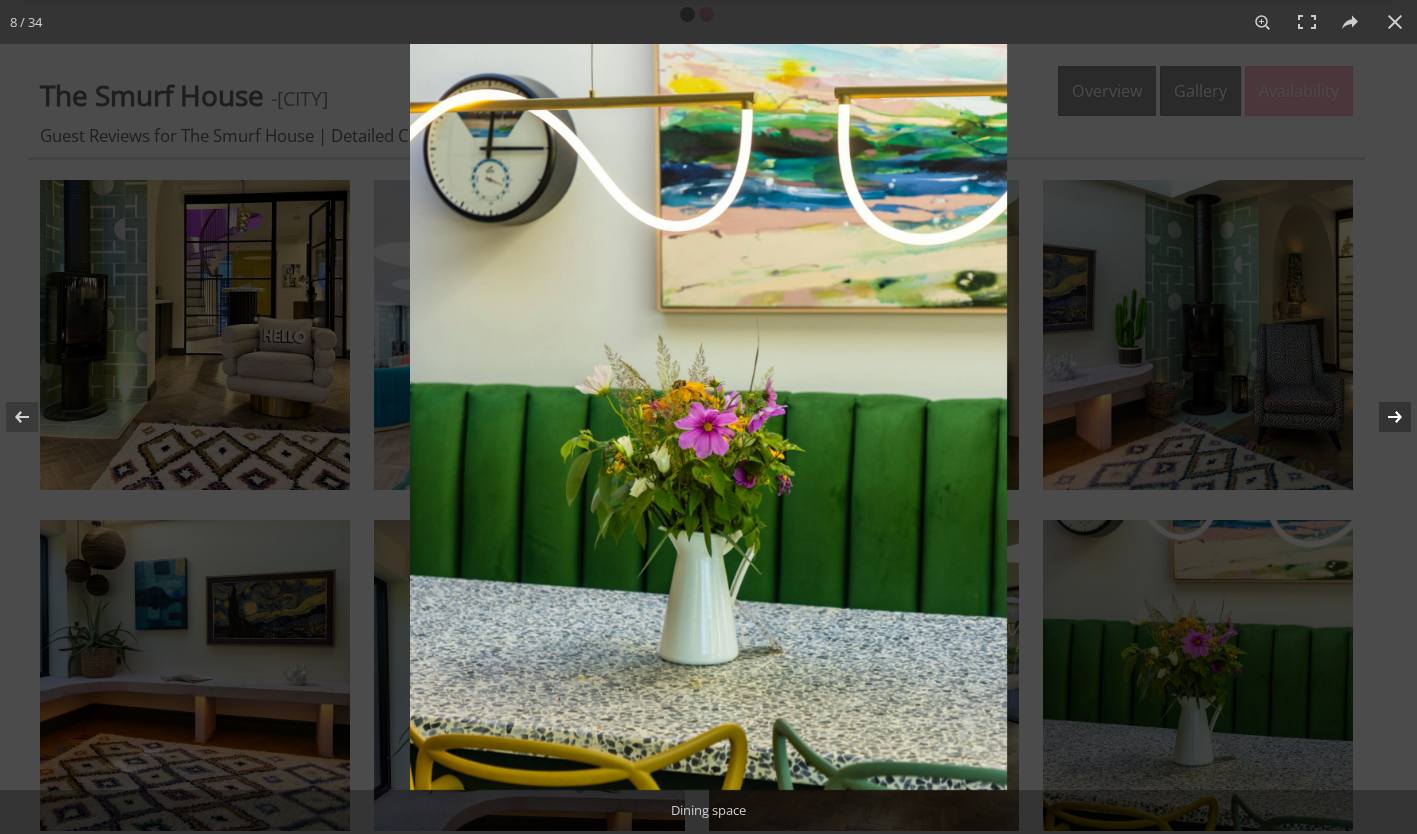 click at bounding box center [1382, 417] 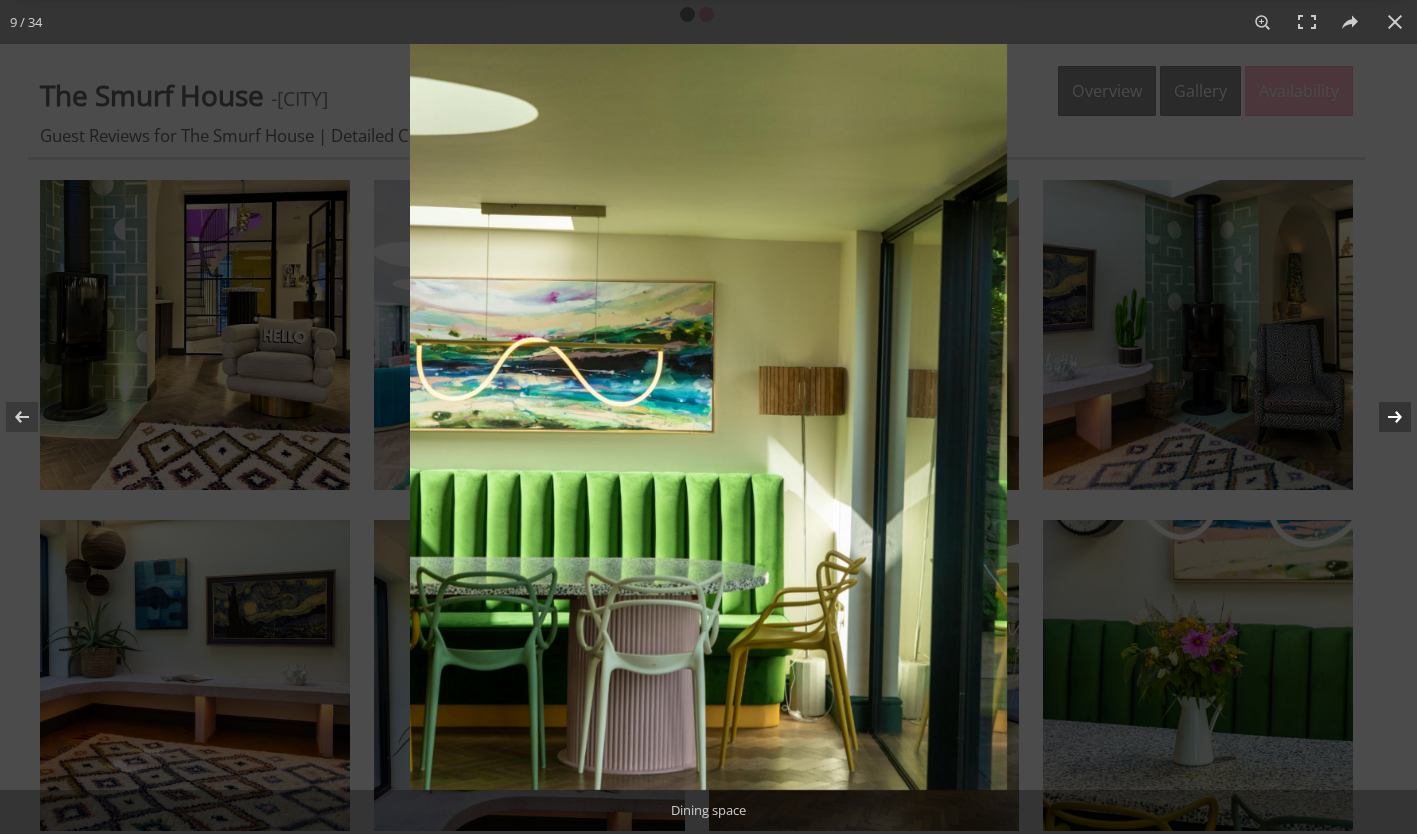 click at bounding box center (1382, 417) 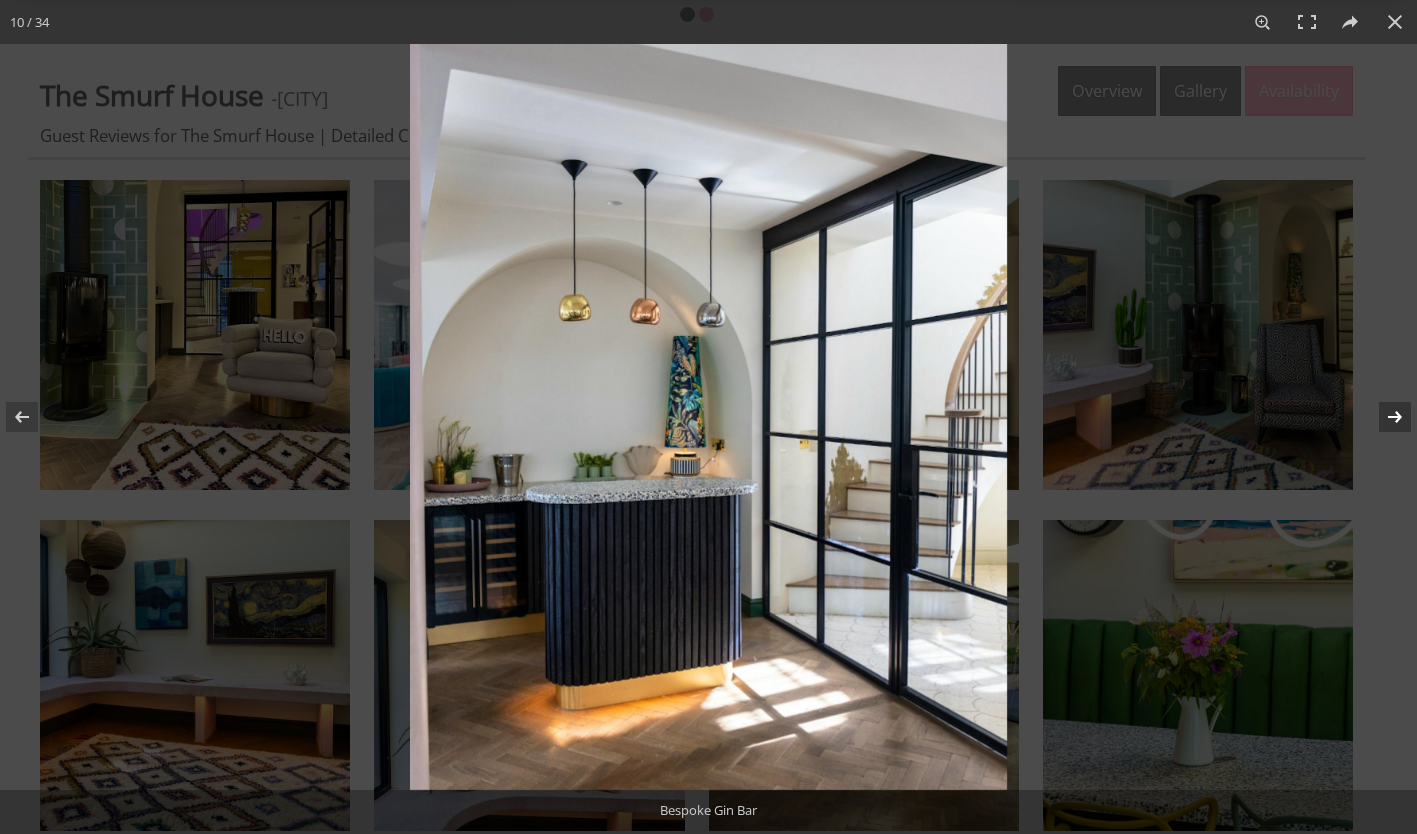 click at bounding box center [1382, 417] 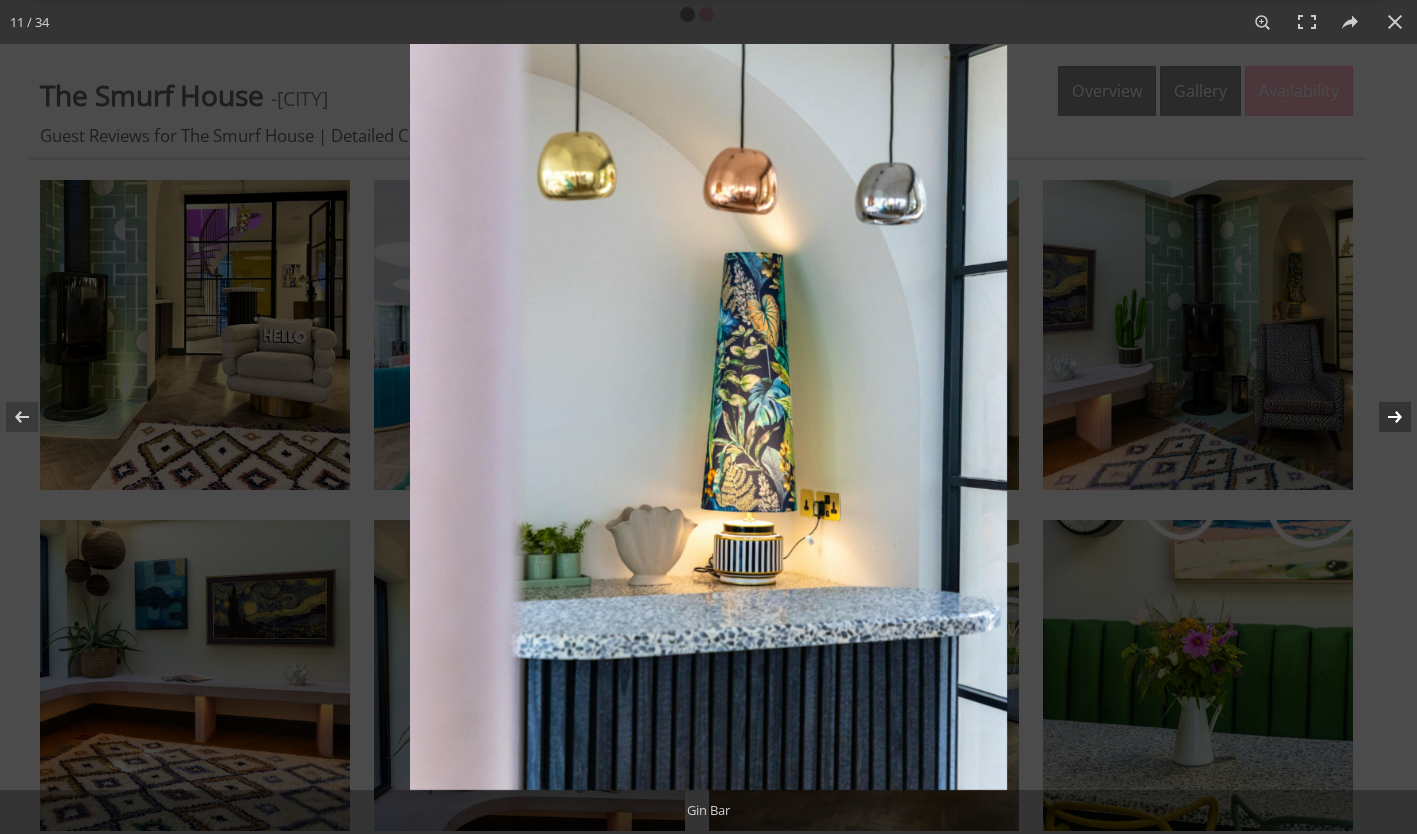 click at bounding box center (1382, 417) 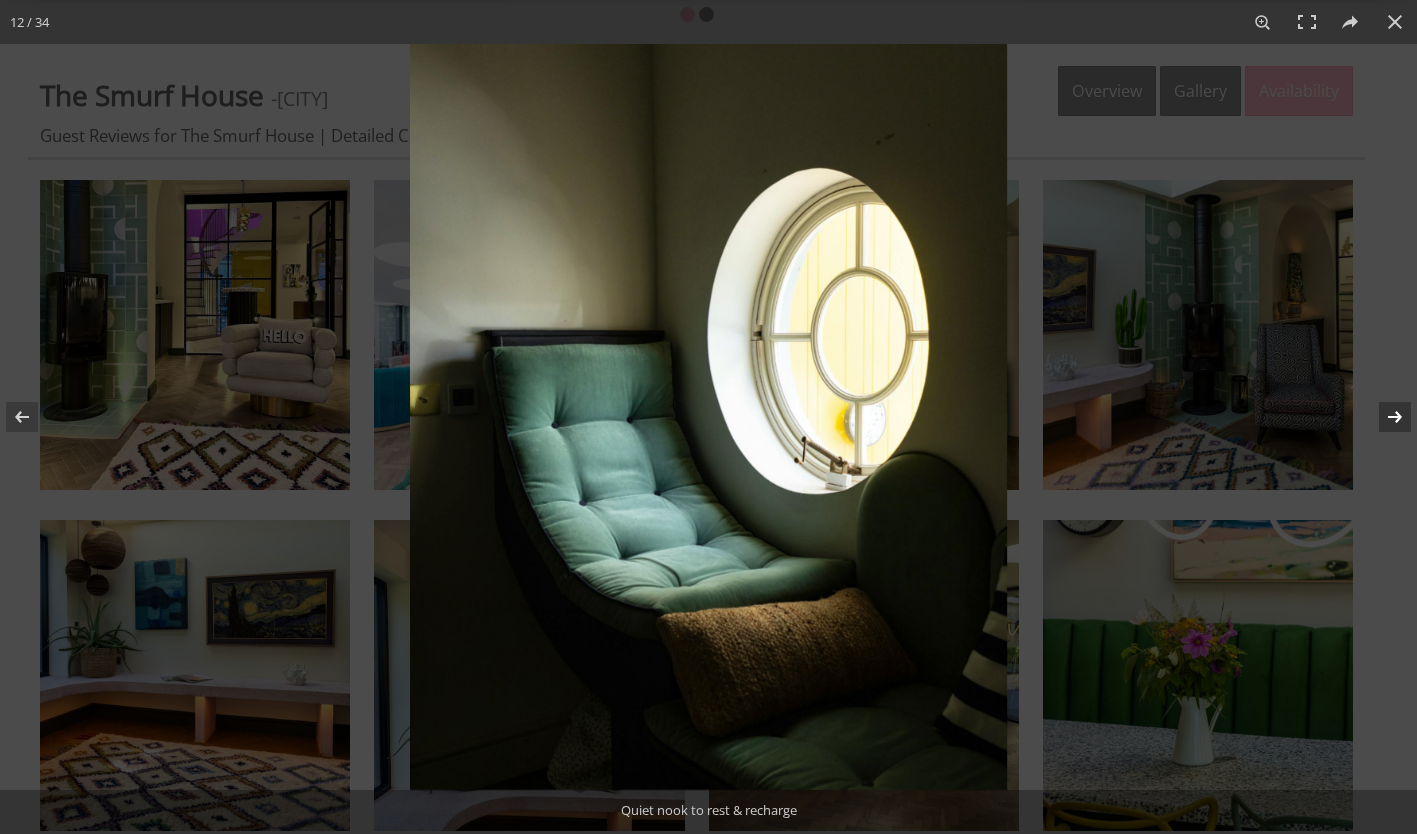 click at bounding box center [1382, 417] 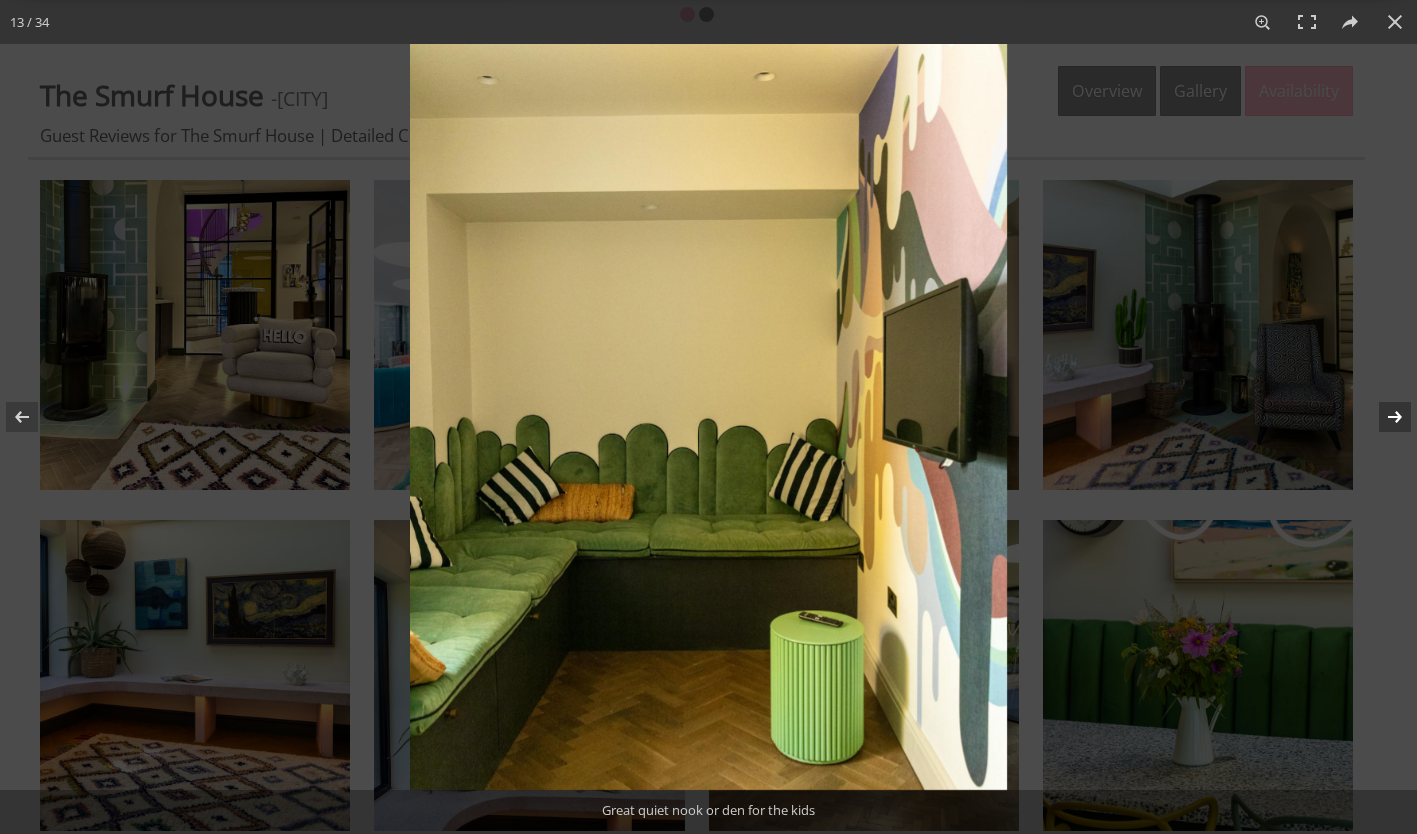 click at bounding box center [1382, 417] 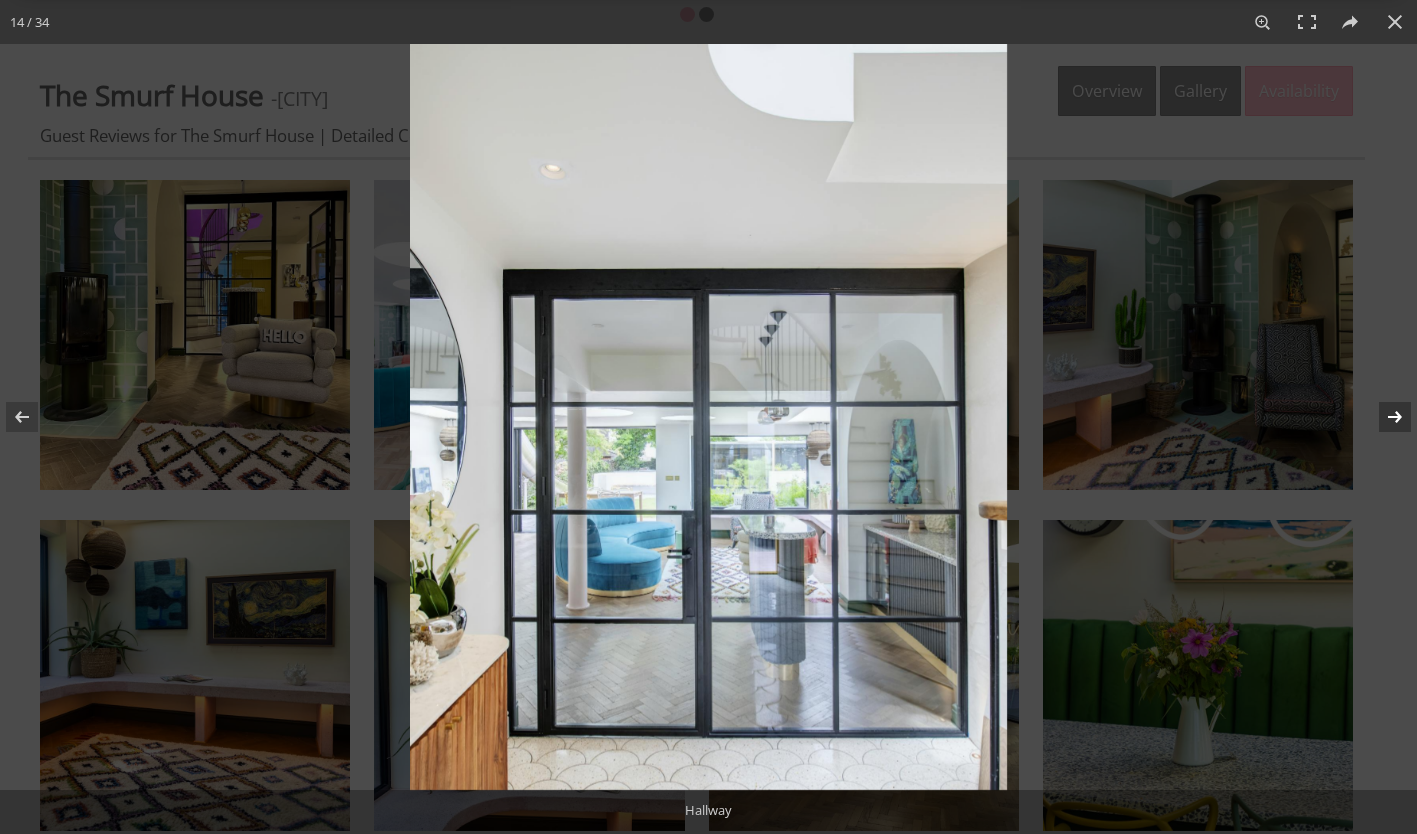 click at bounding box center [1382, 417] 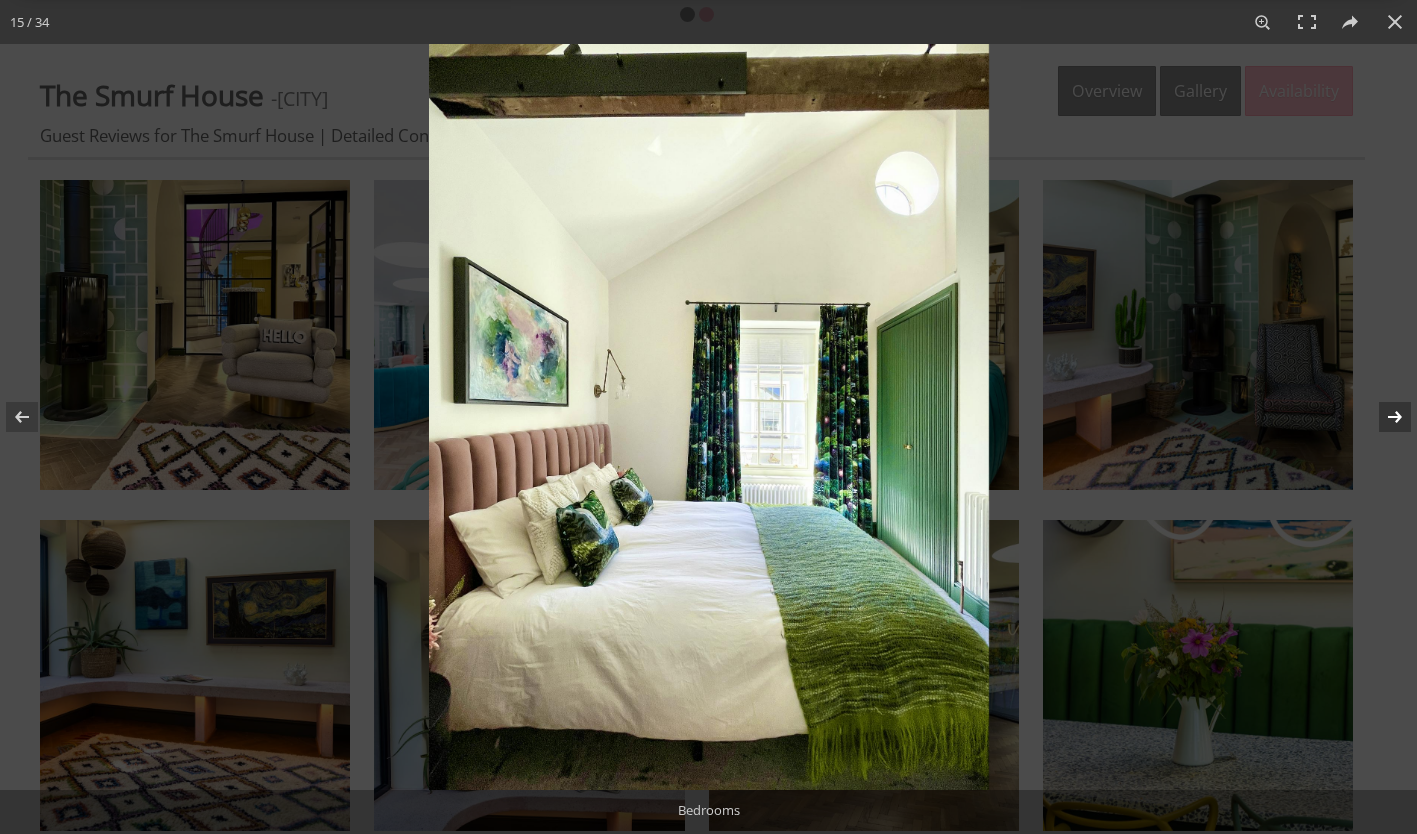 click at bounding box center (1382, 417) 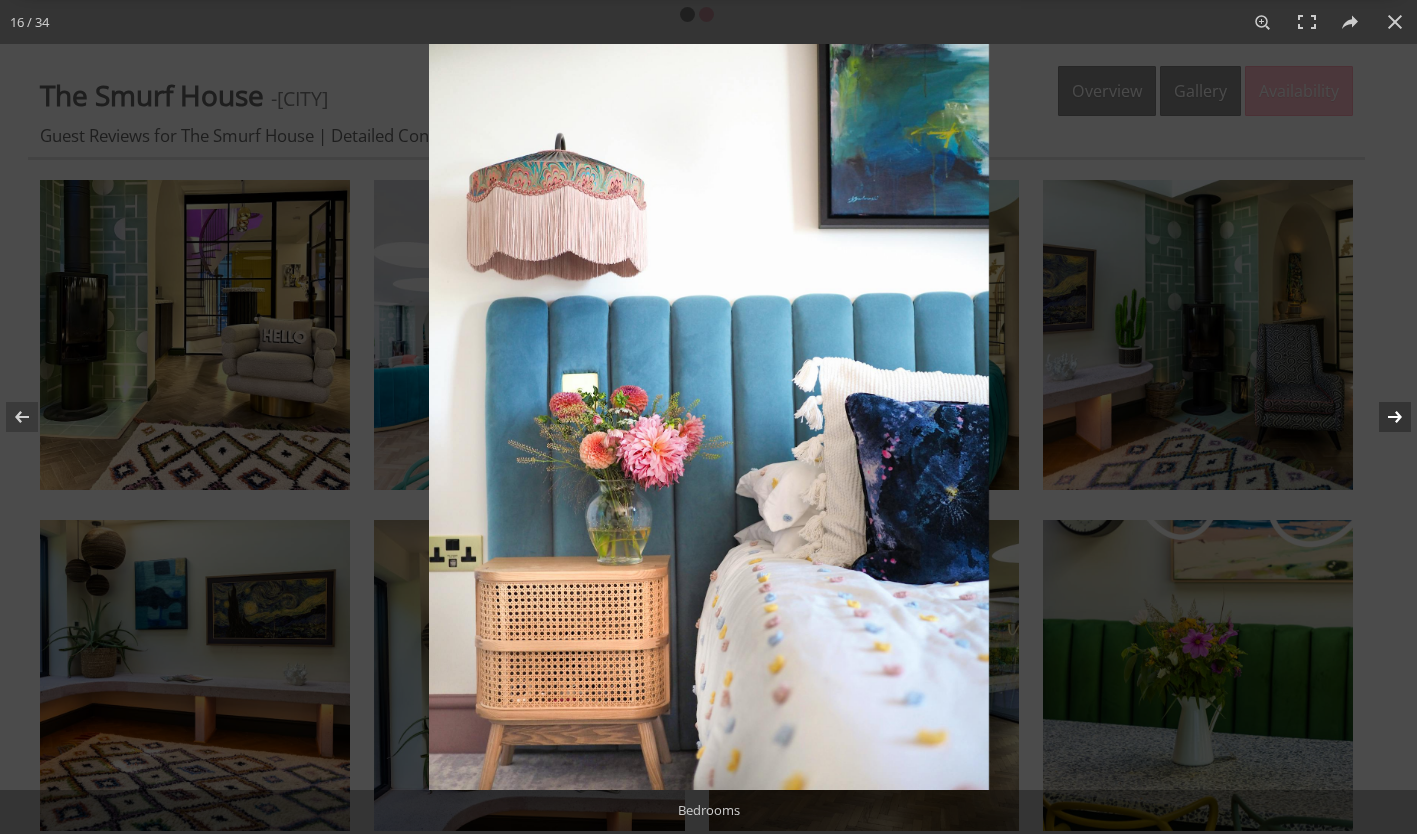click at bounding box center (1382, 417) 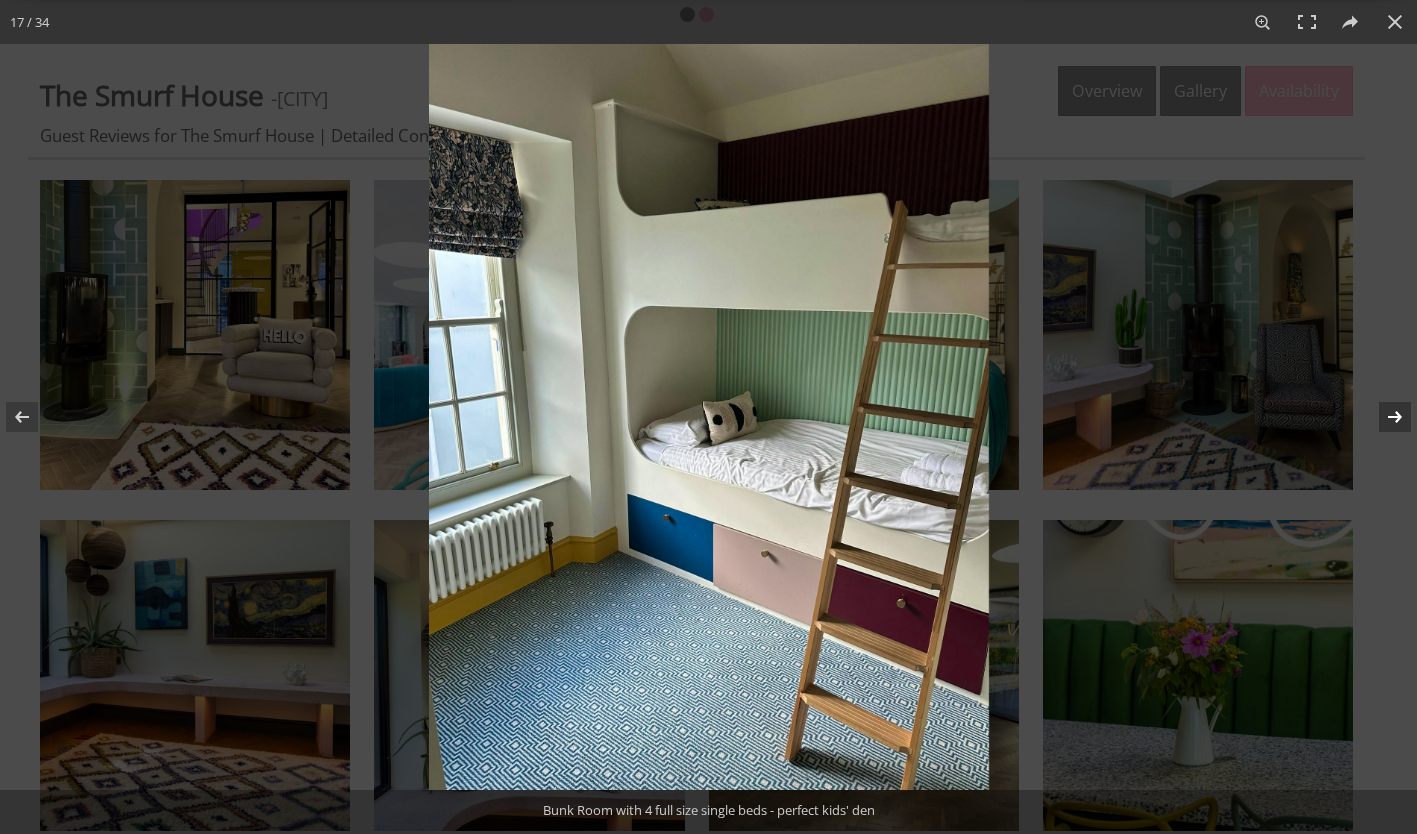 click at bounding box center (1382, 417) 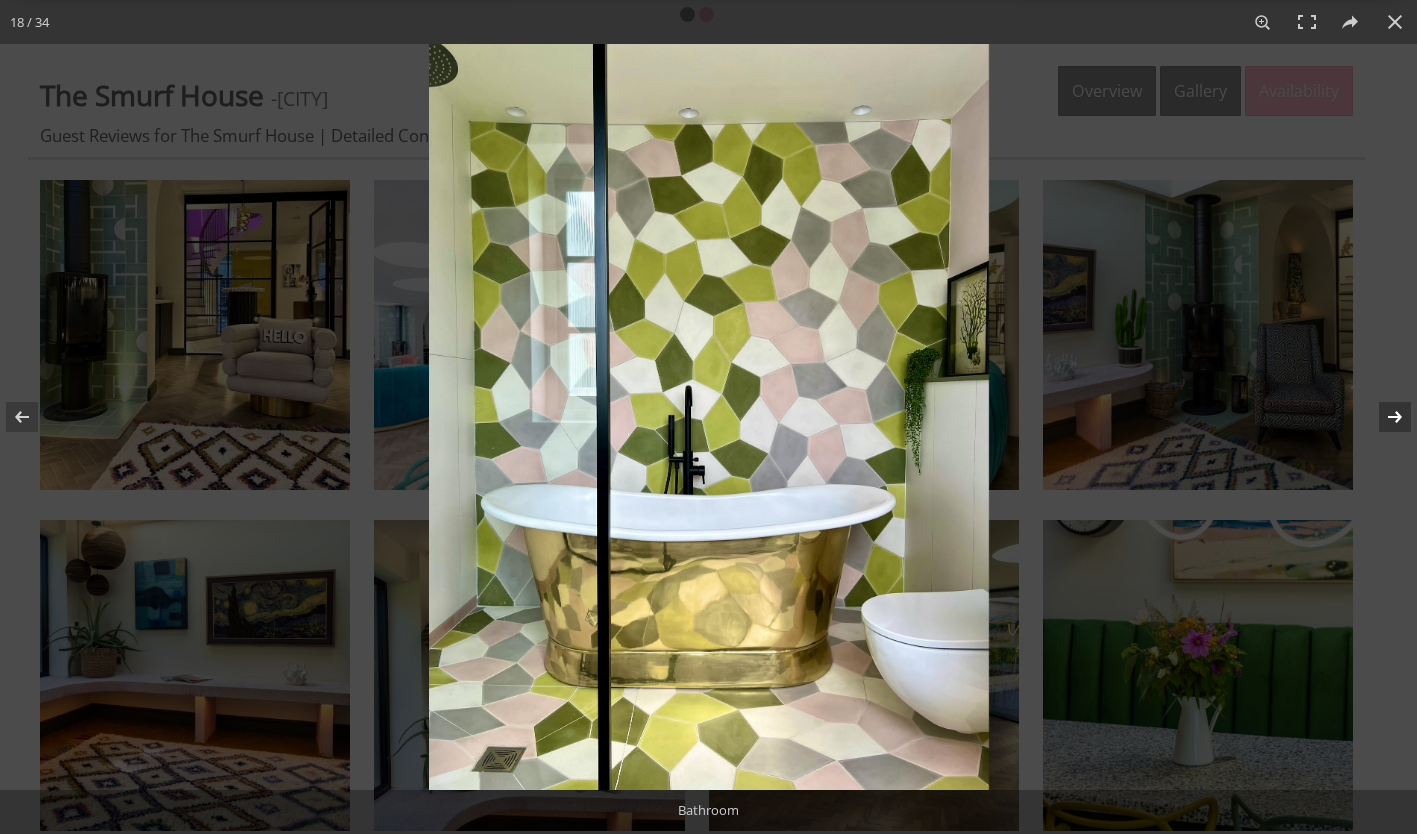 click at bounding box center [1382, 417] 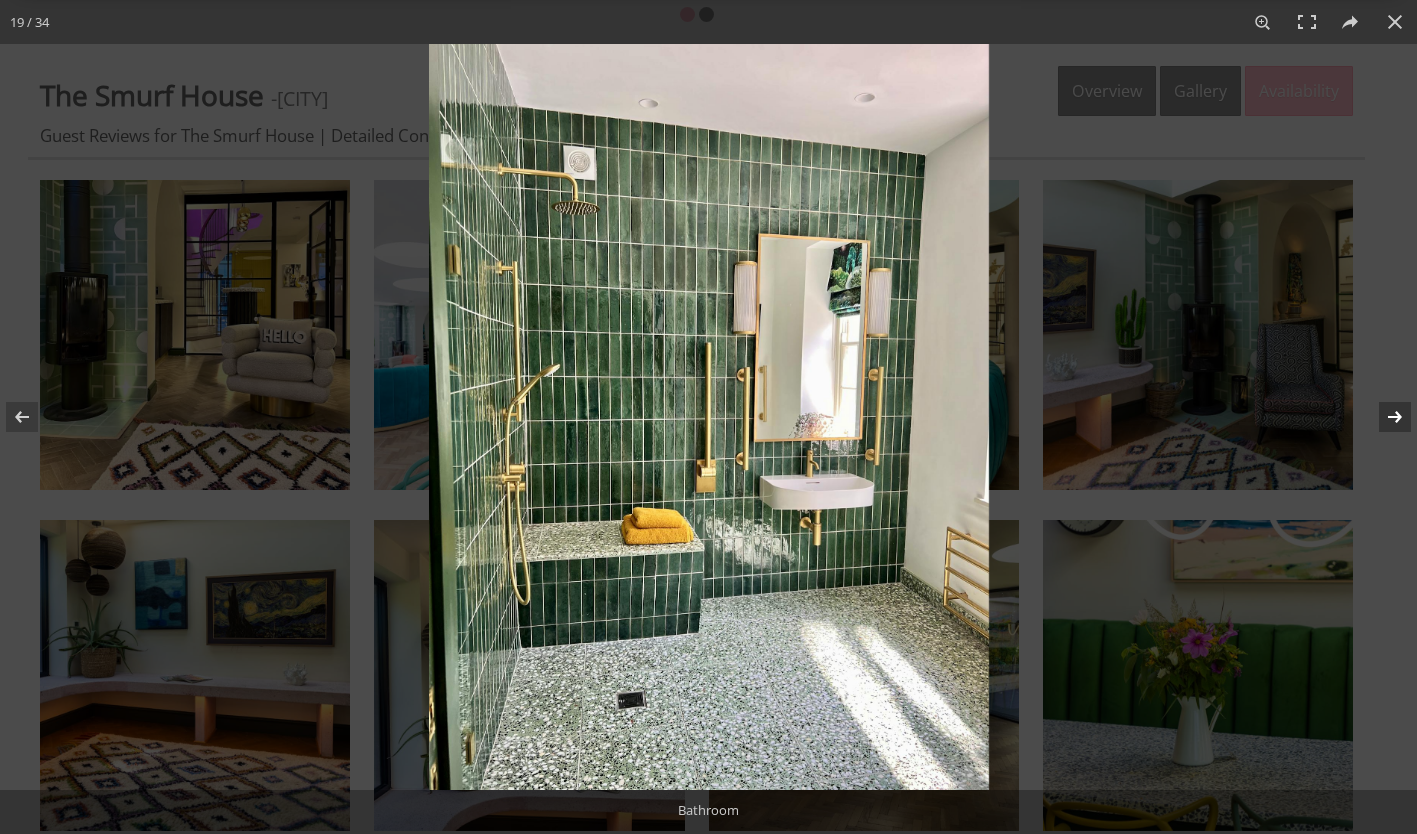 click at bounding box center (1382, 417) 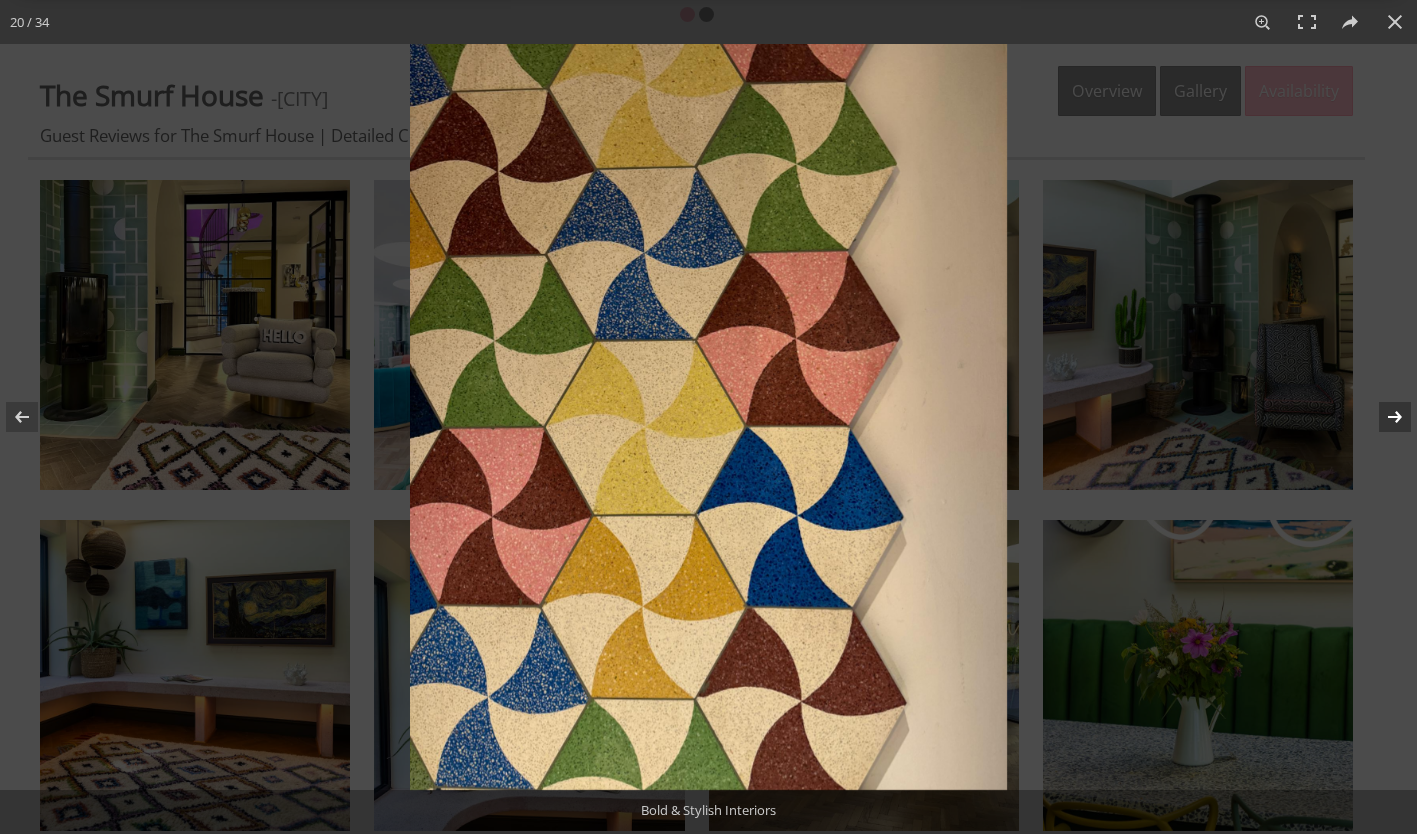 click at bounding box center [1382, 417] 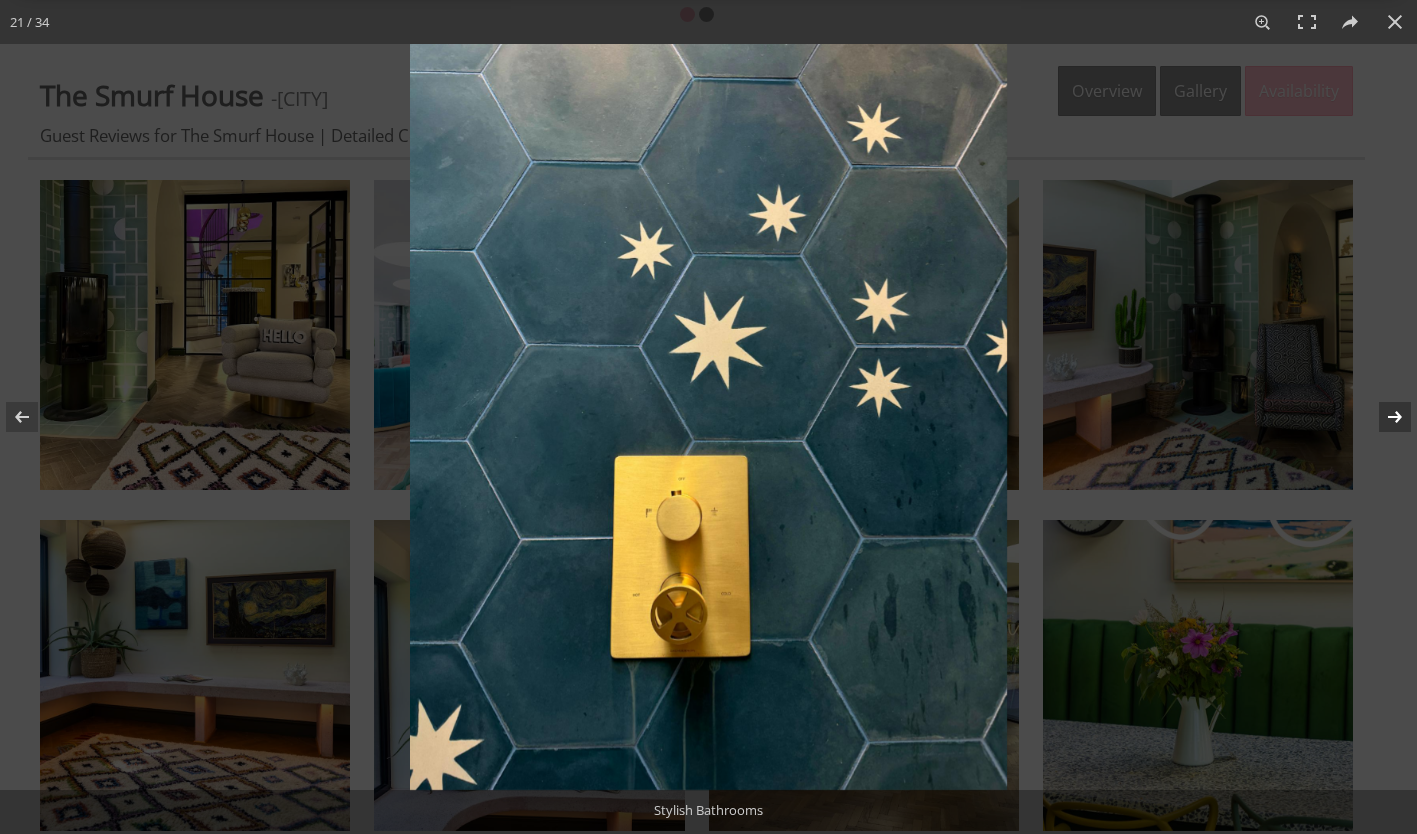 click at bounding box center [1382, 417] 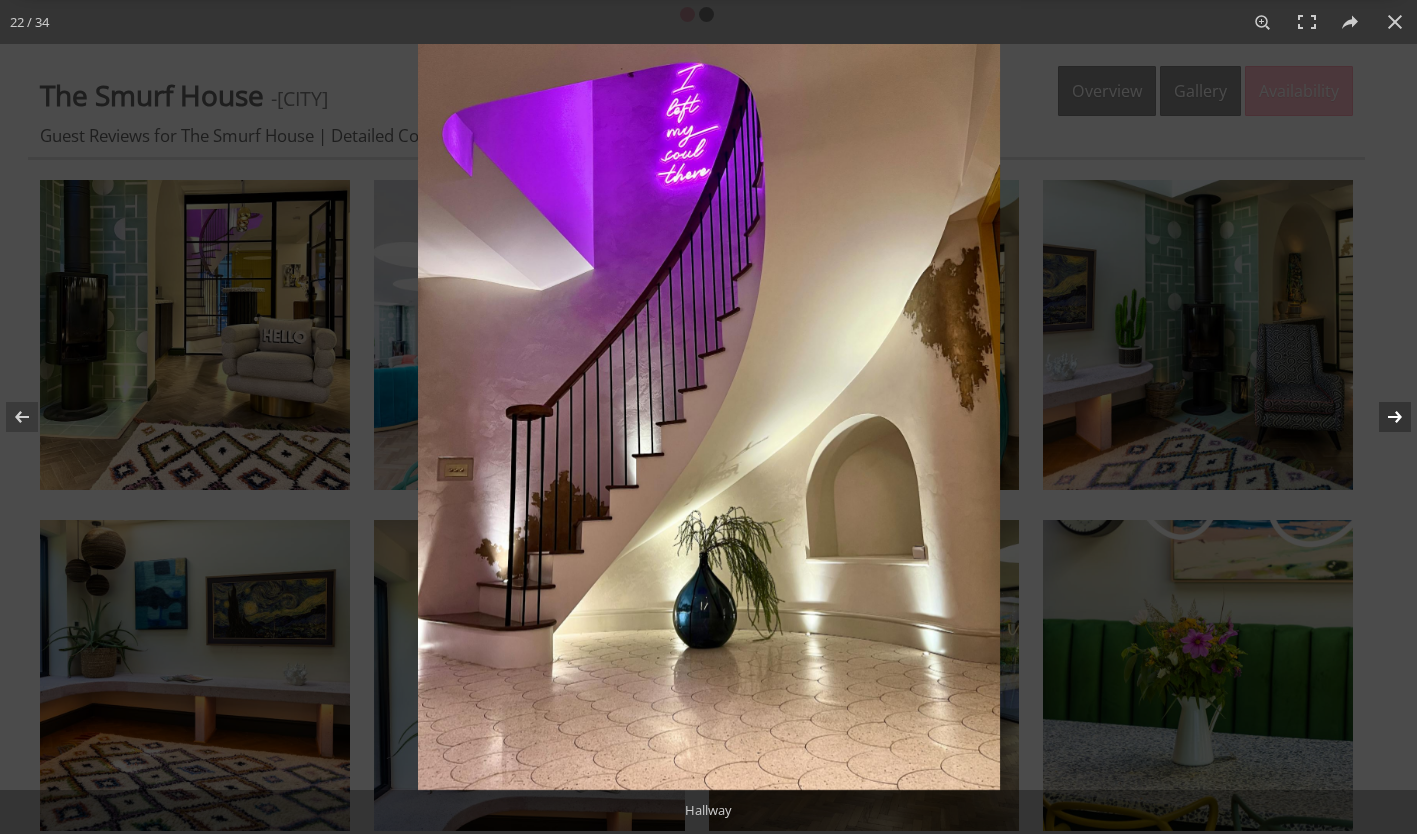 click at bounding box center (1382, 417) 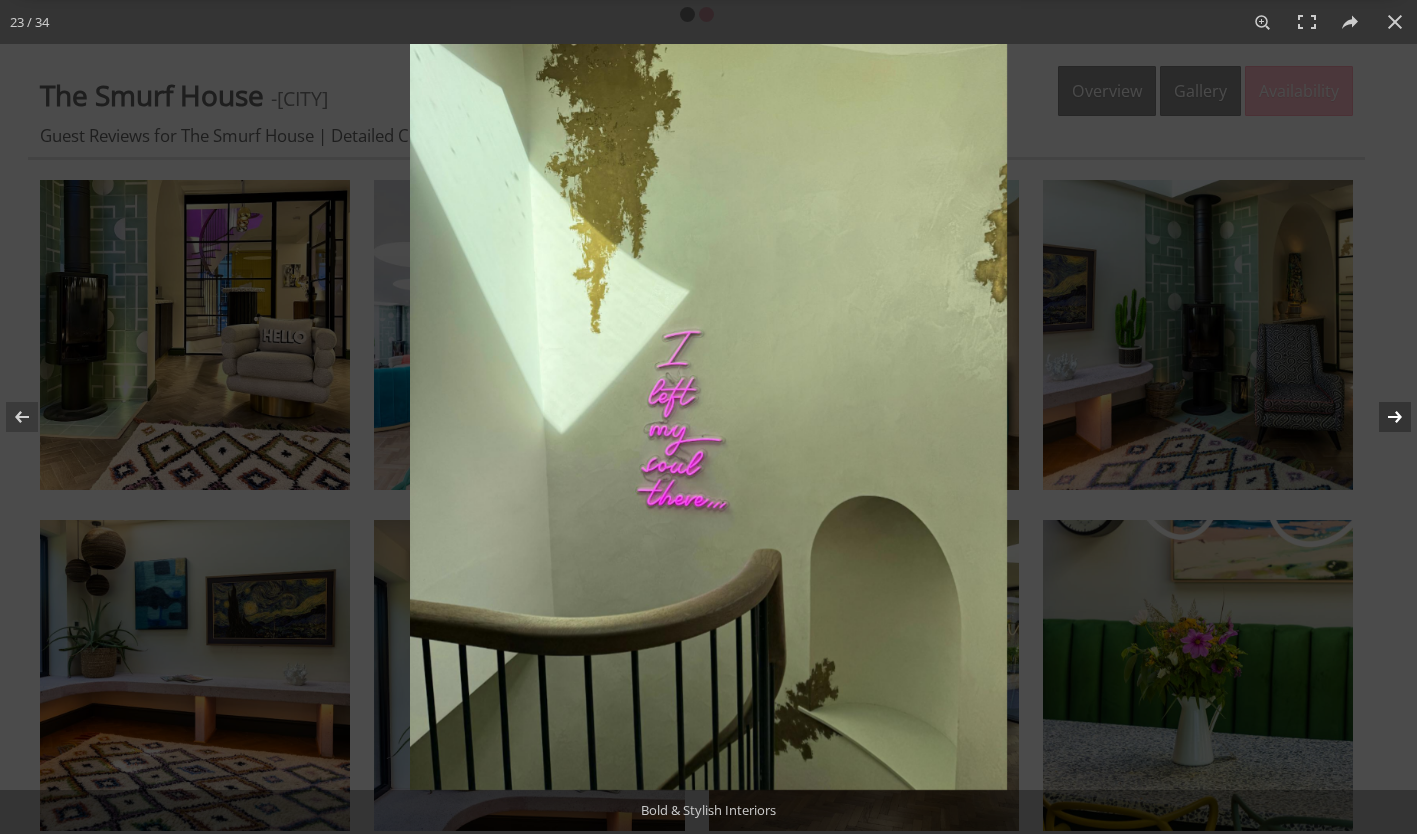 click at bounding box center [1382, 417] 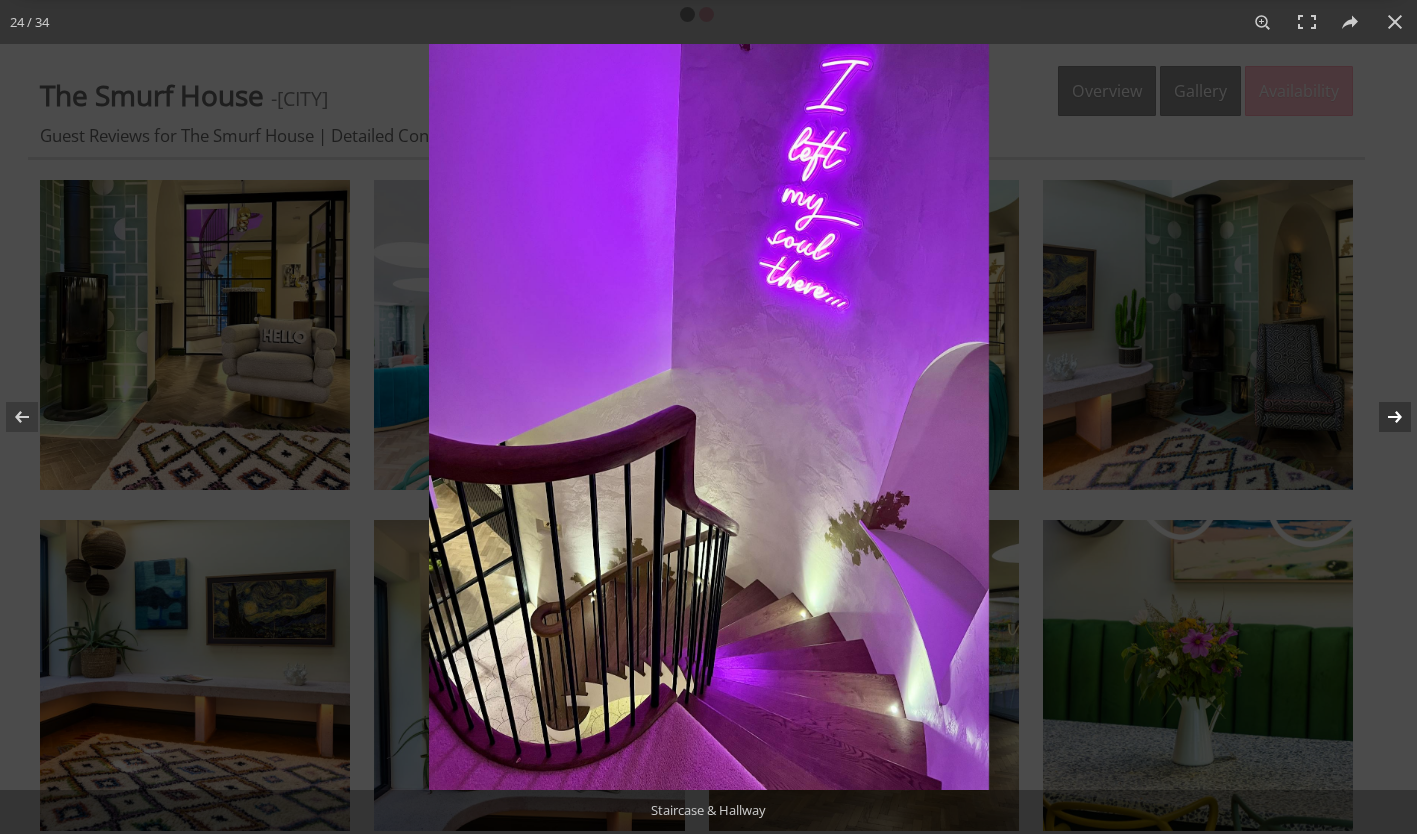 click at bounding box center [1382, 417] 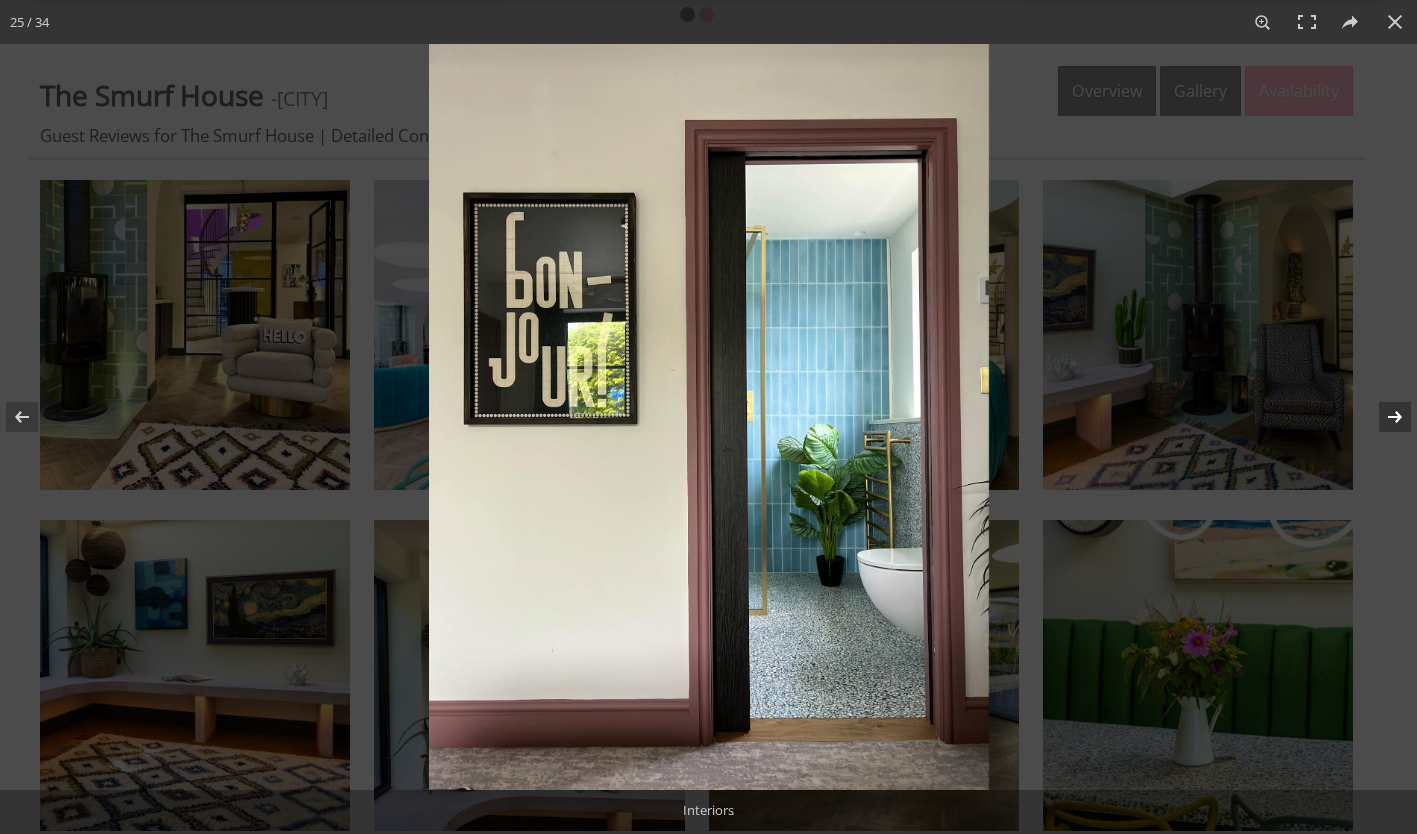 click at bounding box center (1382, 417) 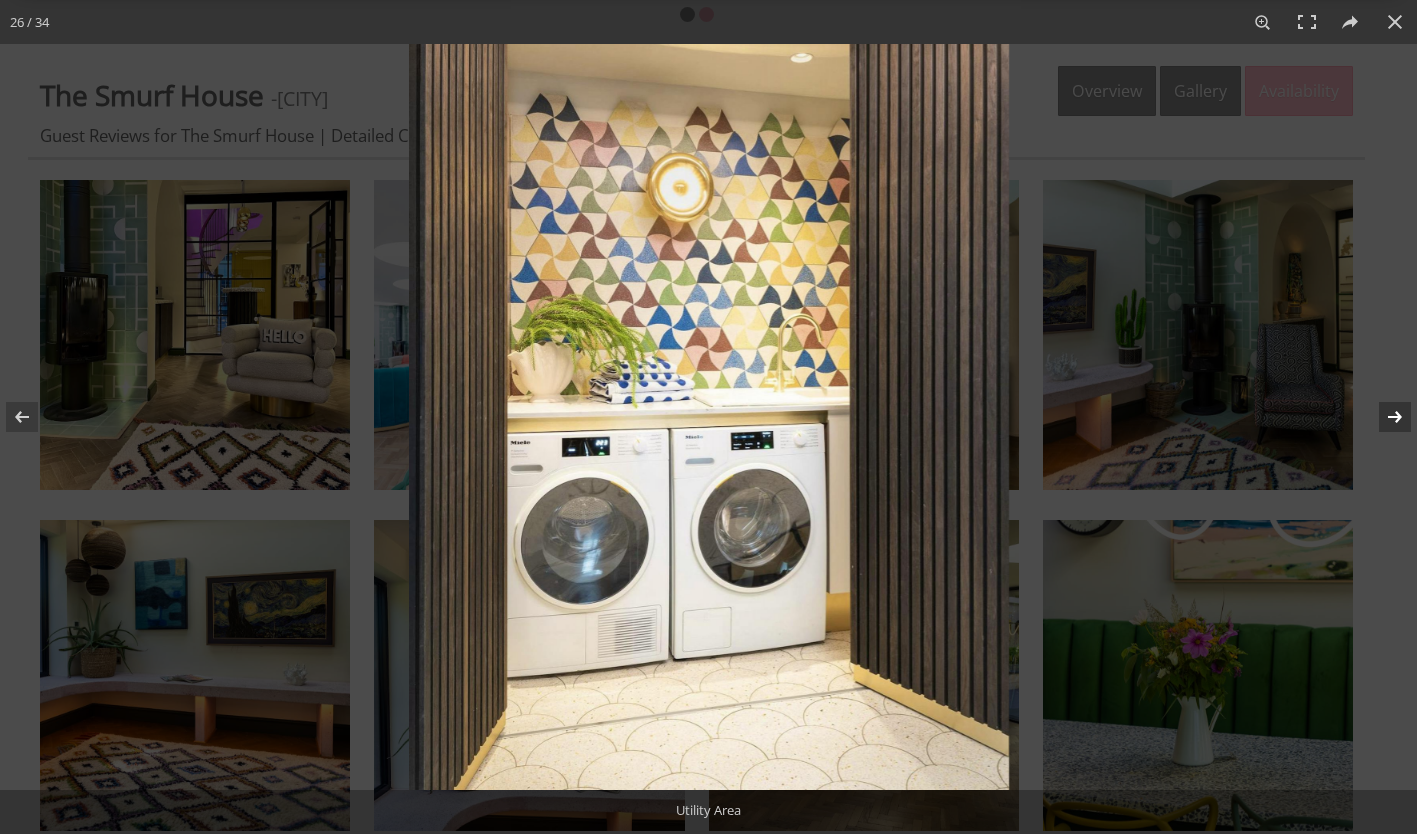 click at bounding box center [1382, 417] 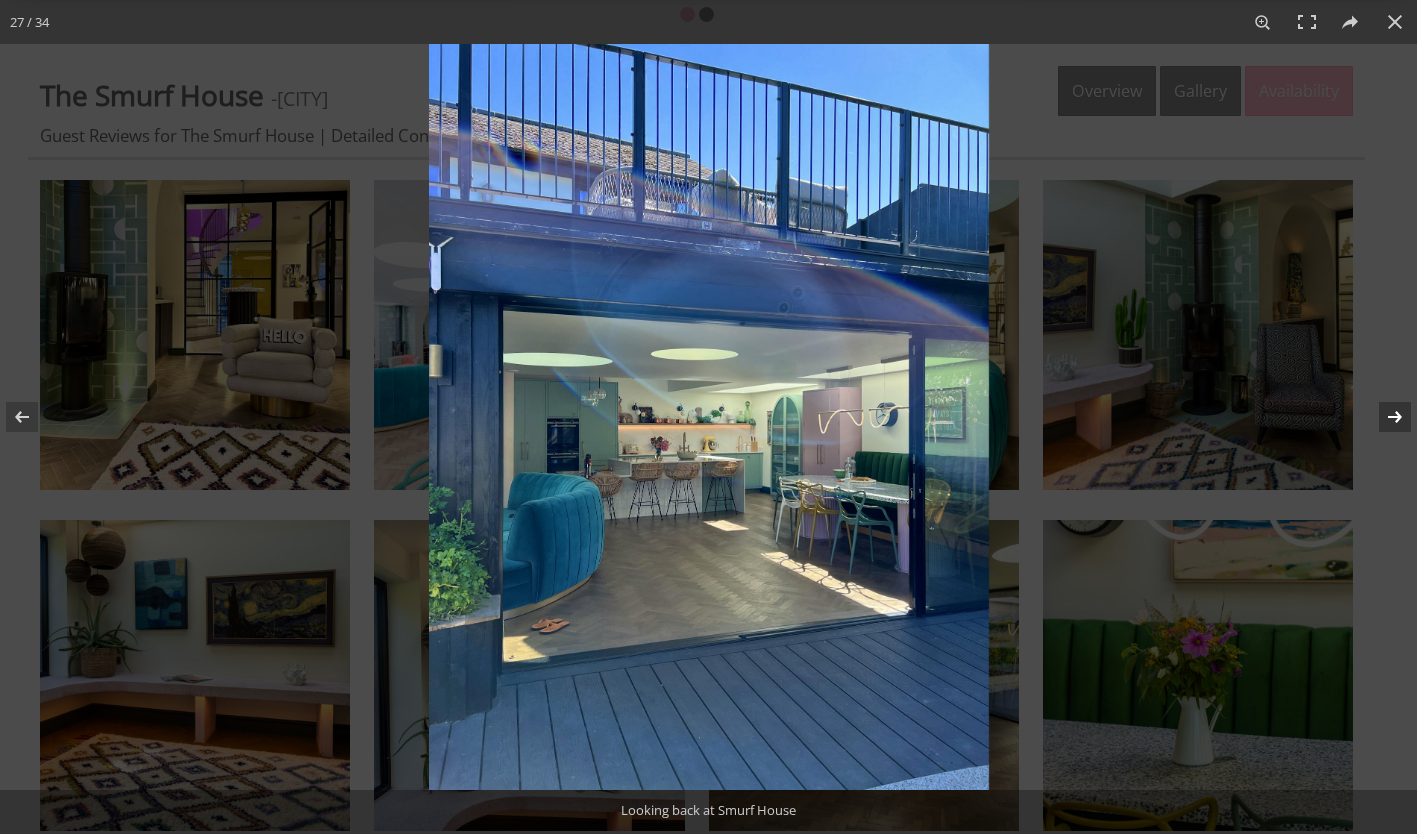 click at bounding box center [1382, 417] 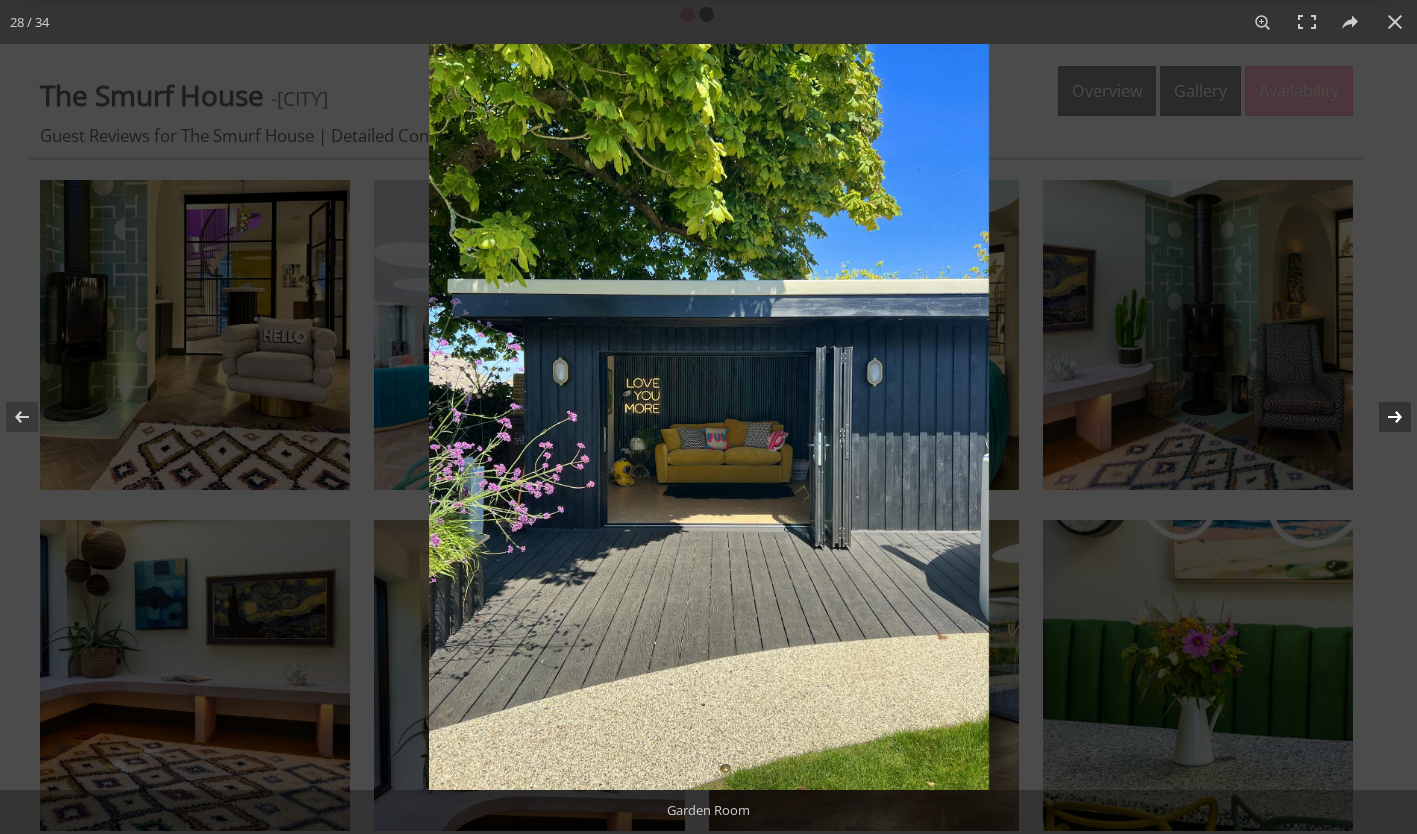 click at bounding box center (1382, 417) 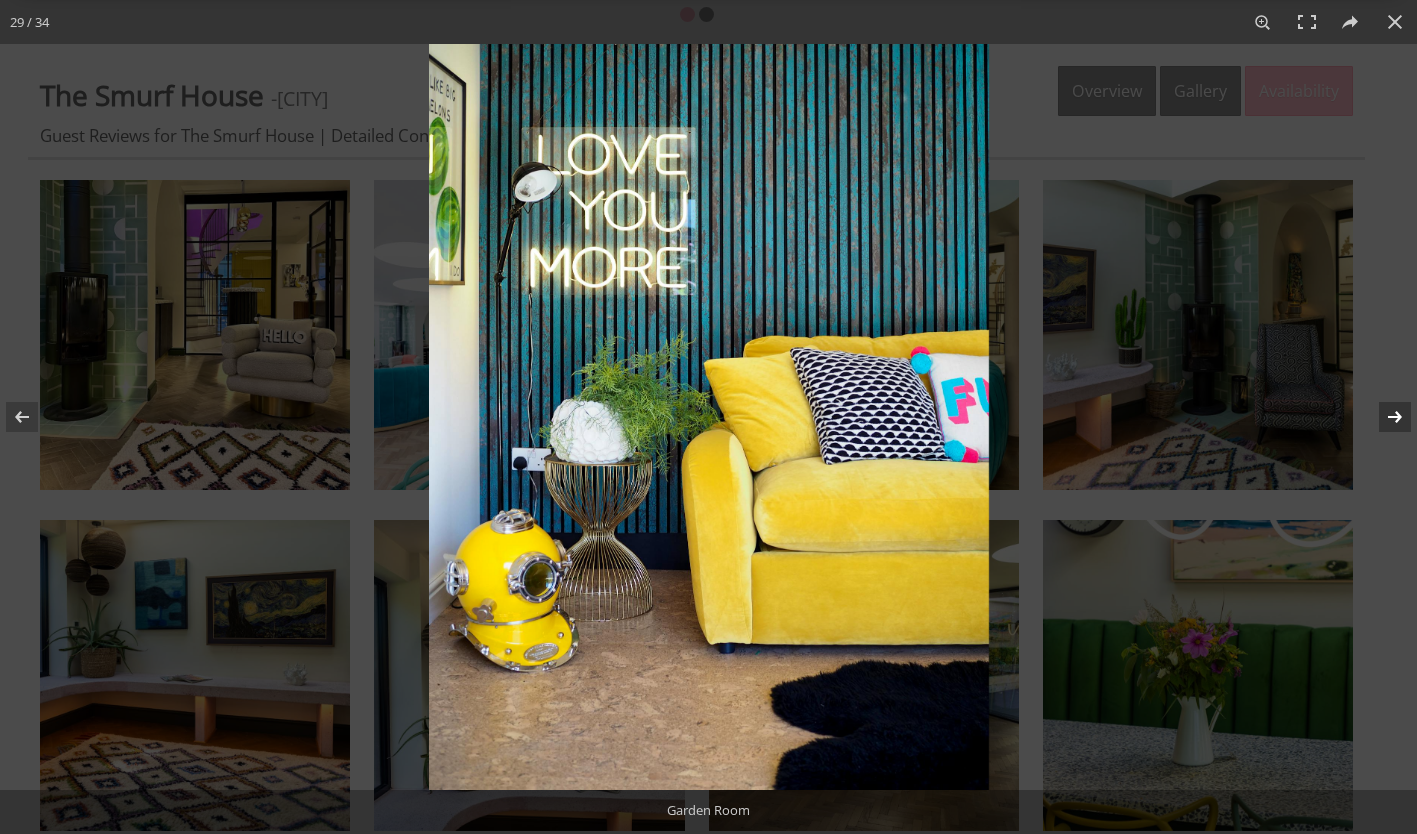 click at bounding box center (1382, 417) 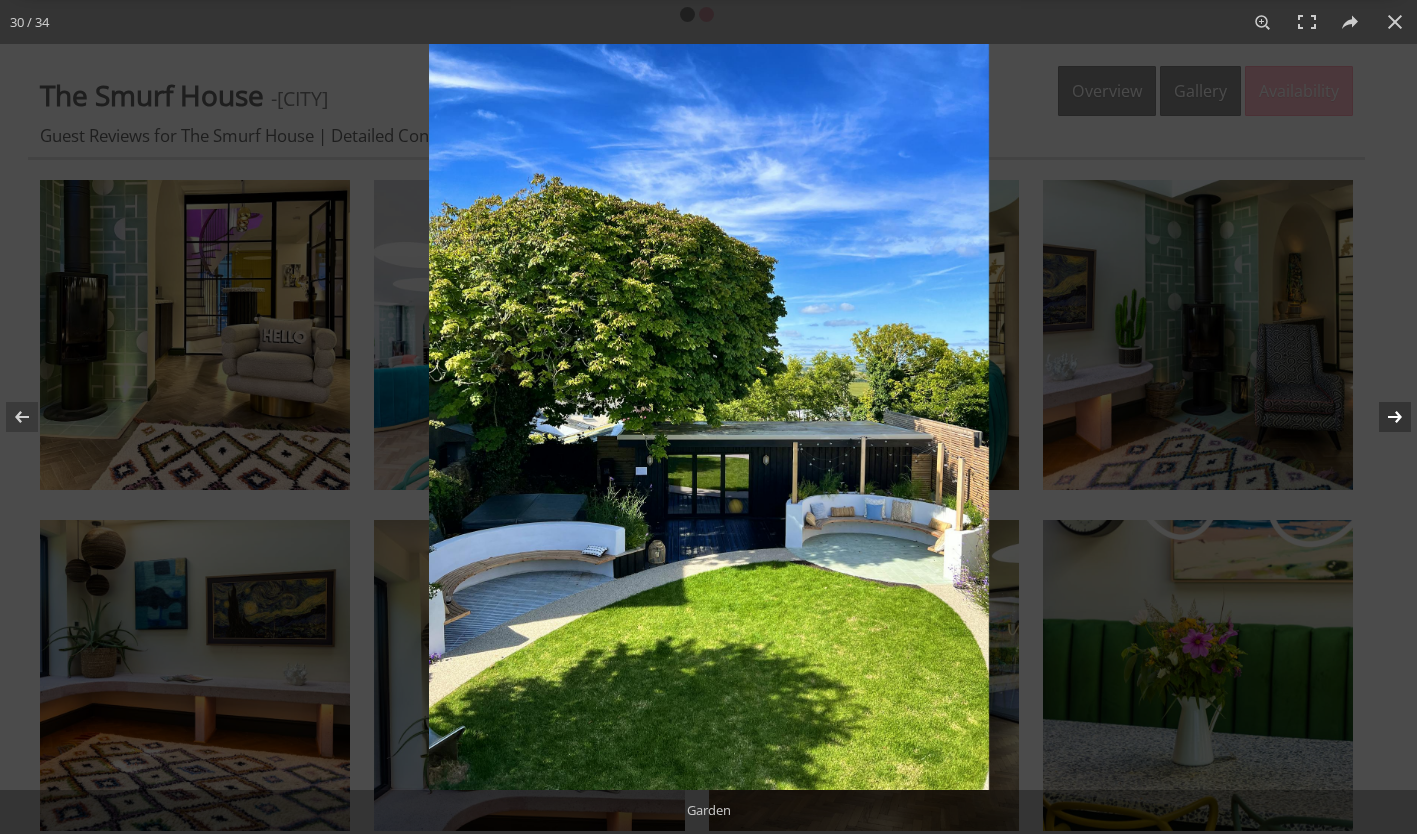 click at bounding box center (1382, 417) 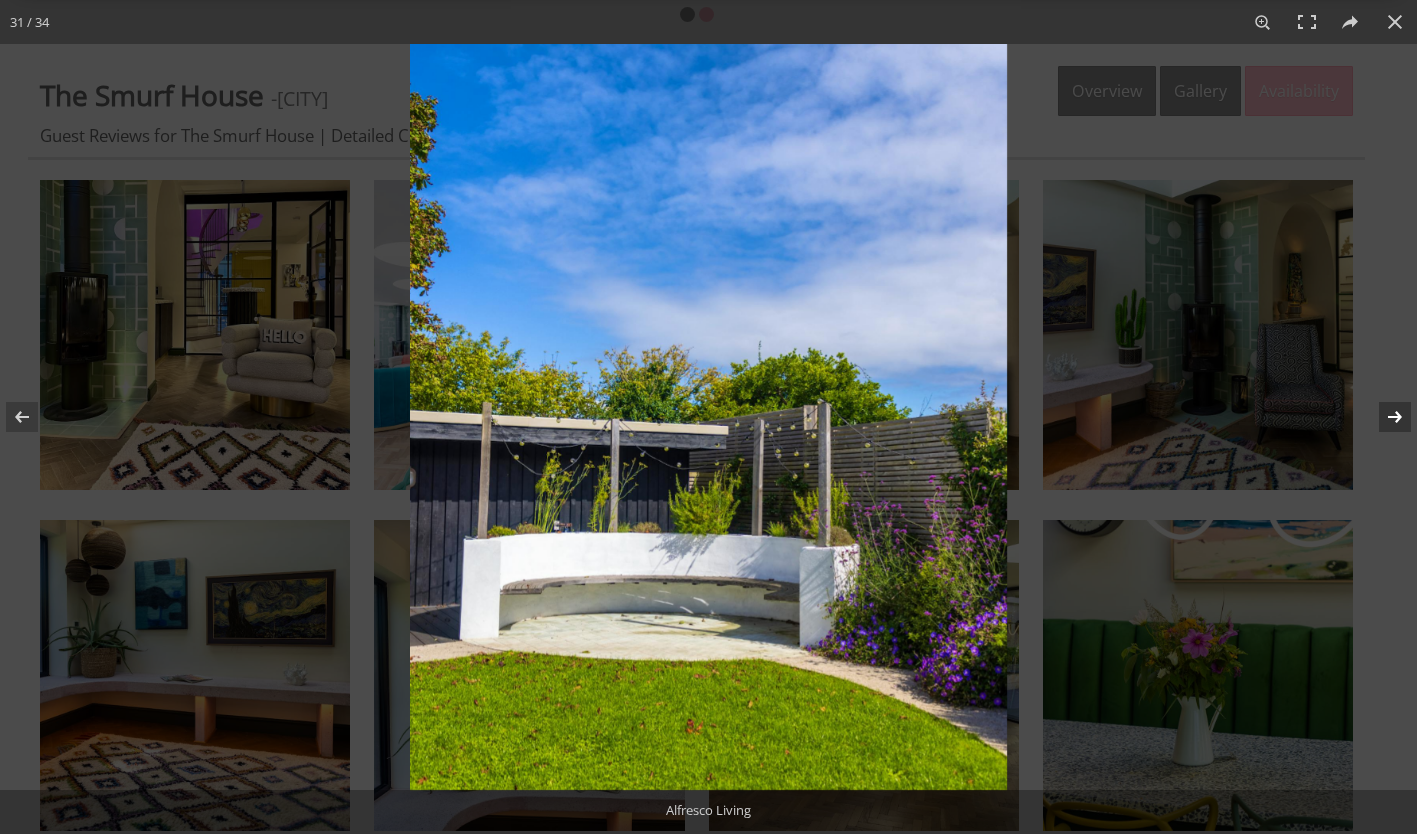 click at bounding box center [1382, 417] 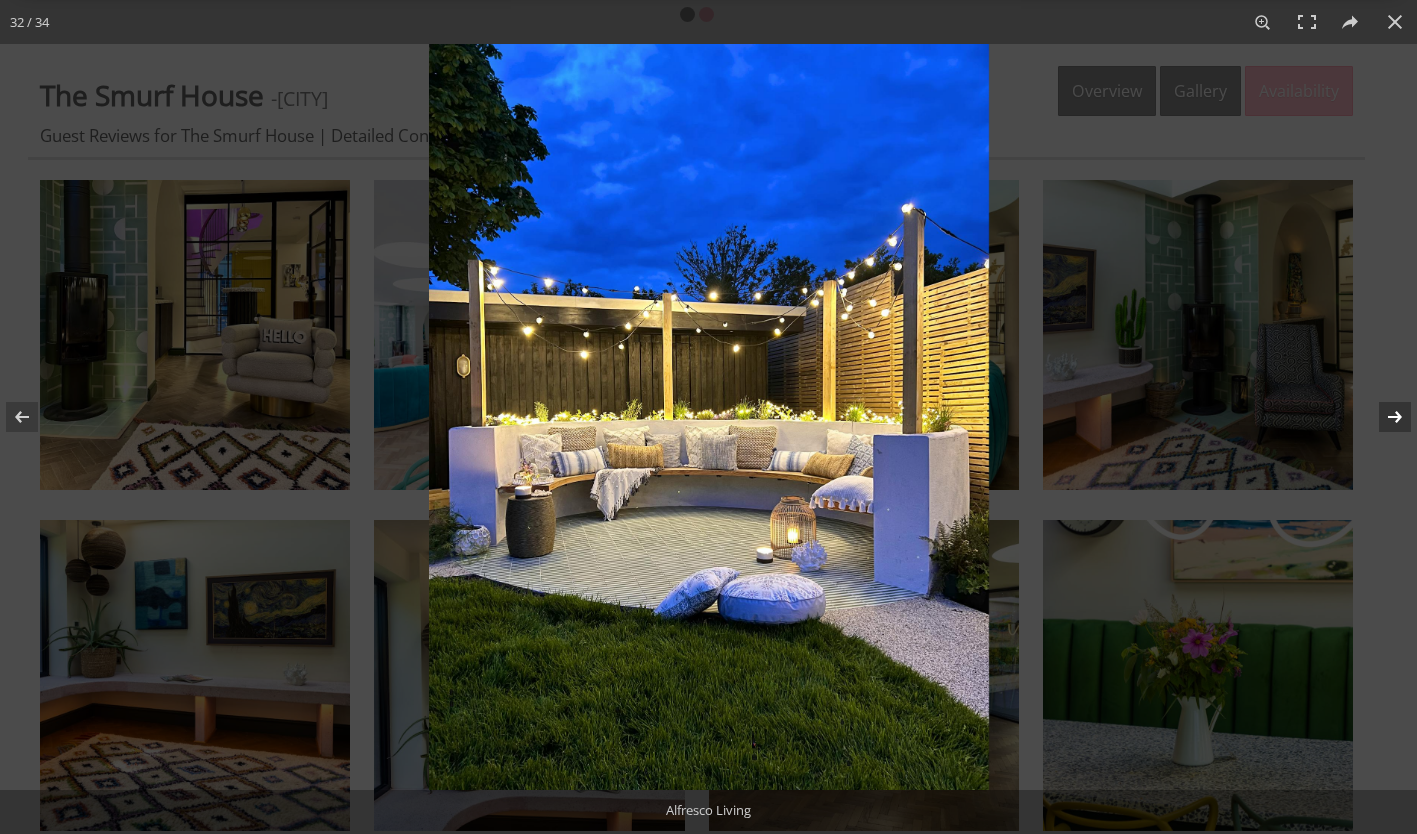 click at bounding box center [1382, 417] 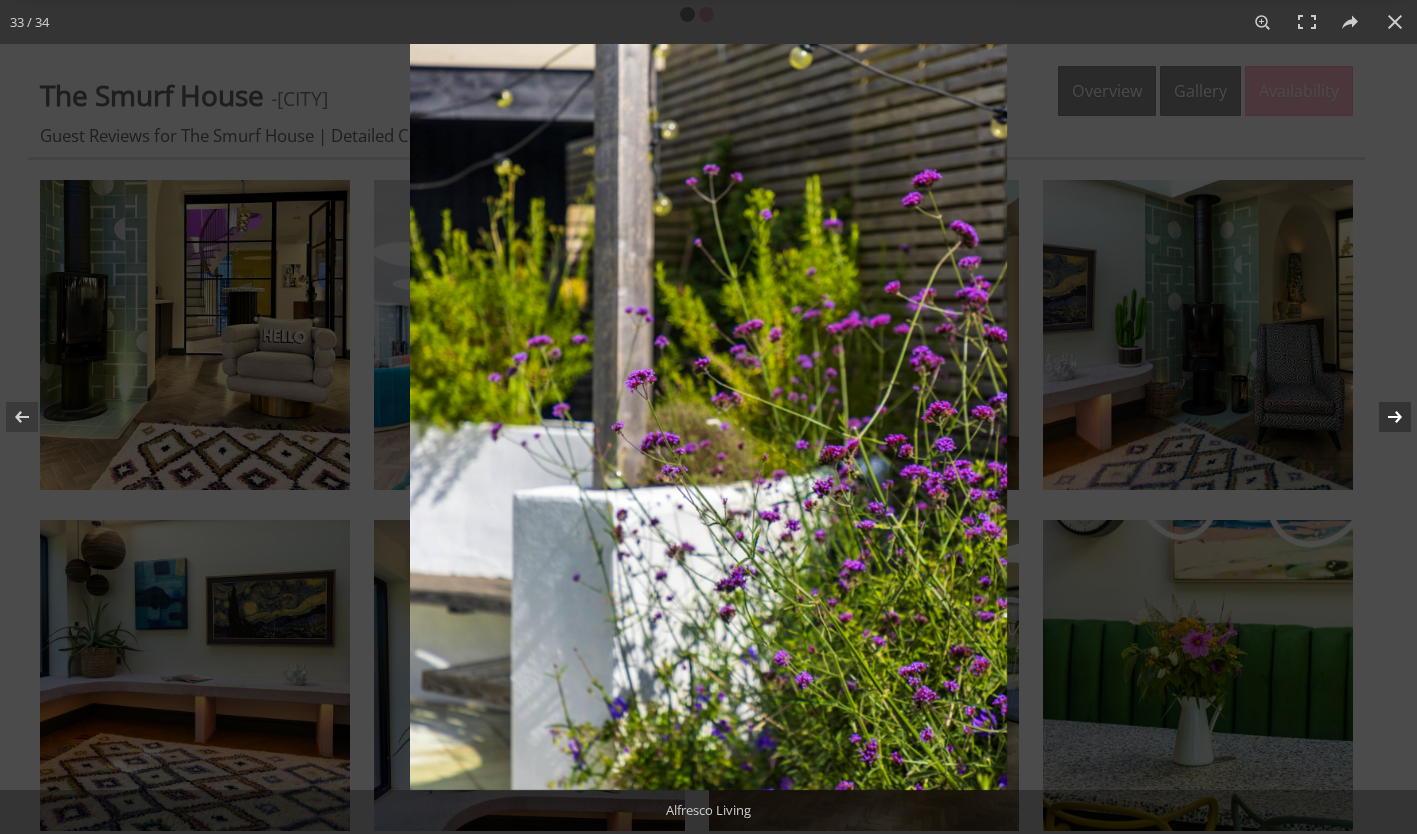 click at bounding box center (1382, 417) 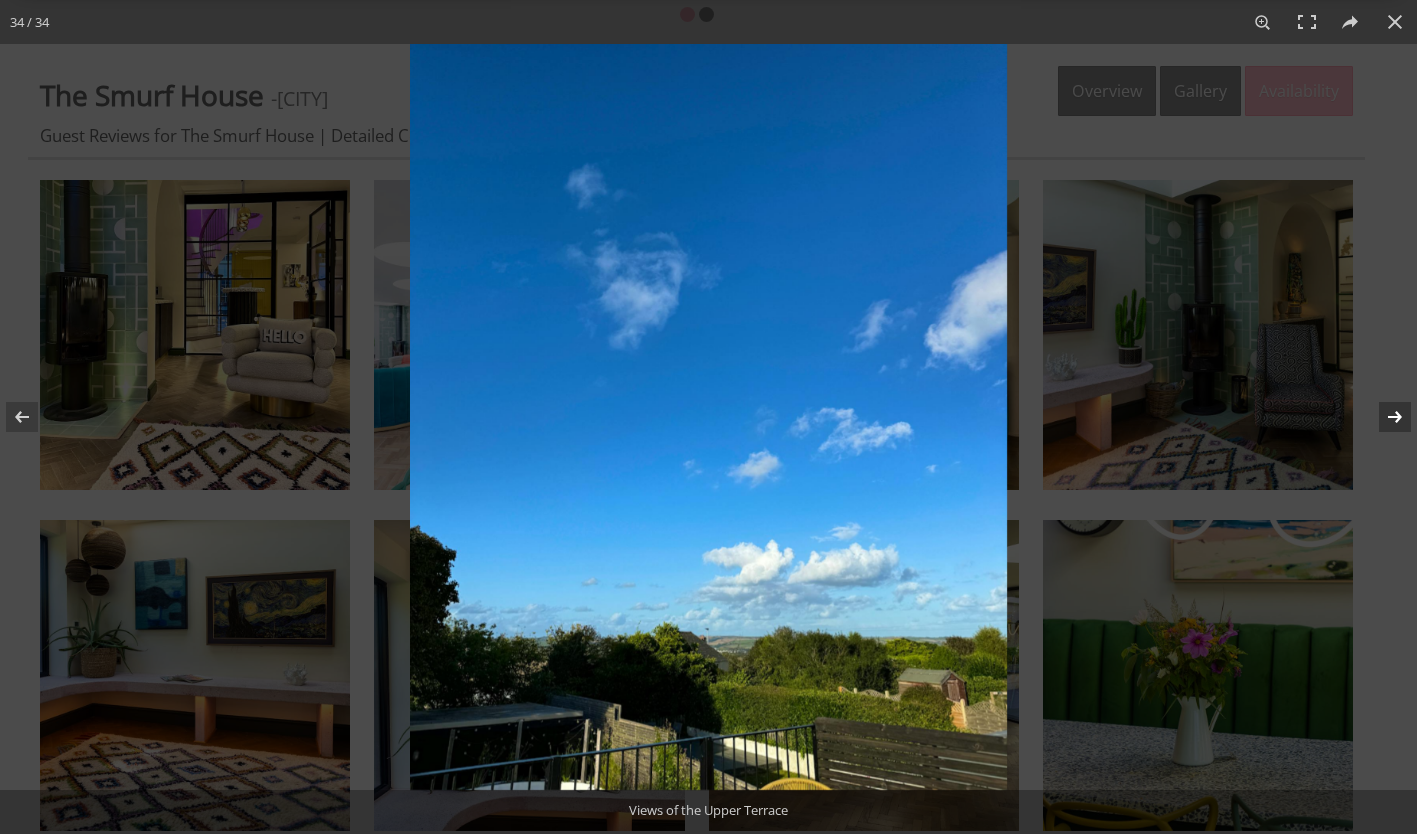 click at bounding box center (1382, 417) 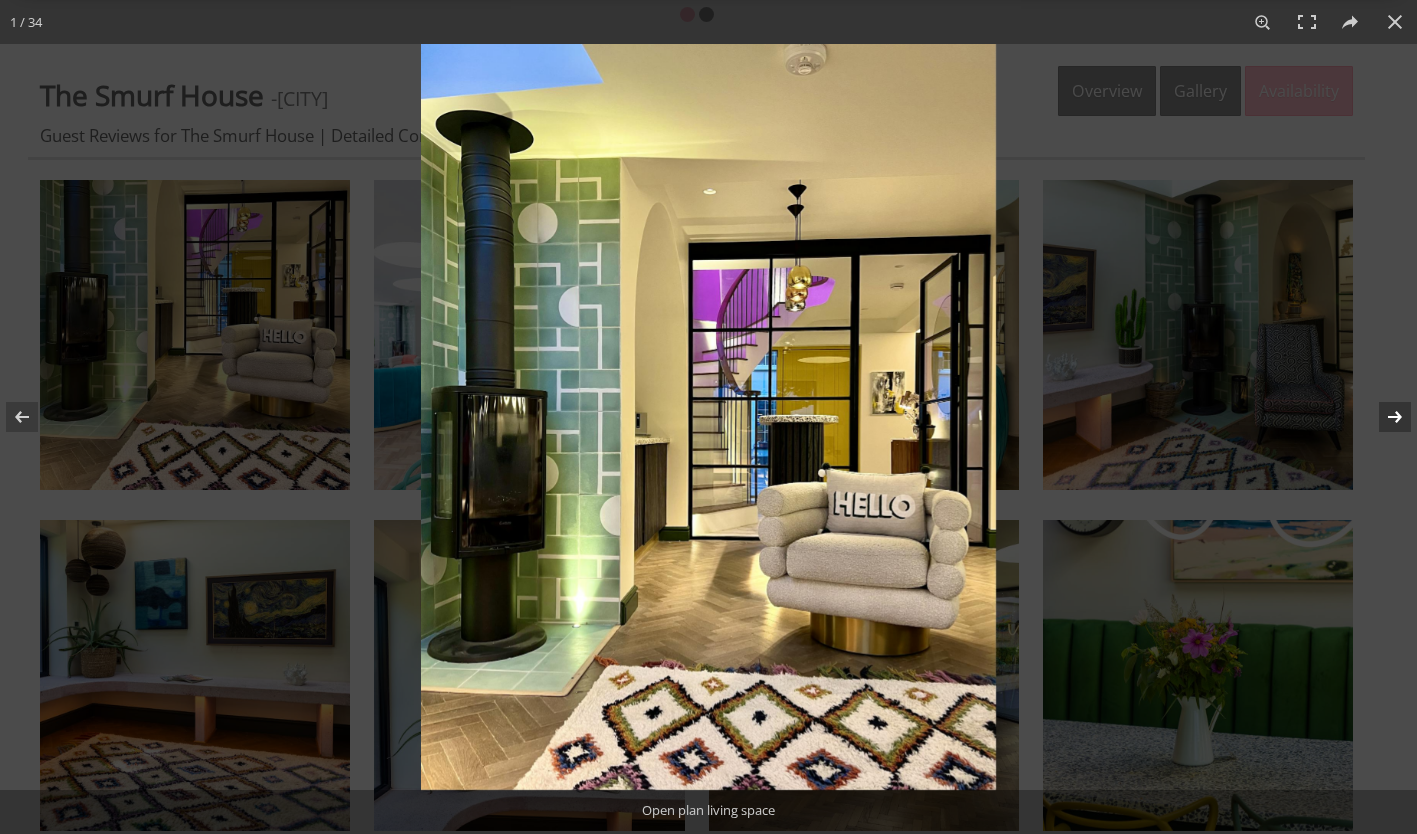 click at bounding box center (1382, 417) 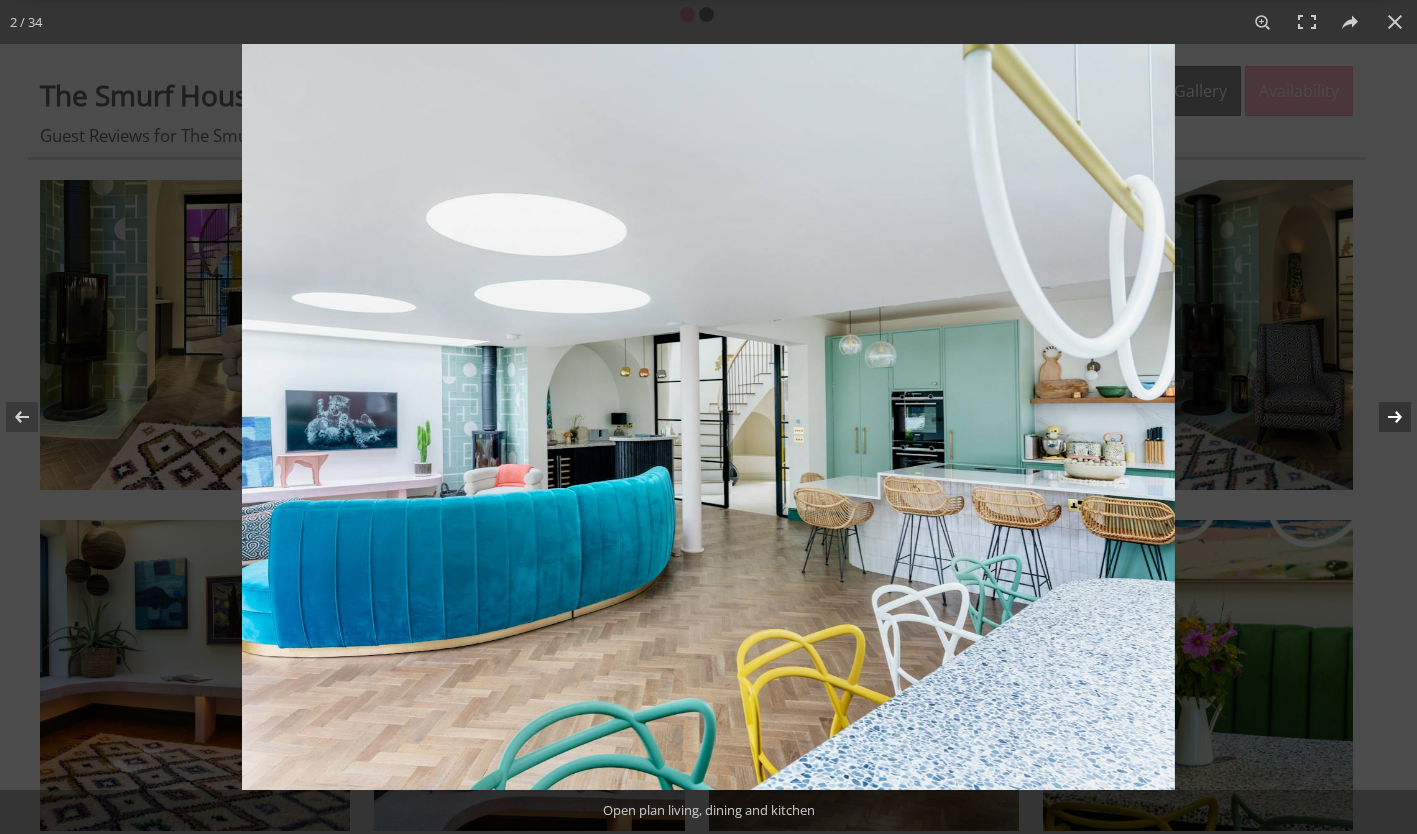 click at bounding box center [1382, 417] 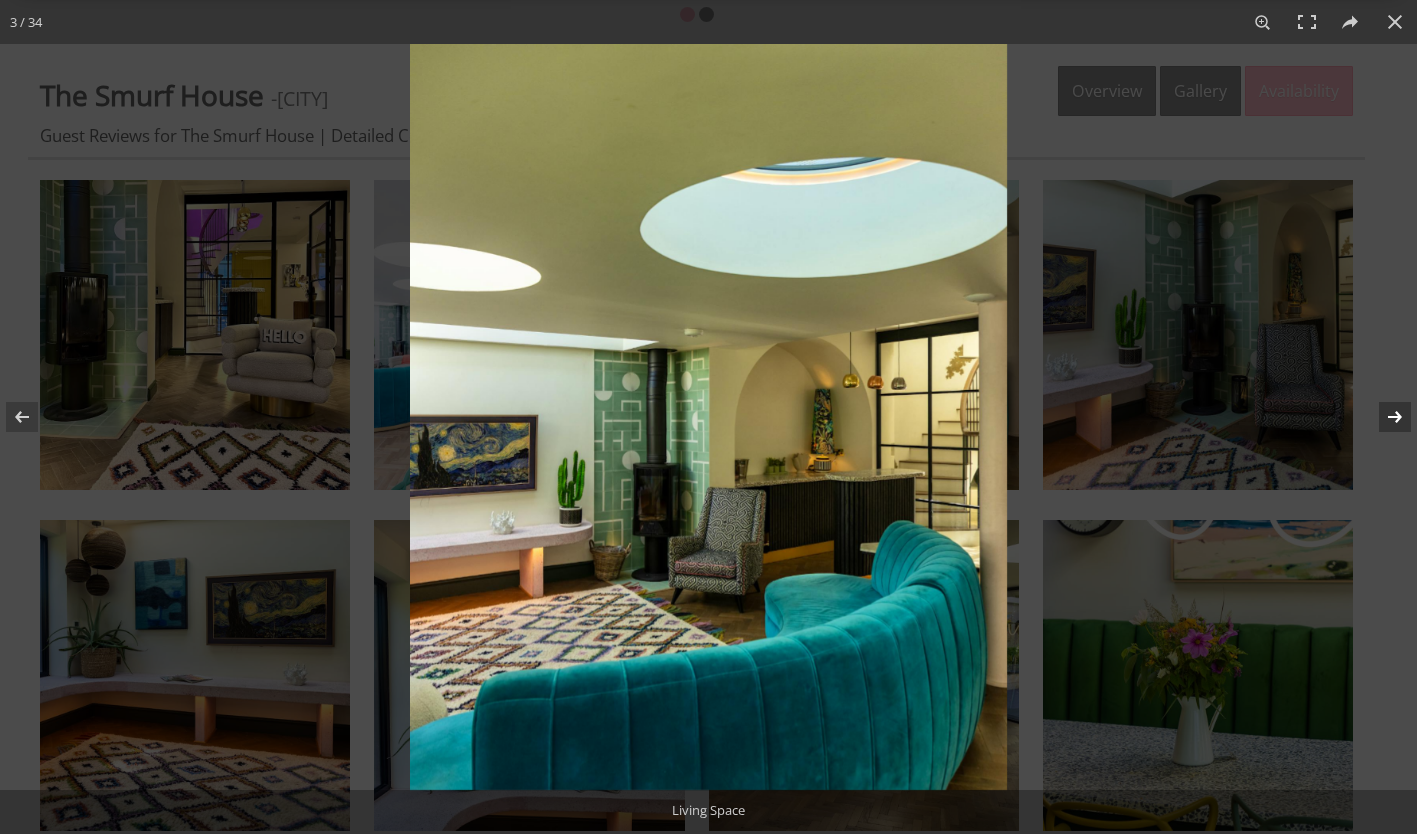 click at bounding box center [1382, 417] 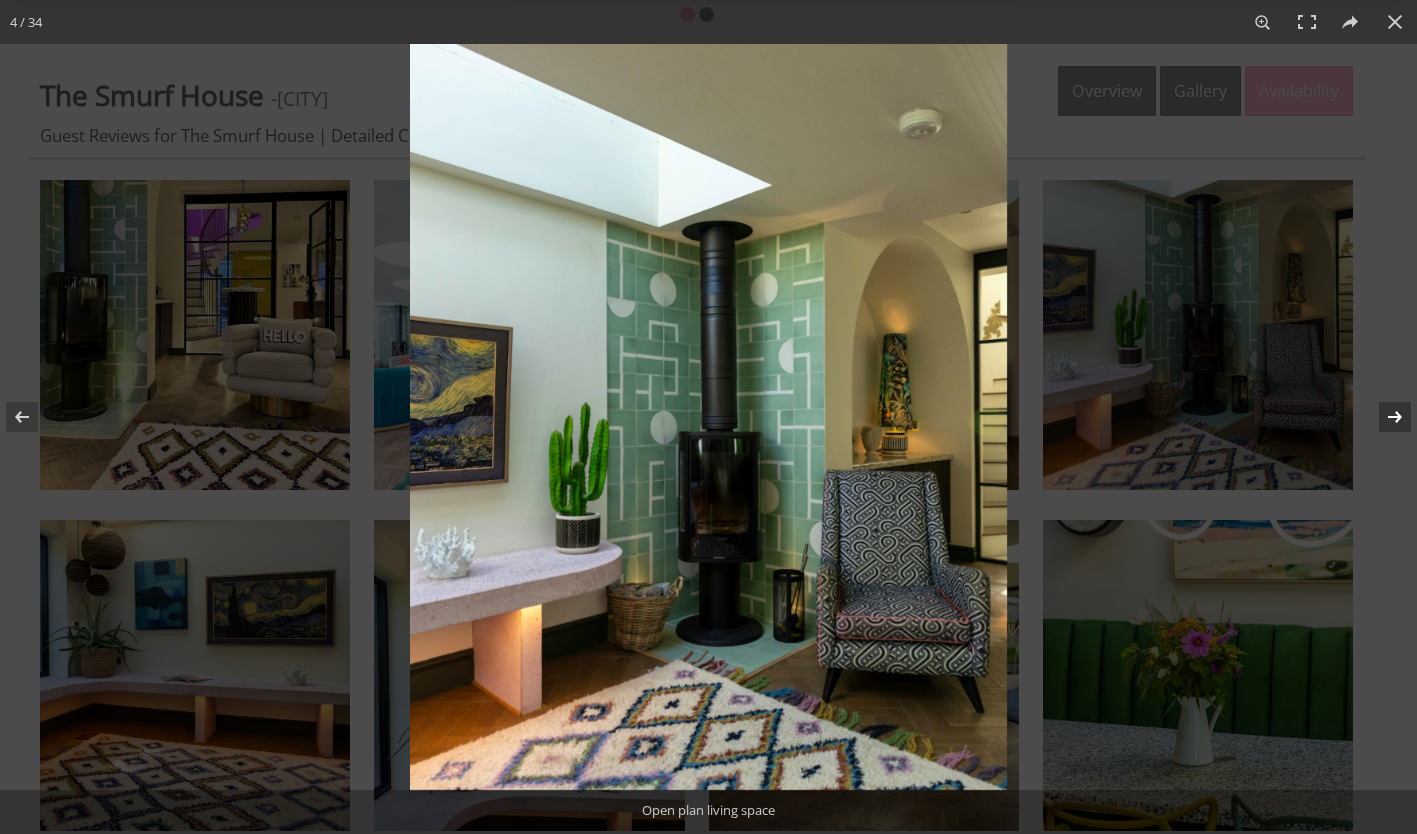 click at bounding box center (1382, 417) 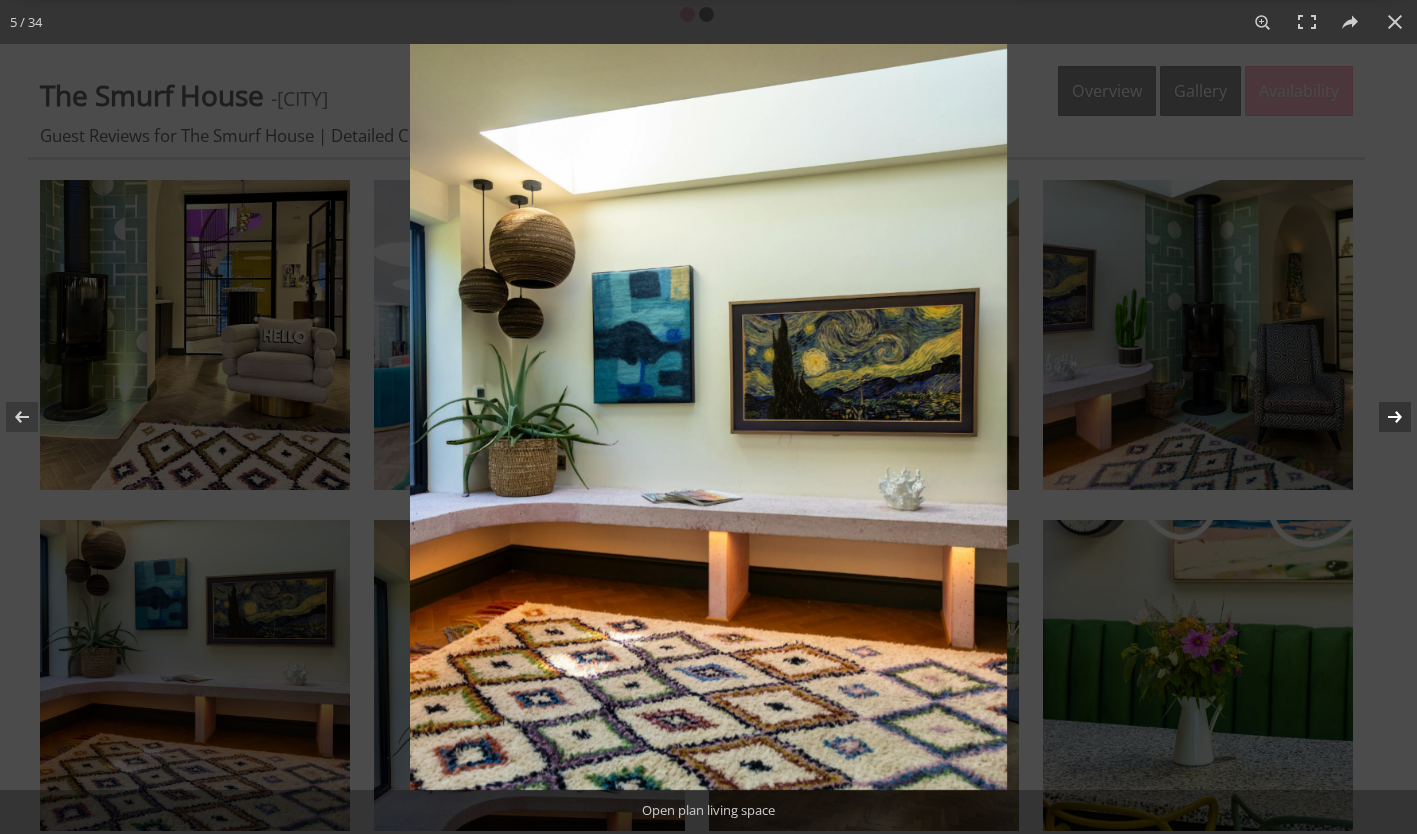 click at bounding box center [1382, 417] 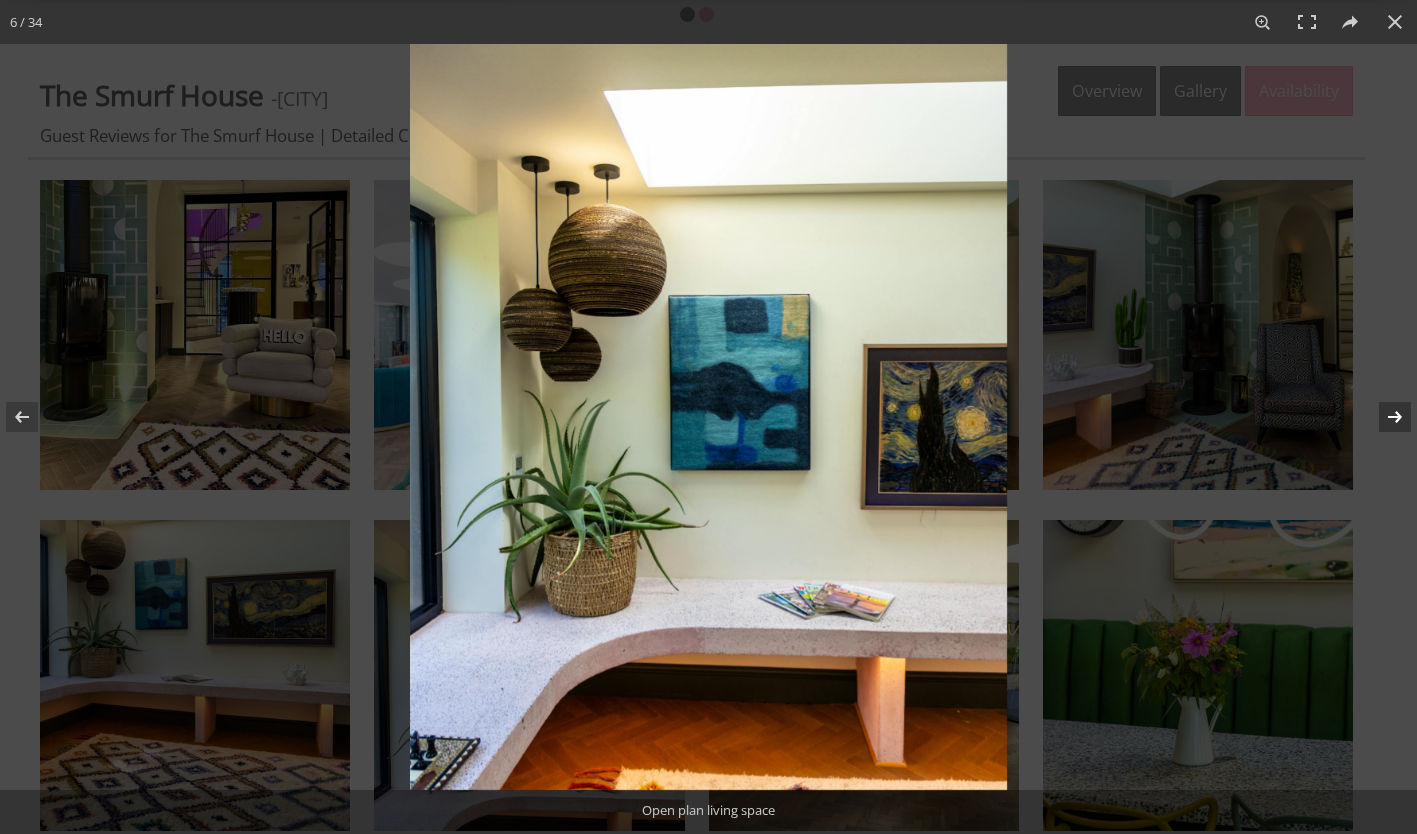 click at bounding box center [1382, 417] 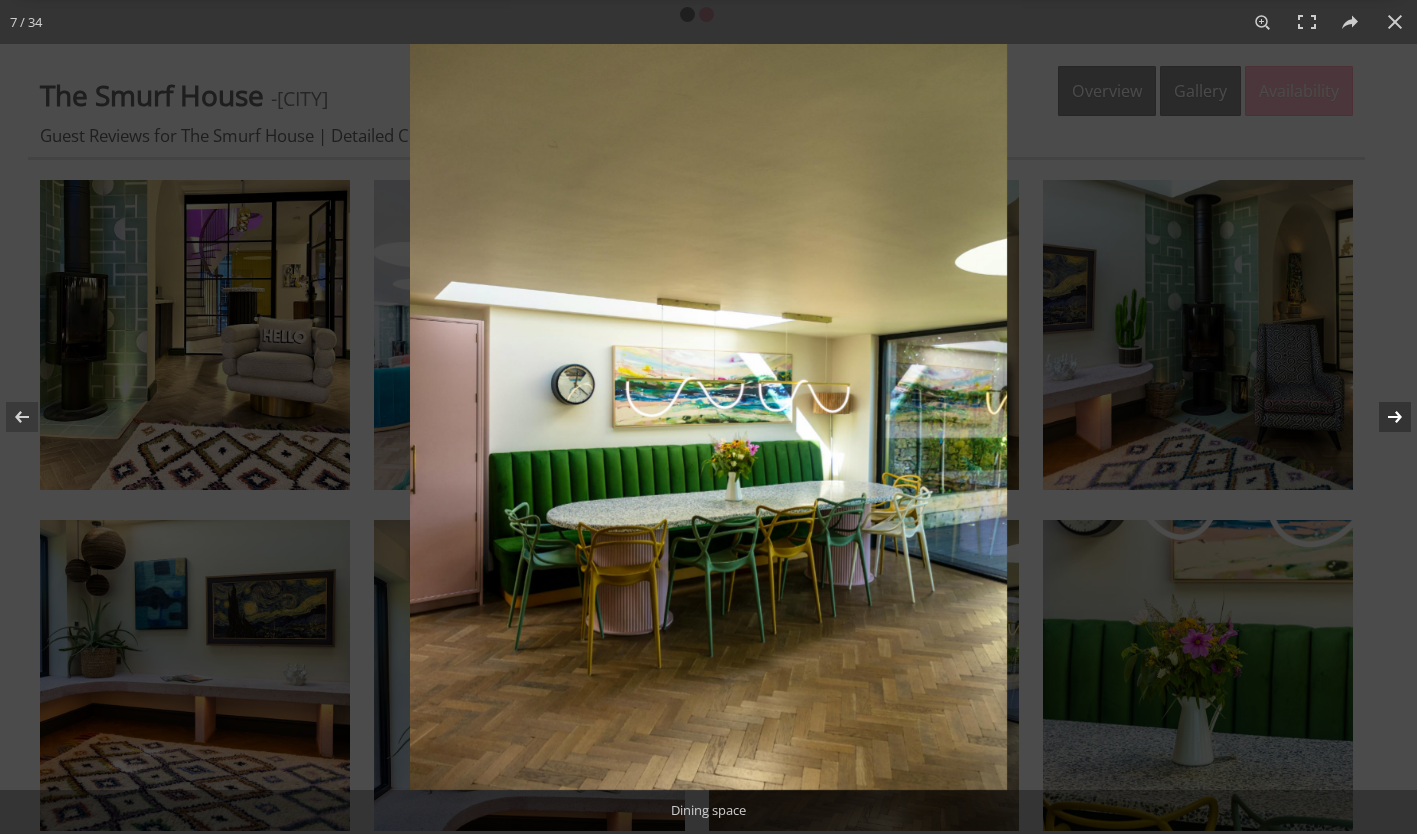 click at bounding box center [1382, 417] 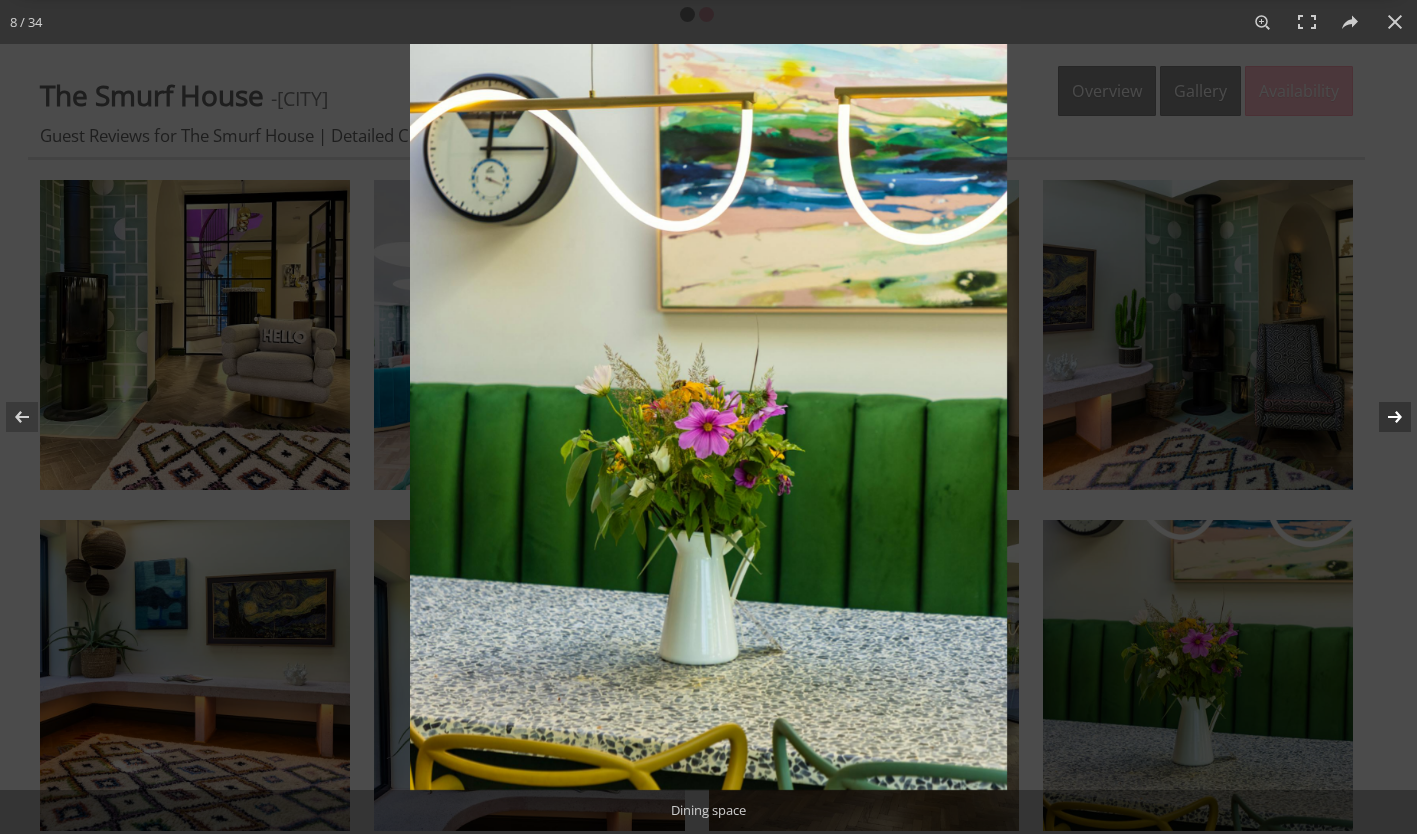 click at bounding box center (1382, 417) 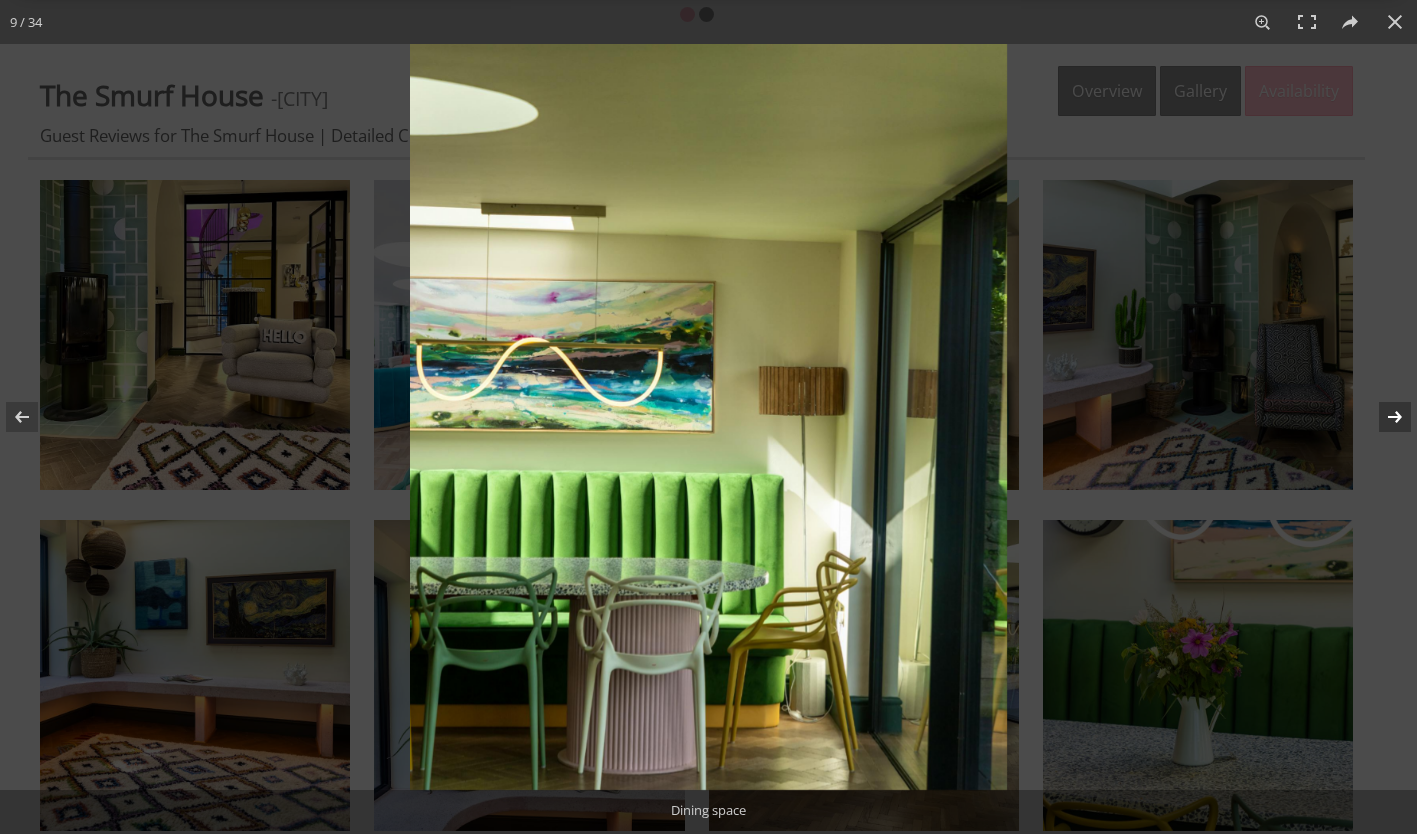 click at bounding box center (1382, 417) 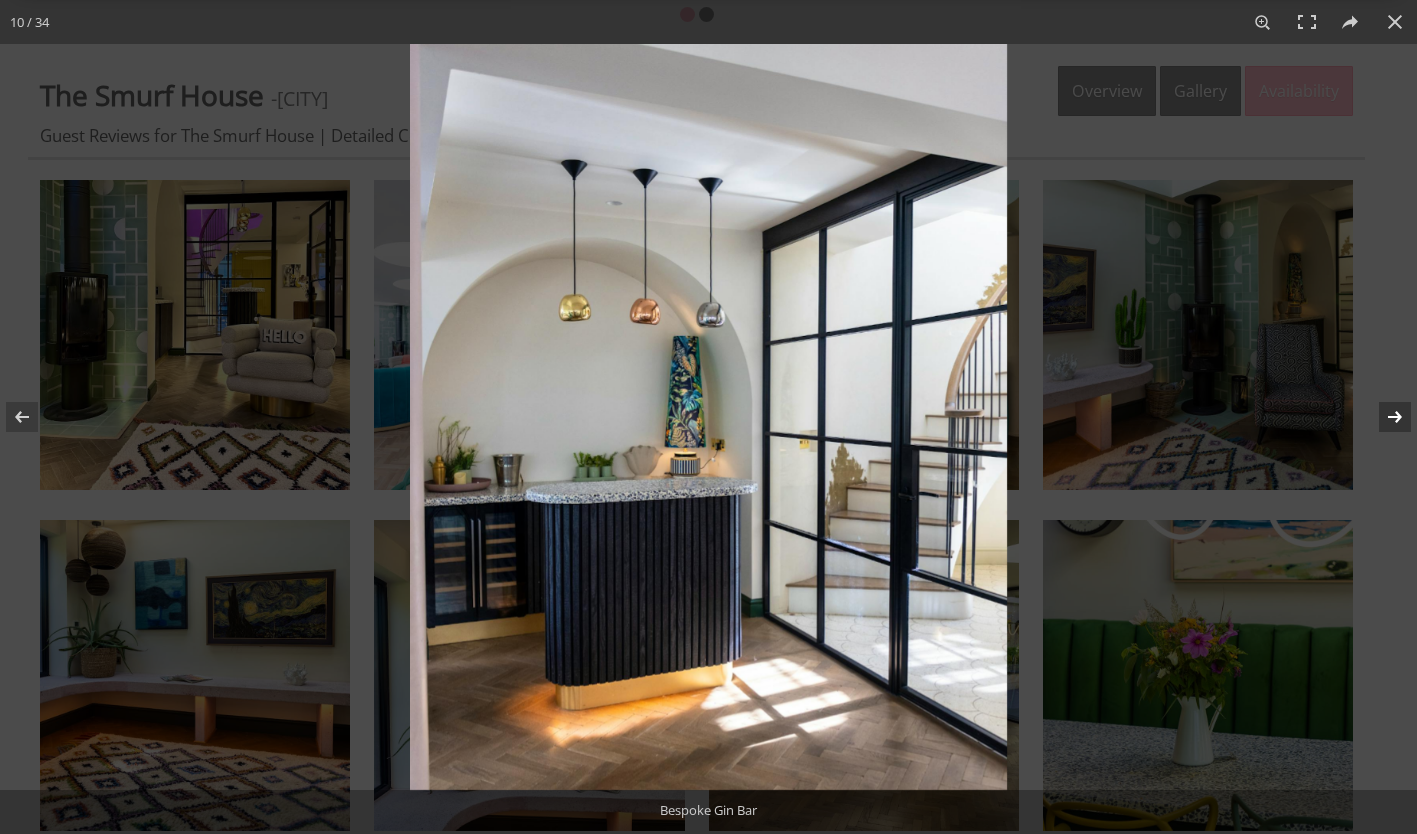 click at bounding box center [1382, 417] 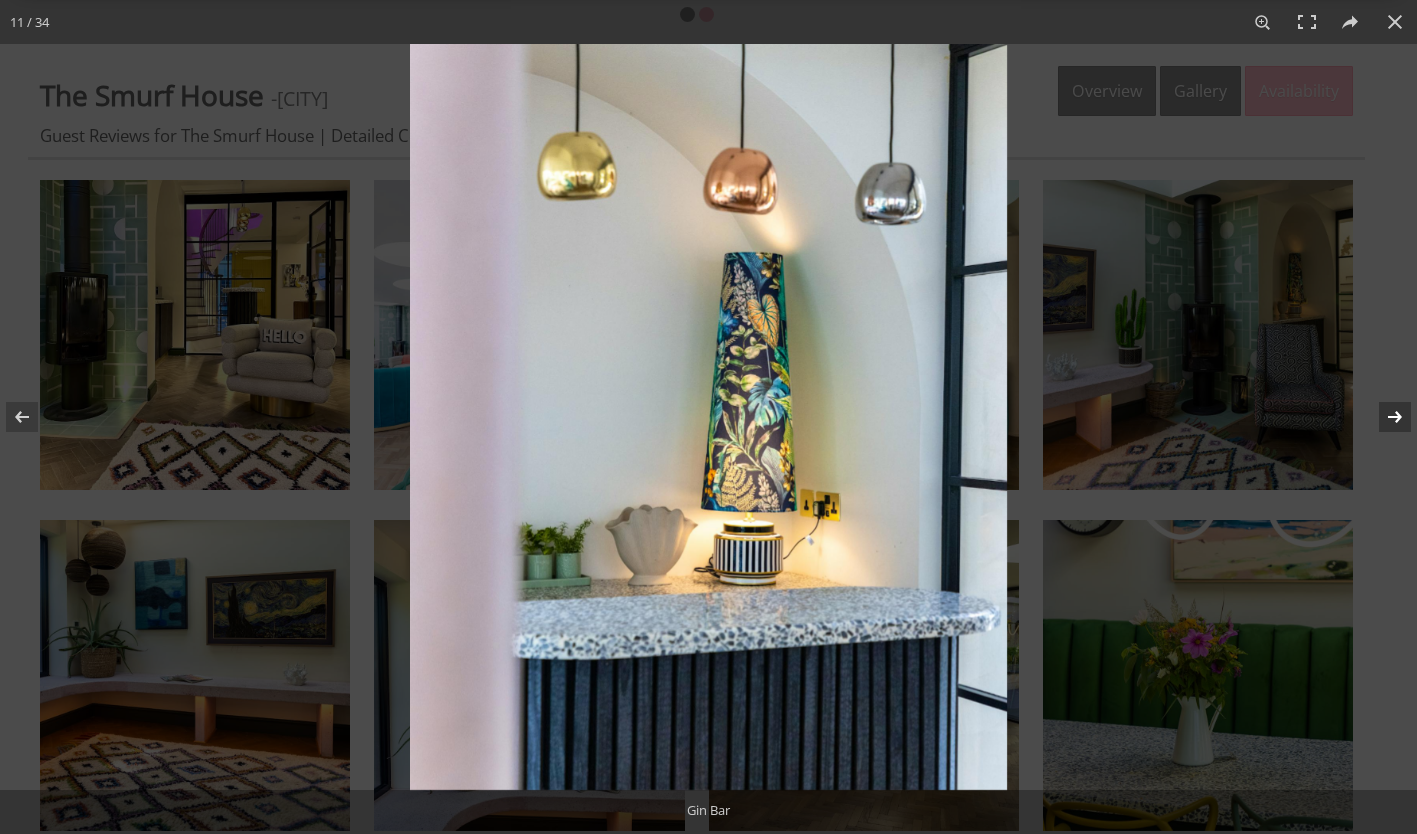 click at bounding box center (1382, 417) 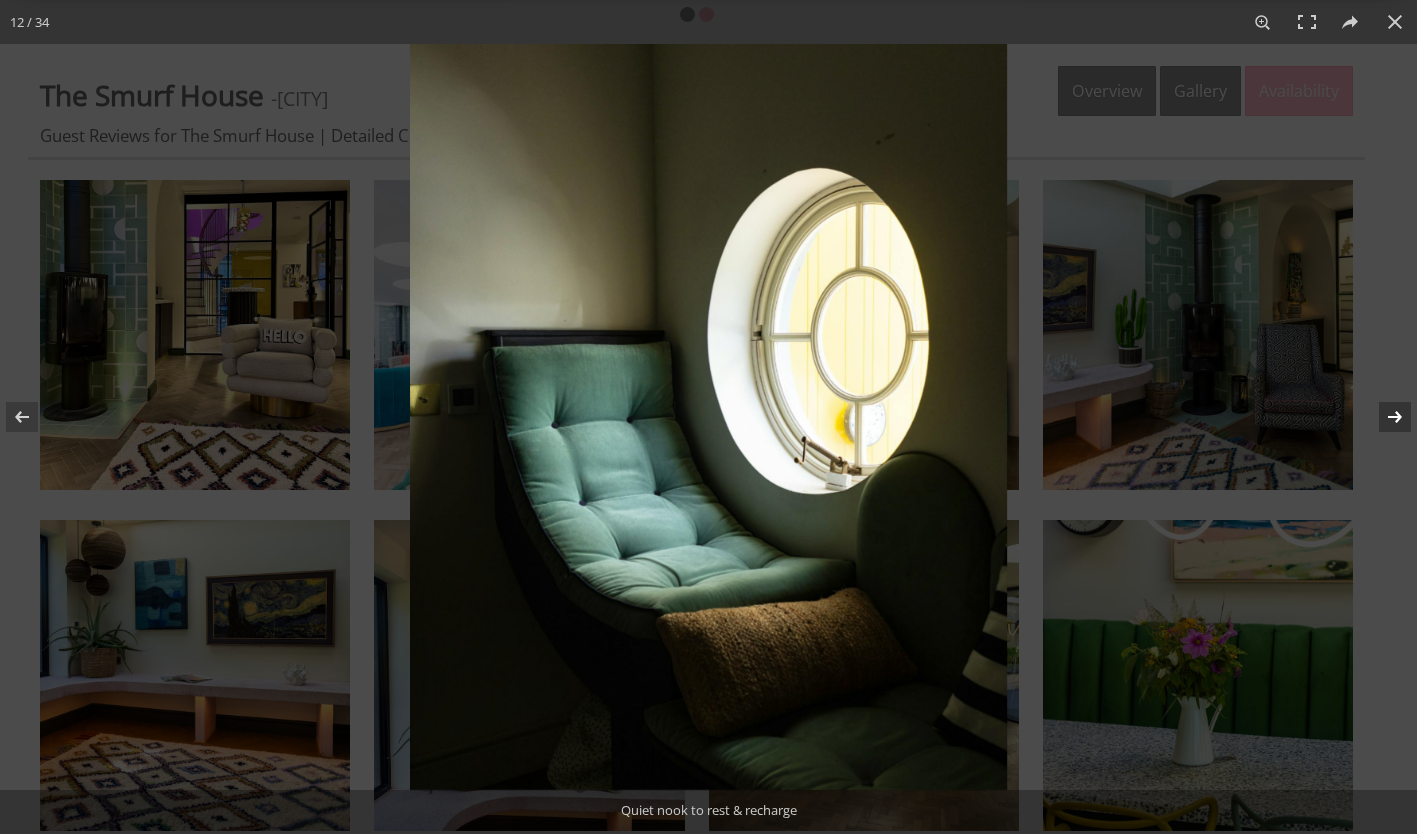 click at bounding box center [1382, 417] 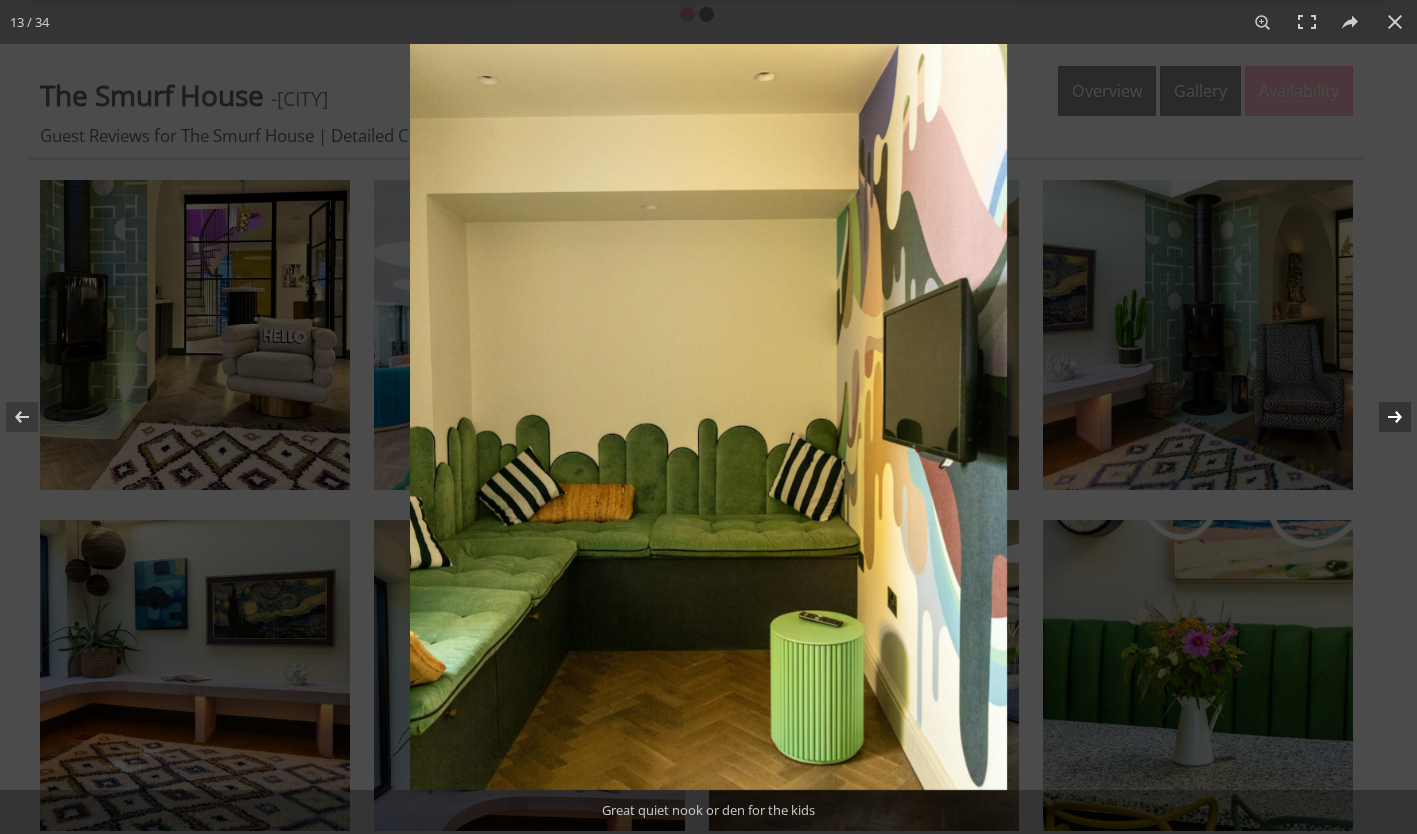 click at bounding box center [1382, 417] 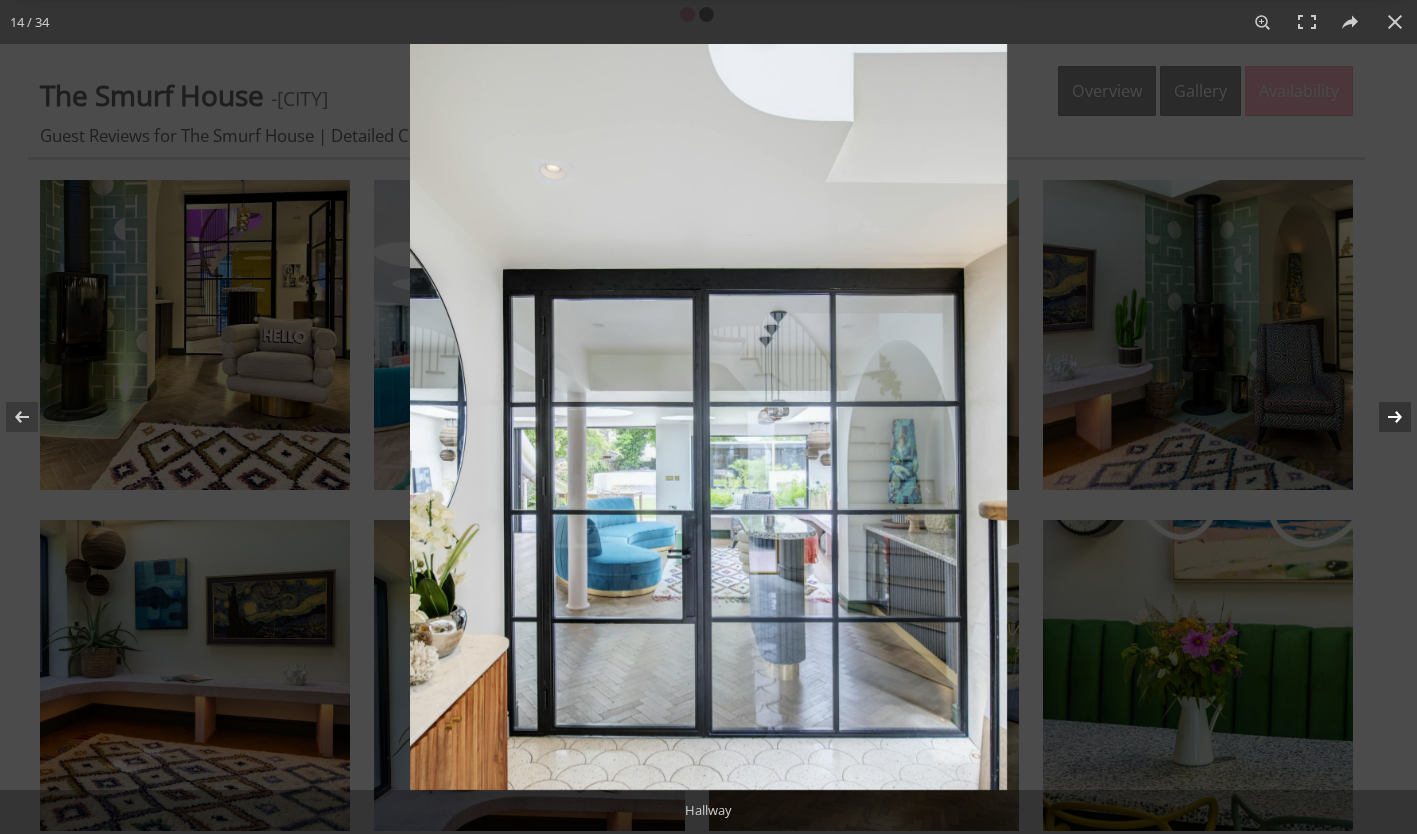 click at bounding box center [1382, 417] 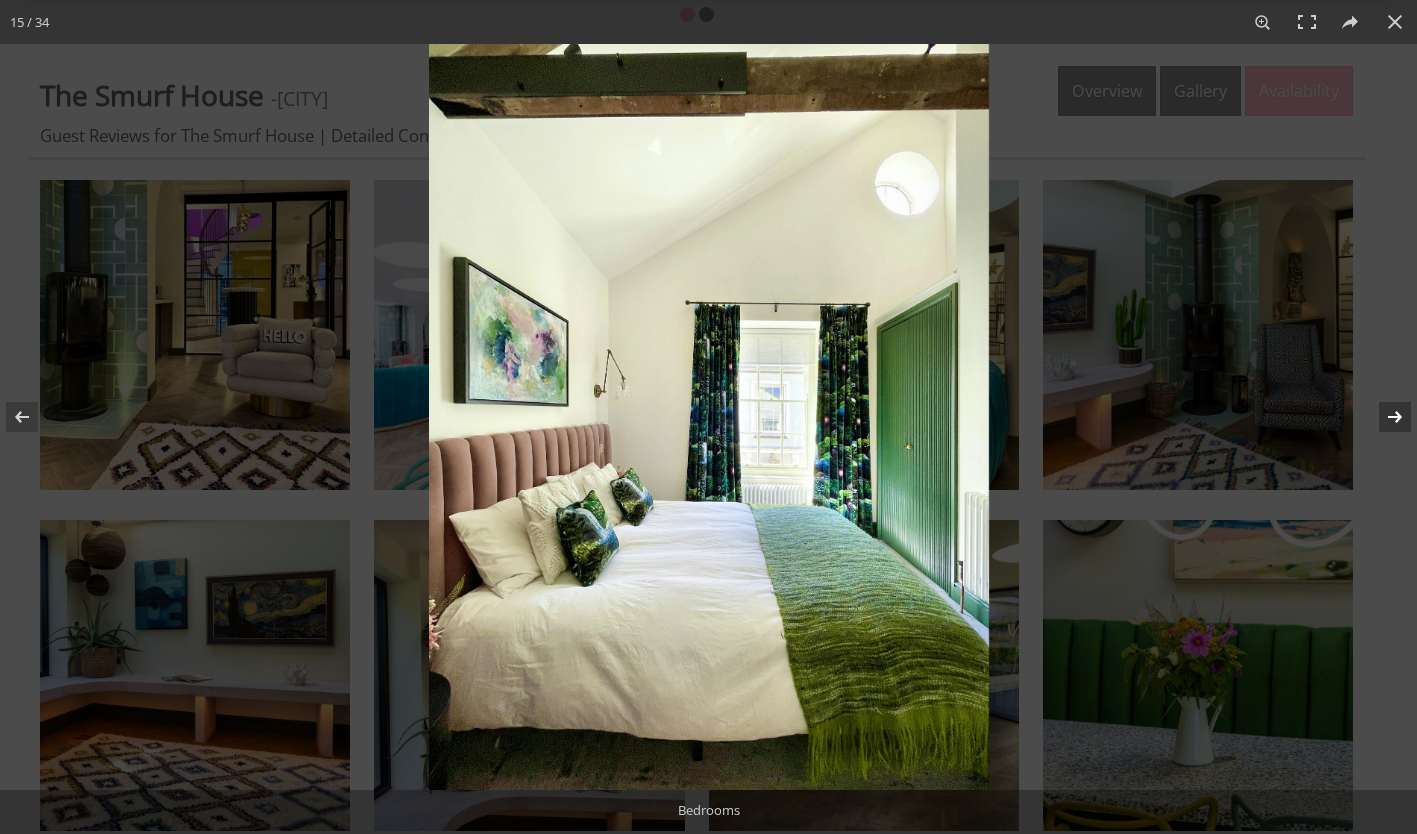 click at bounding box center [1382, 417] 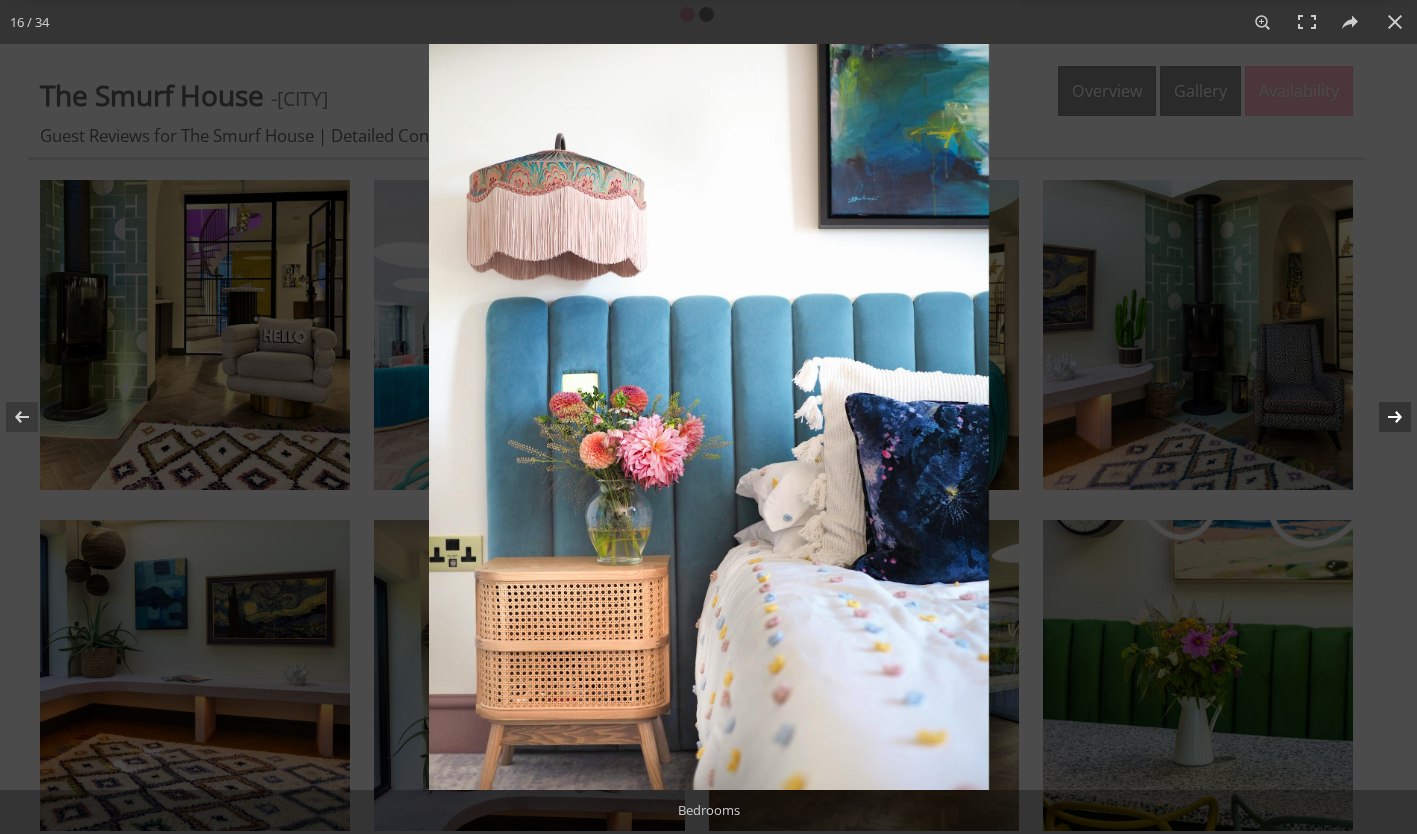 click at bounding box center (1382, 417) 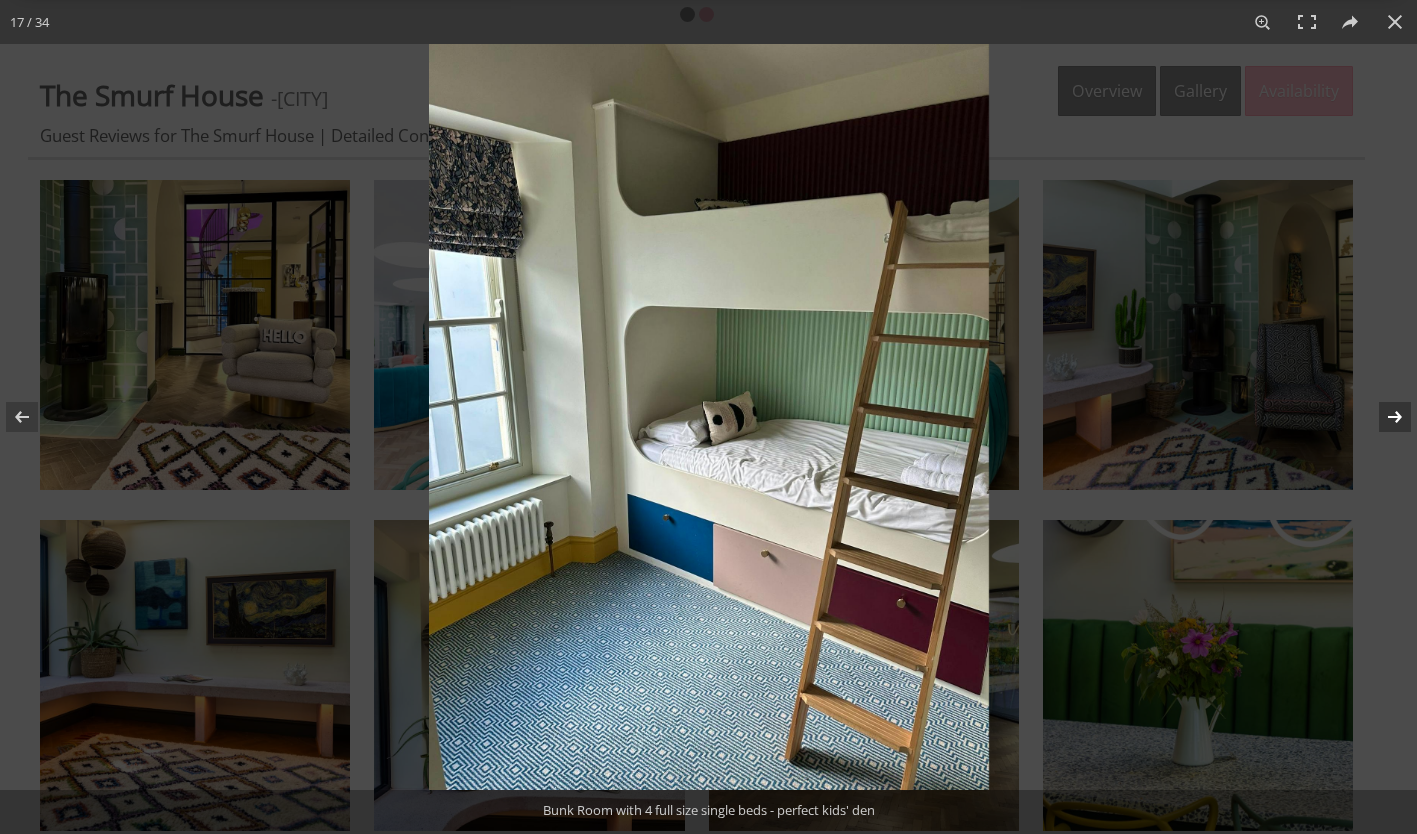 click at bounding box center [1382, 417] 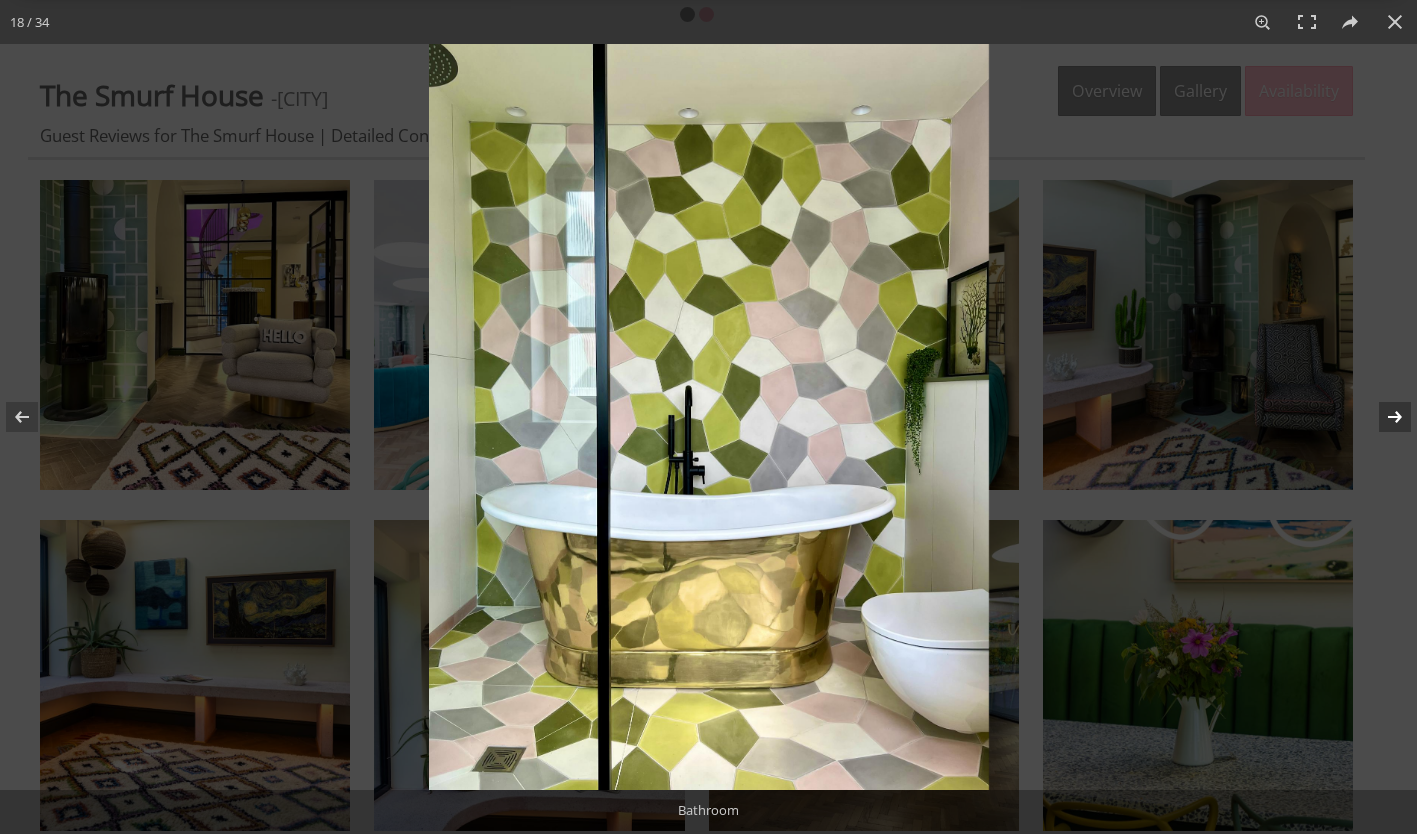 click at bounding box center [1382, 417] 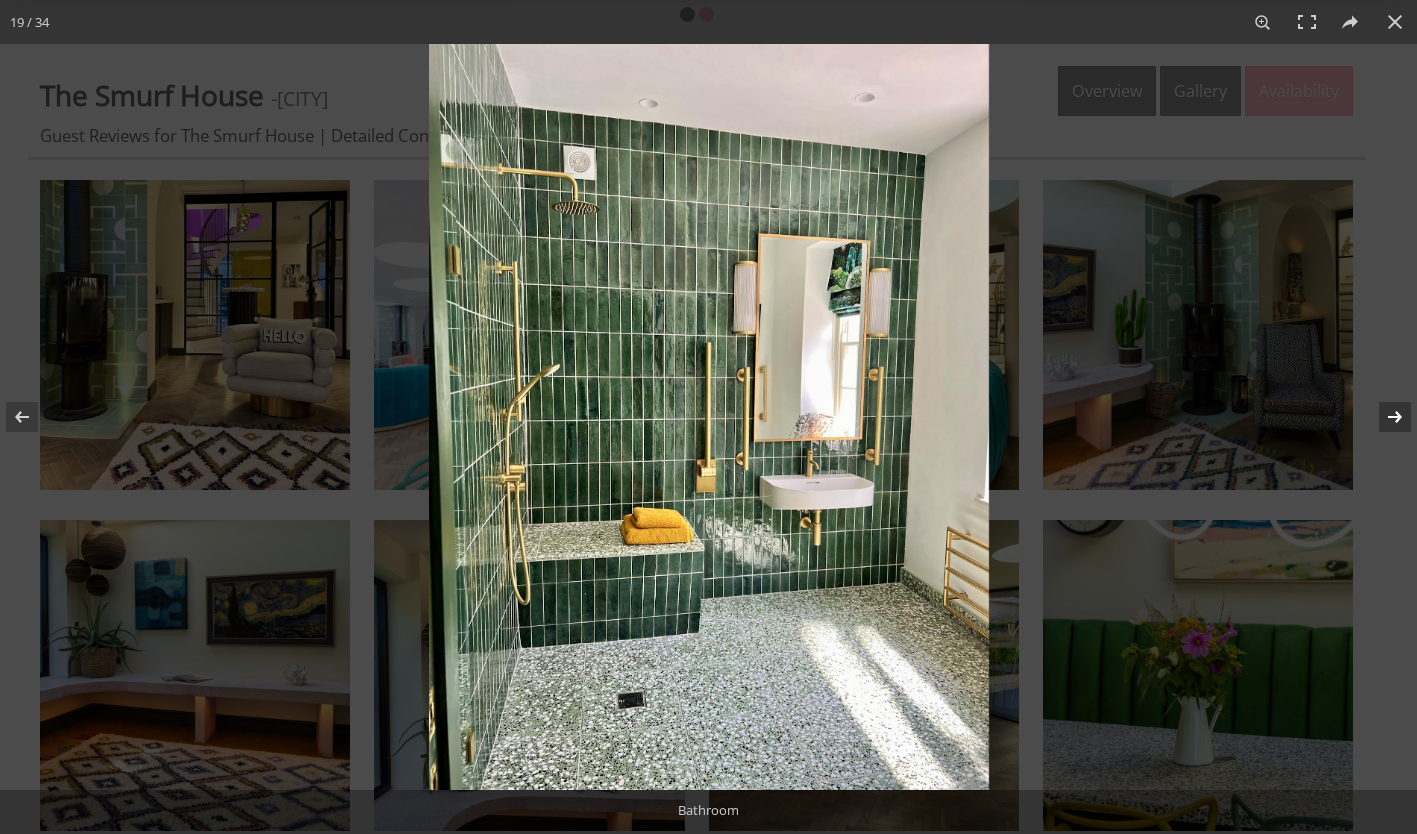 click at bounding box center (1382, 417) 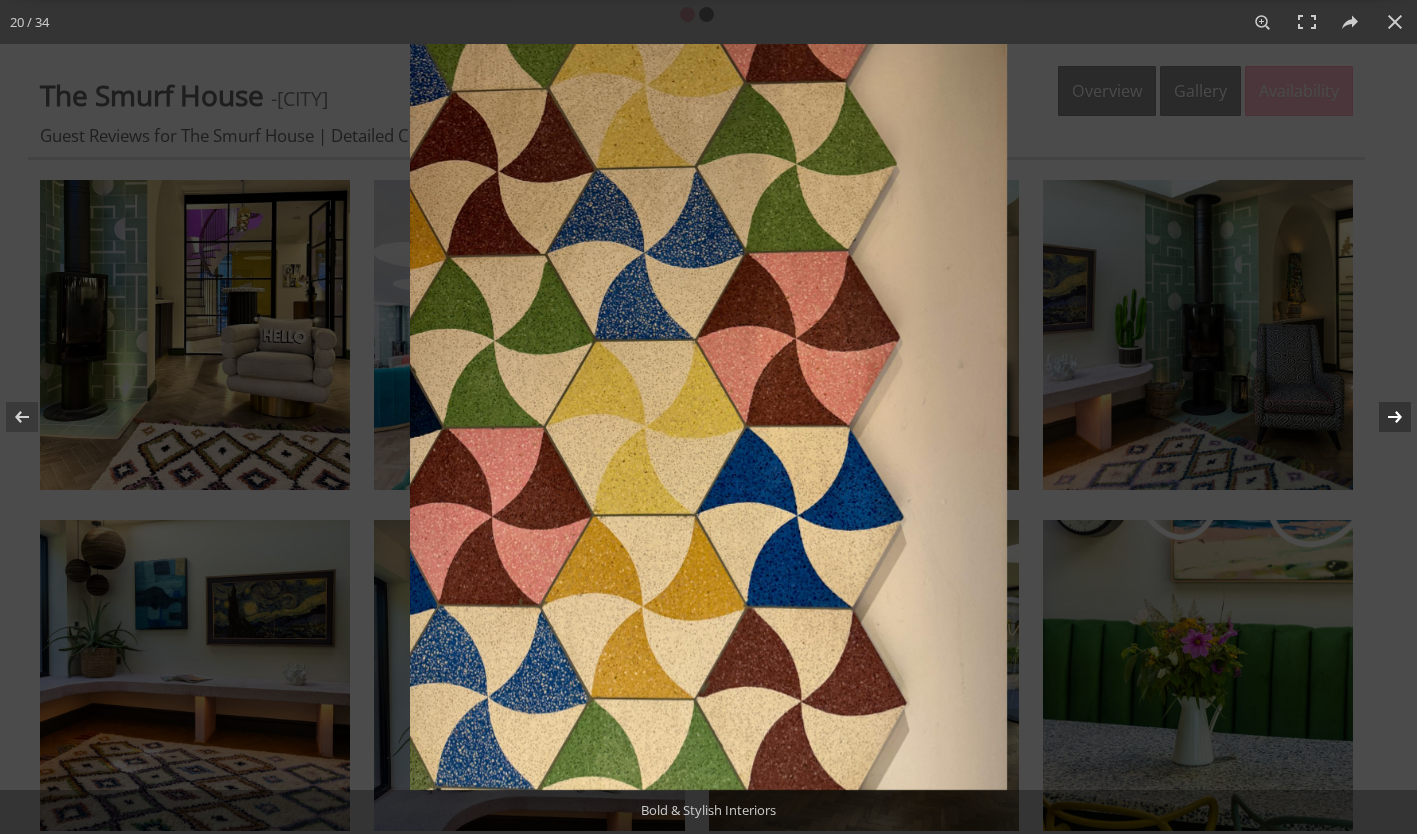 click at bounding box center (1382, 417) 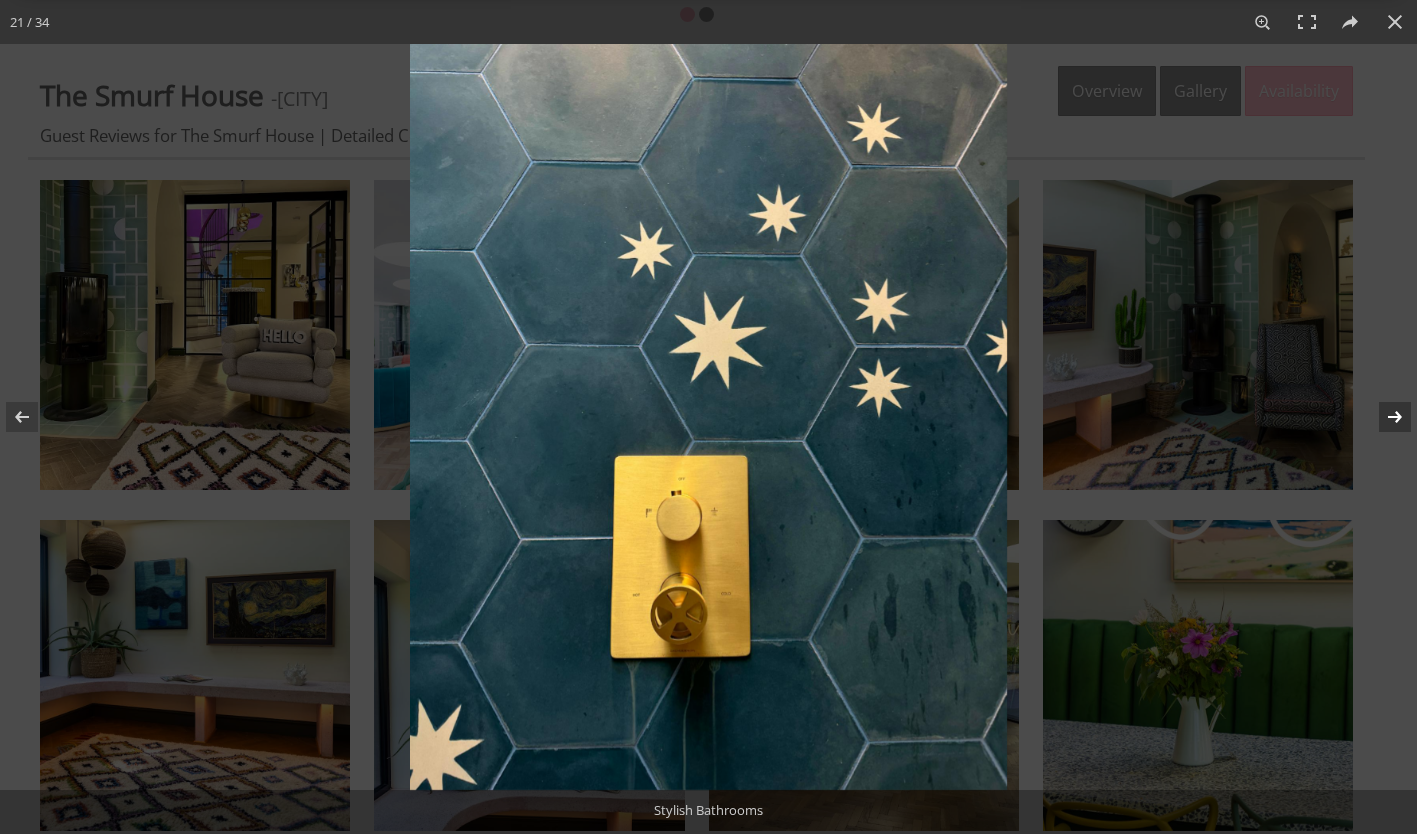 click at bounding box center (1382, 417) 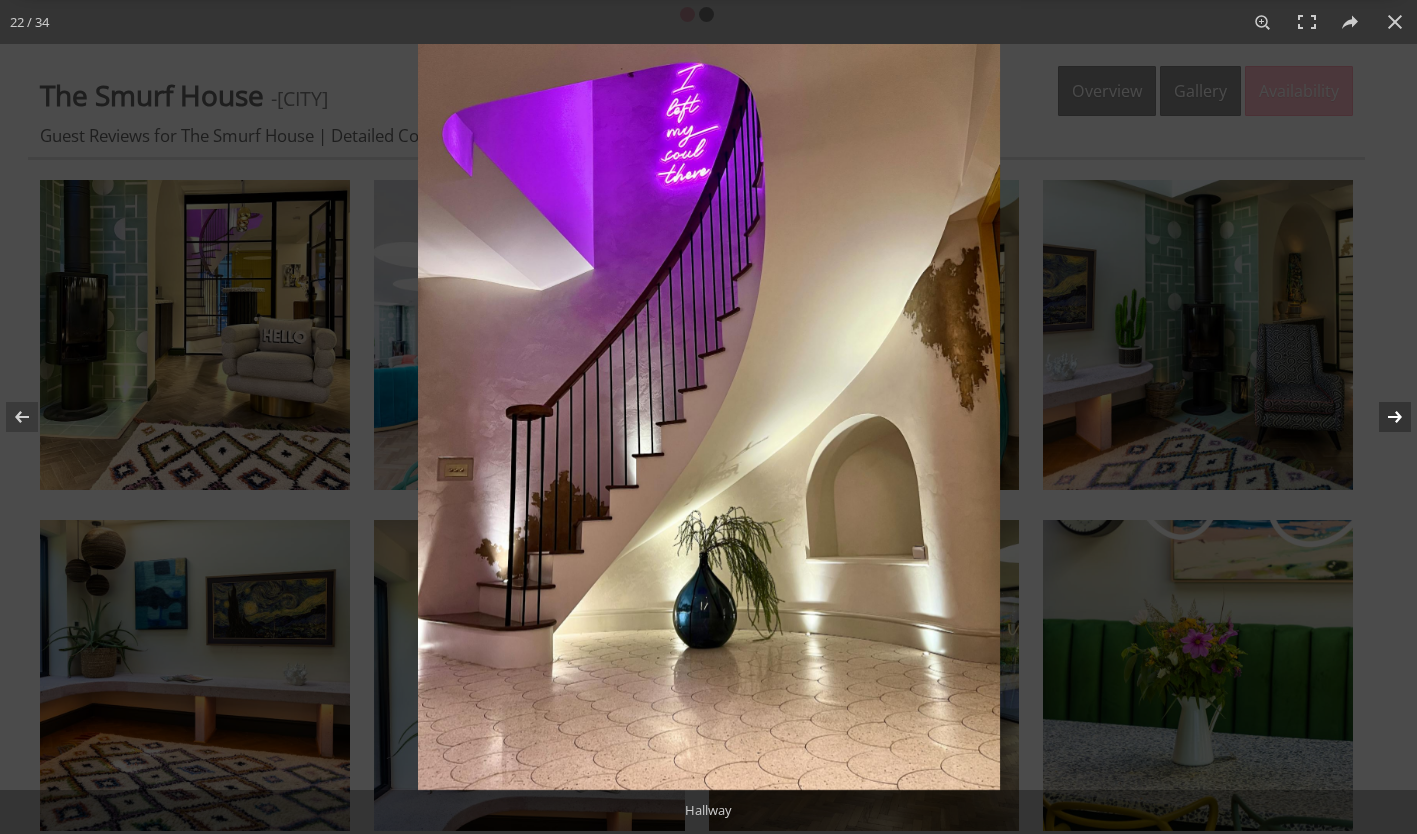 click at bounding box center [1382, 417] 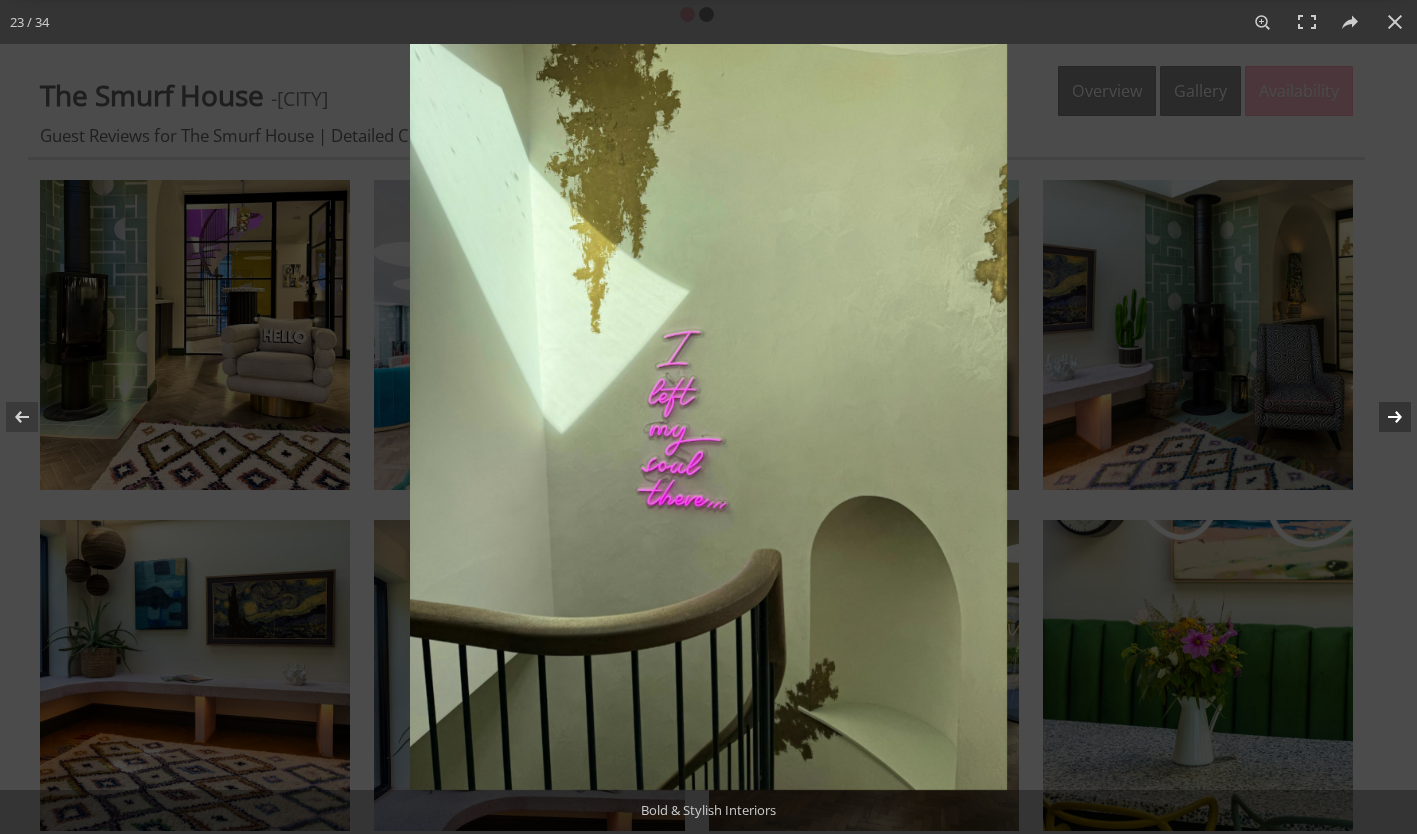 click at bounding box center (1382, 417) 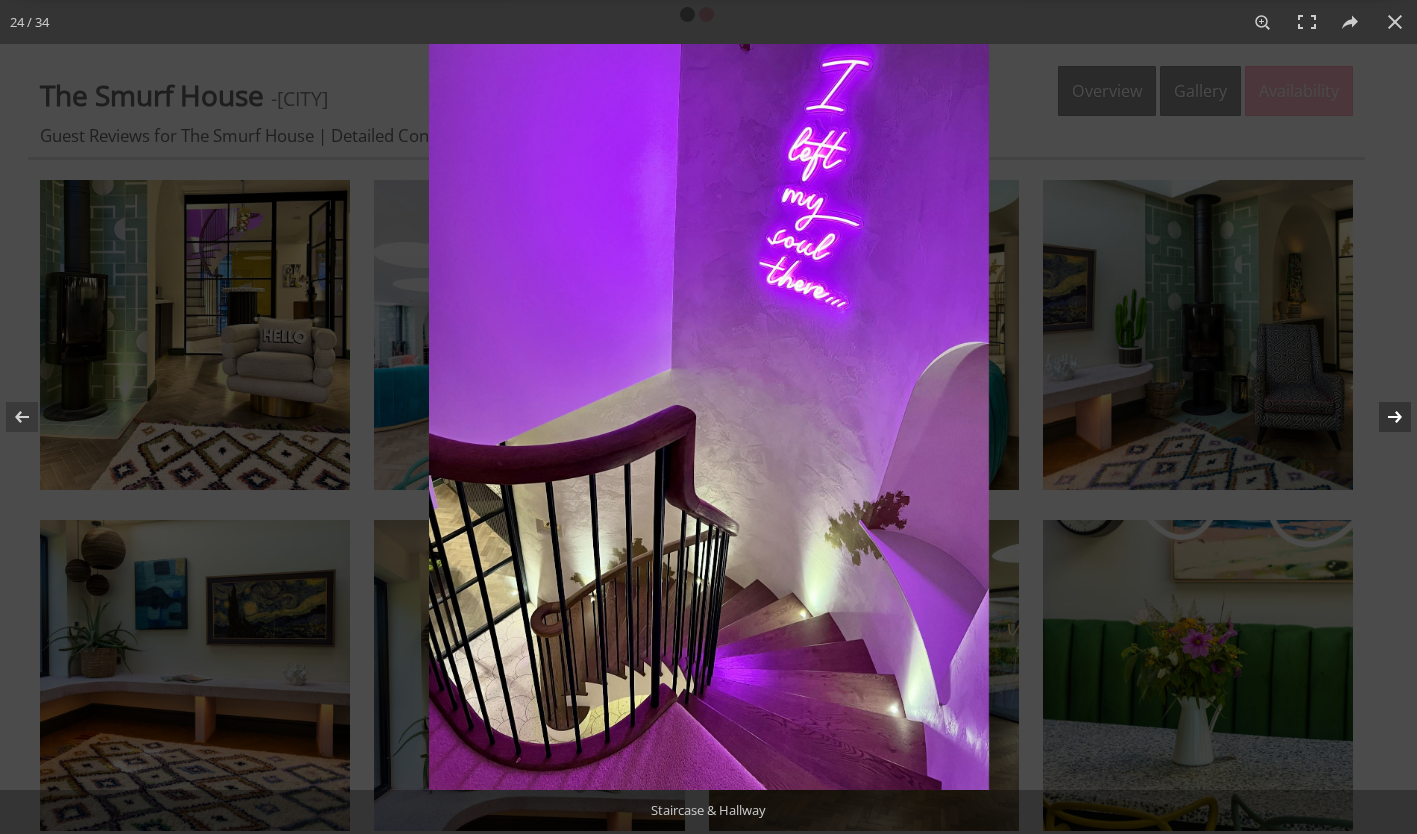 click at bounding box center [1382, 417] 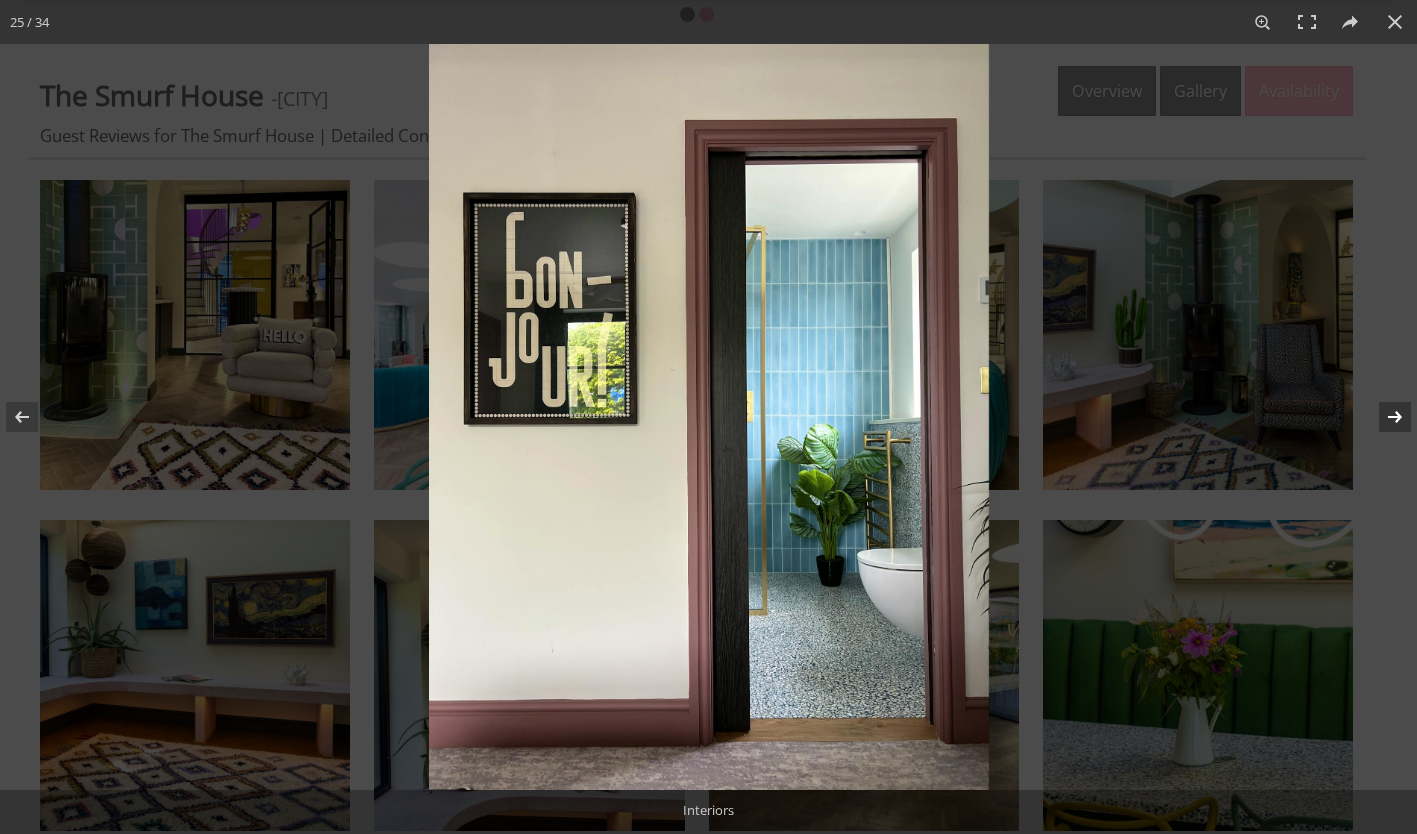click at bounding box center [1382, 417] 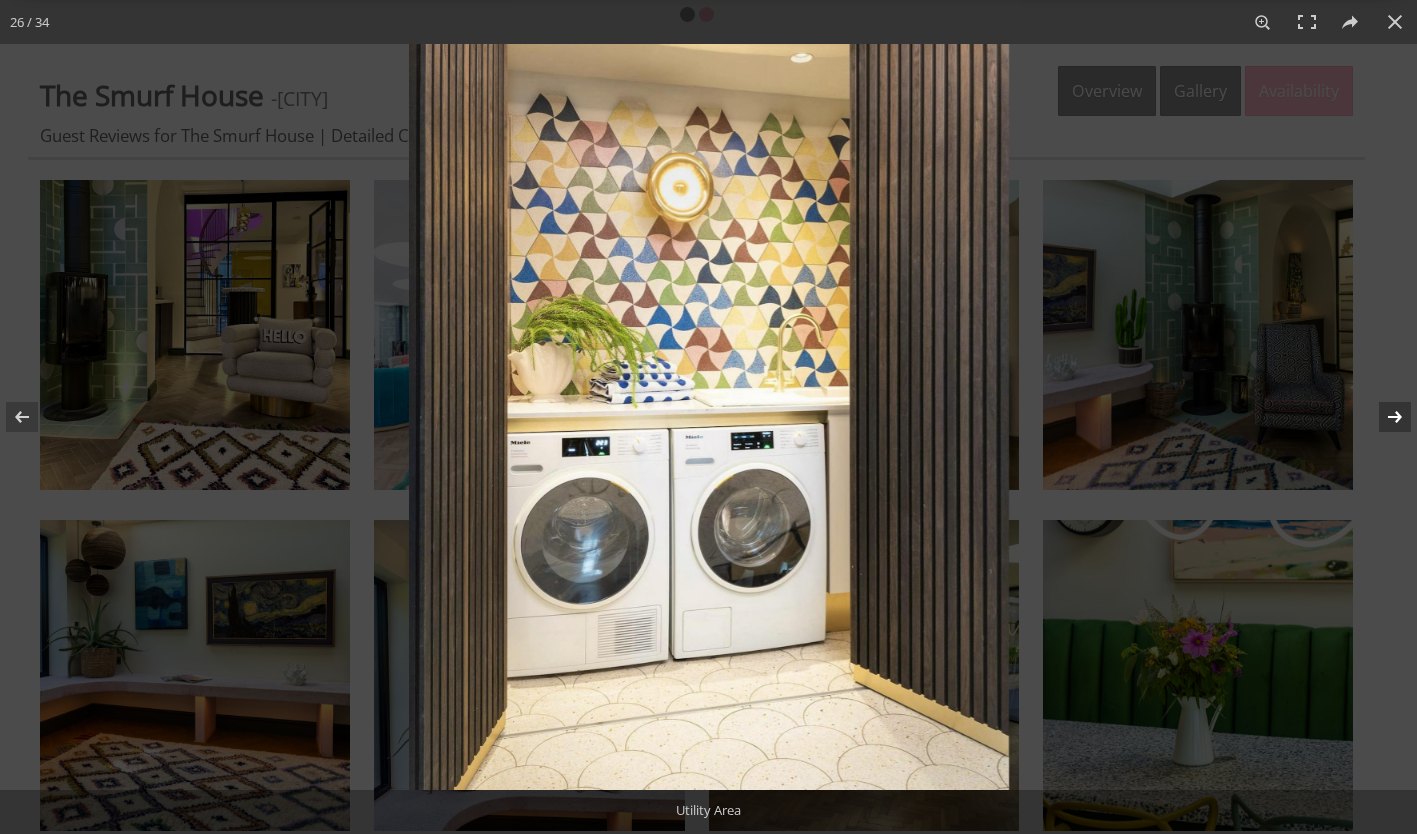 click at bounding box center [1382, 417] 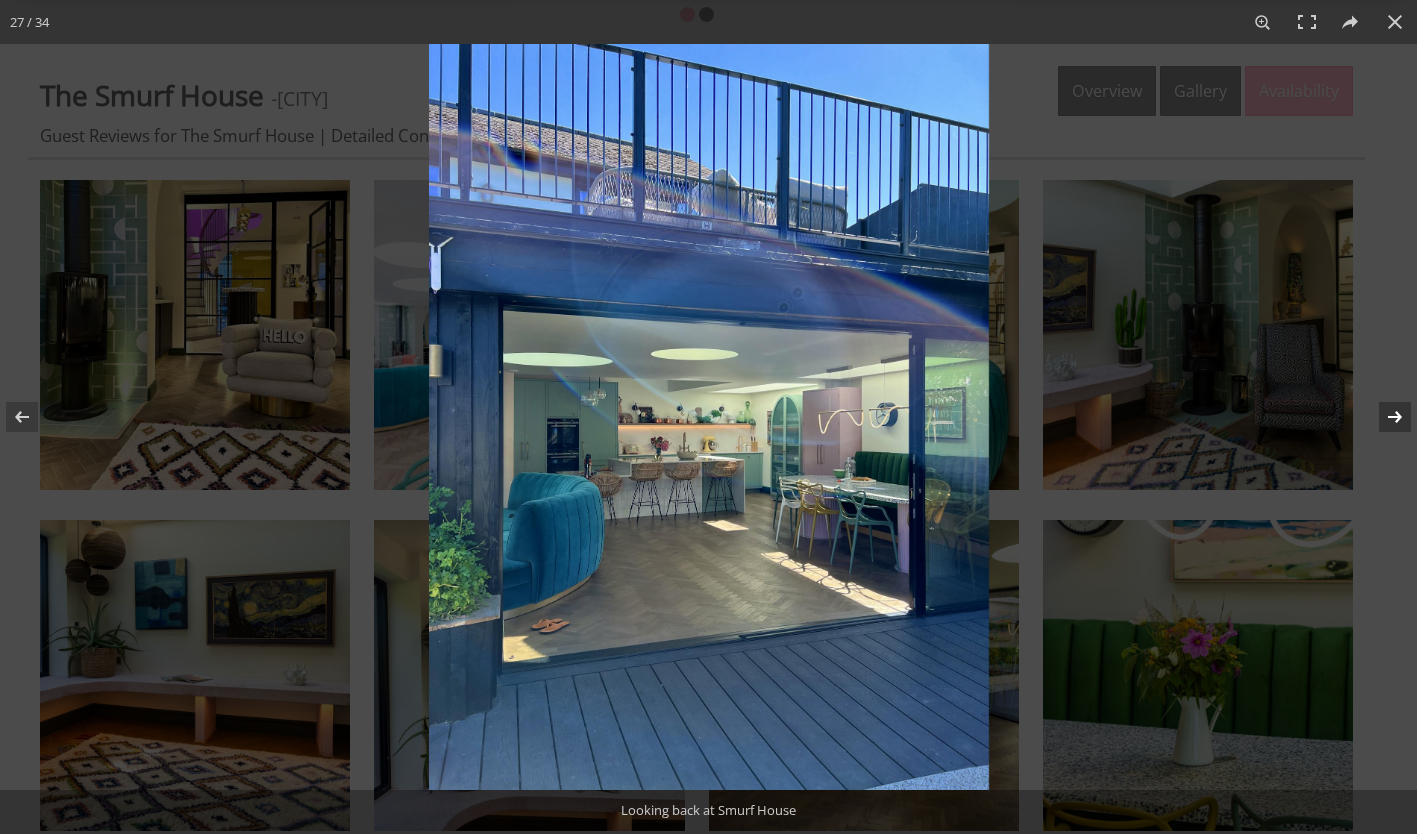 click at bounding box center [1382, 417] 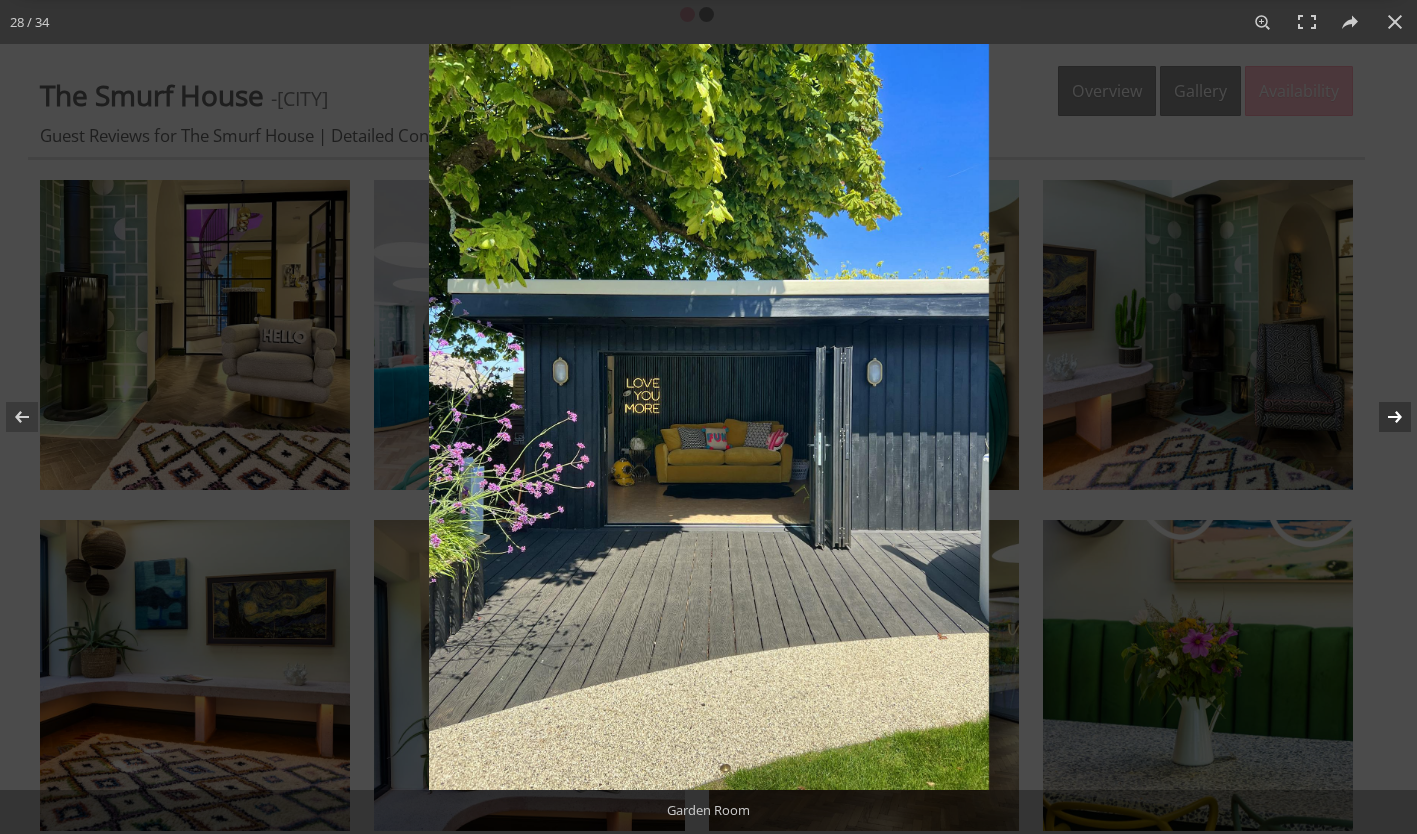 click at bounding box center (1382, 417) 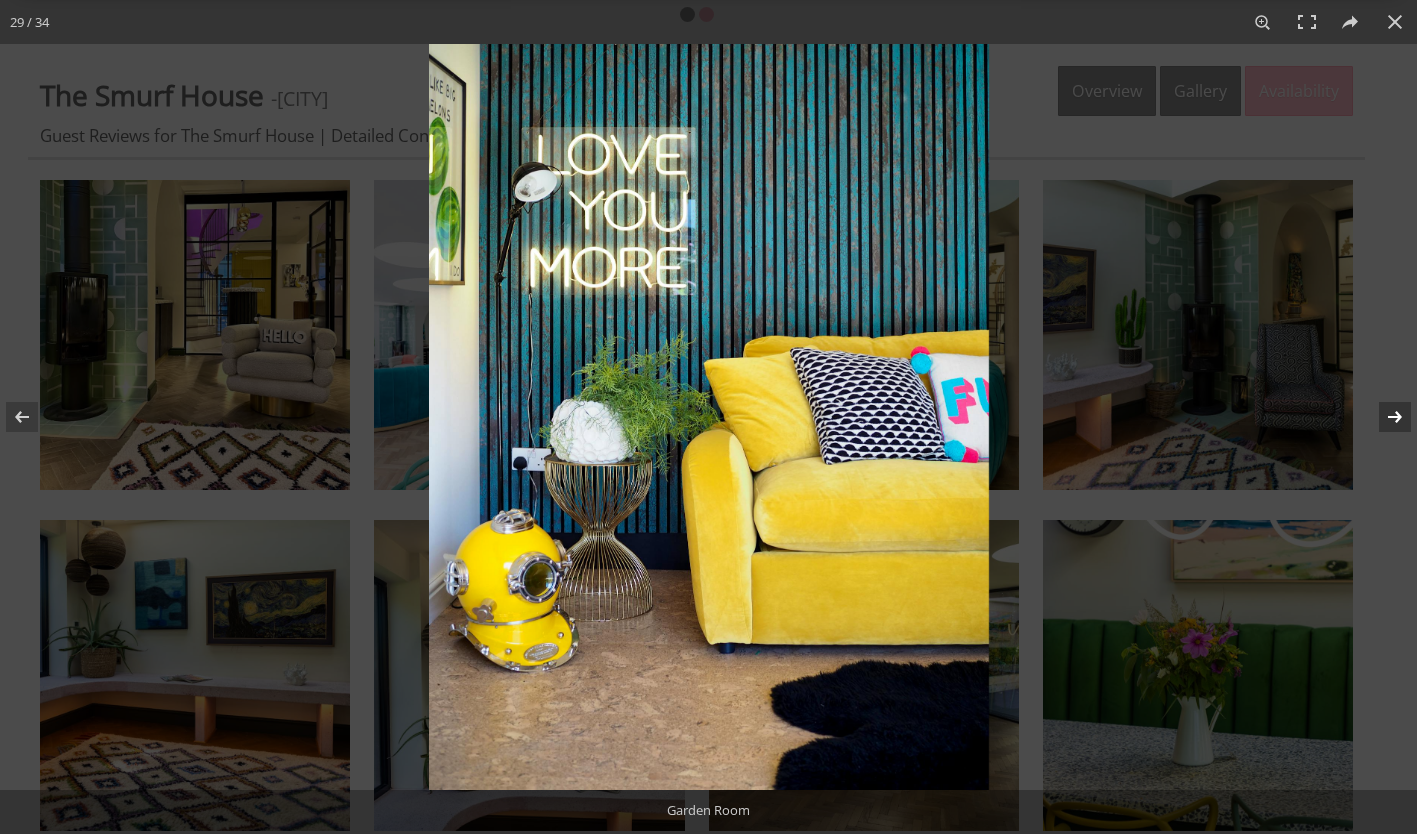 click at bounding box center (1382, 417) 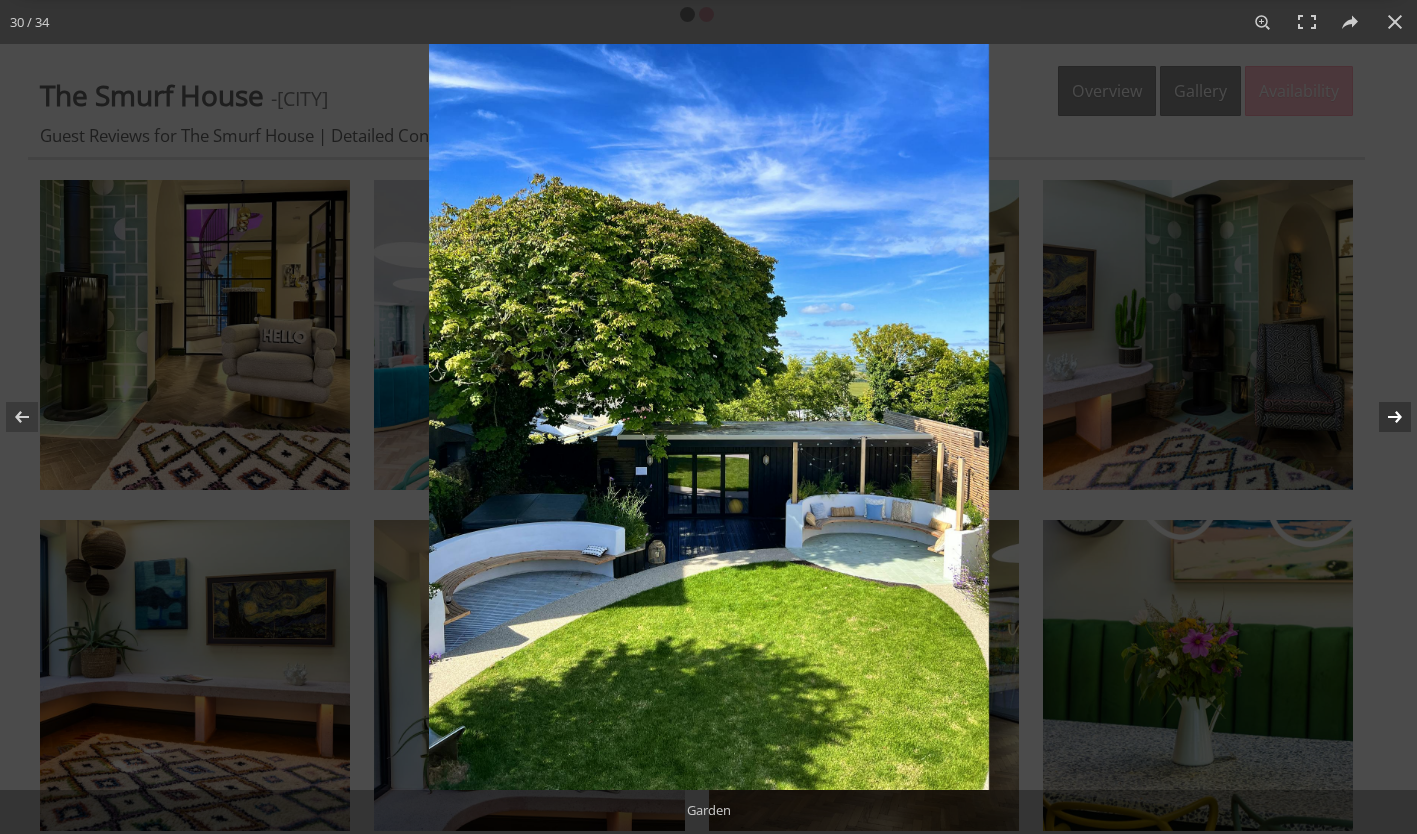 click at bounding box center [1382, 417] 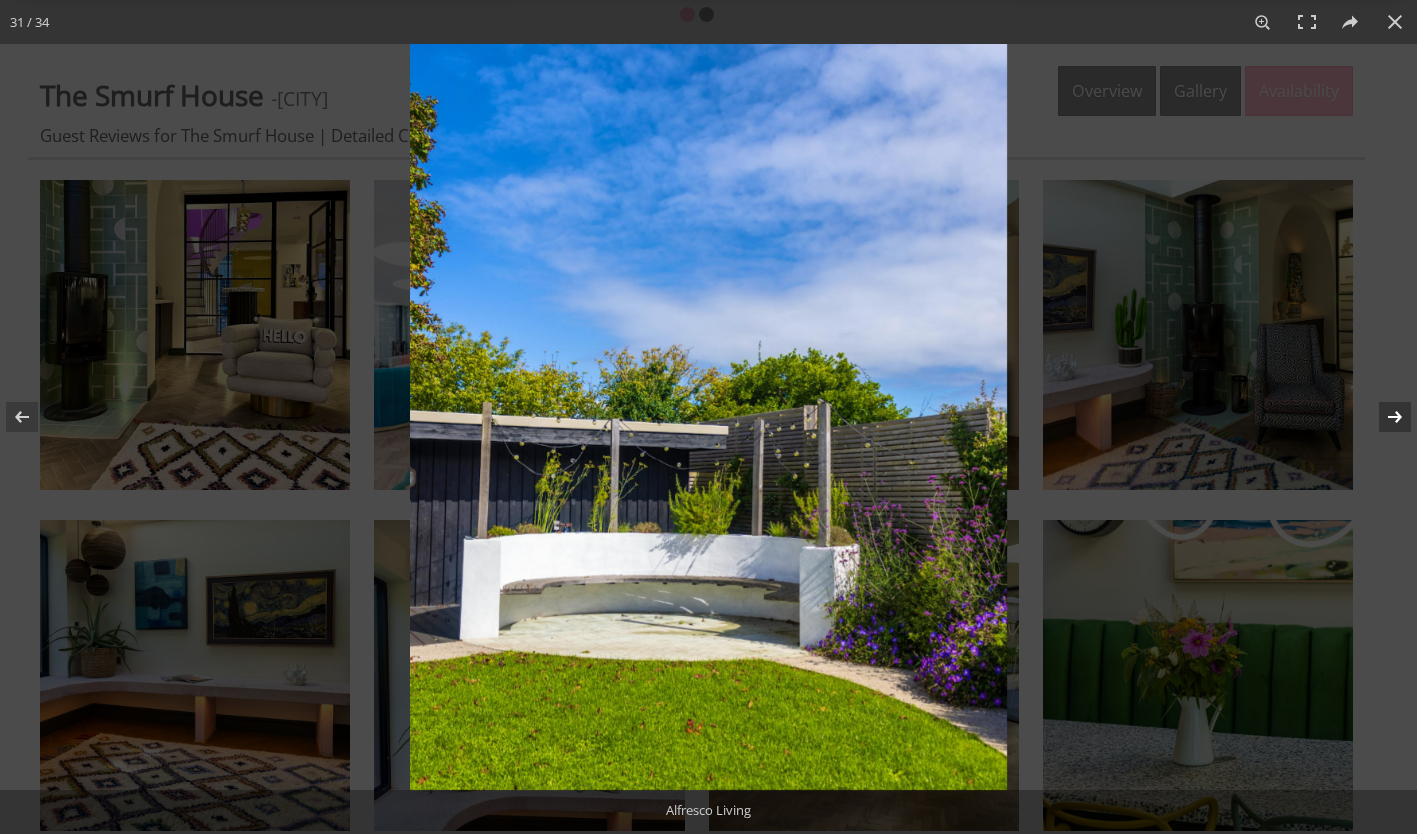 click at bounding box center (1382, 417) 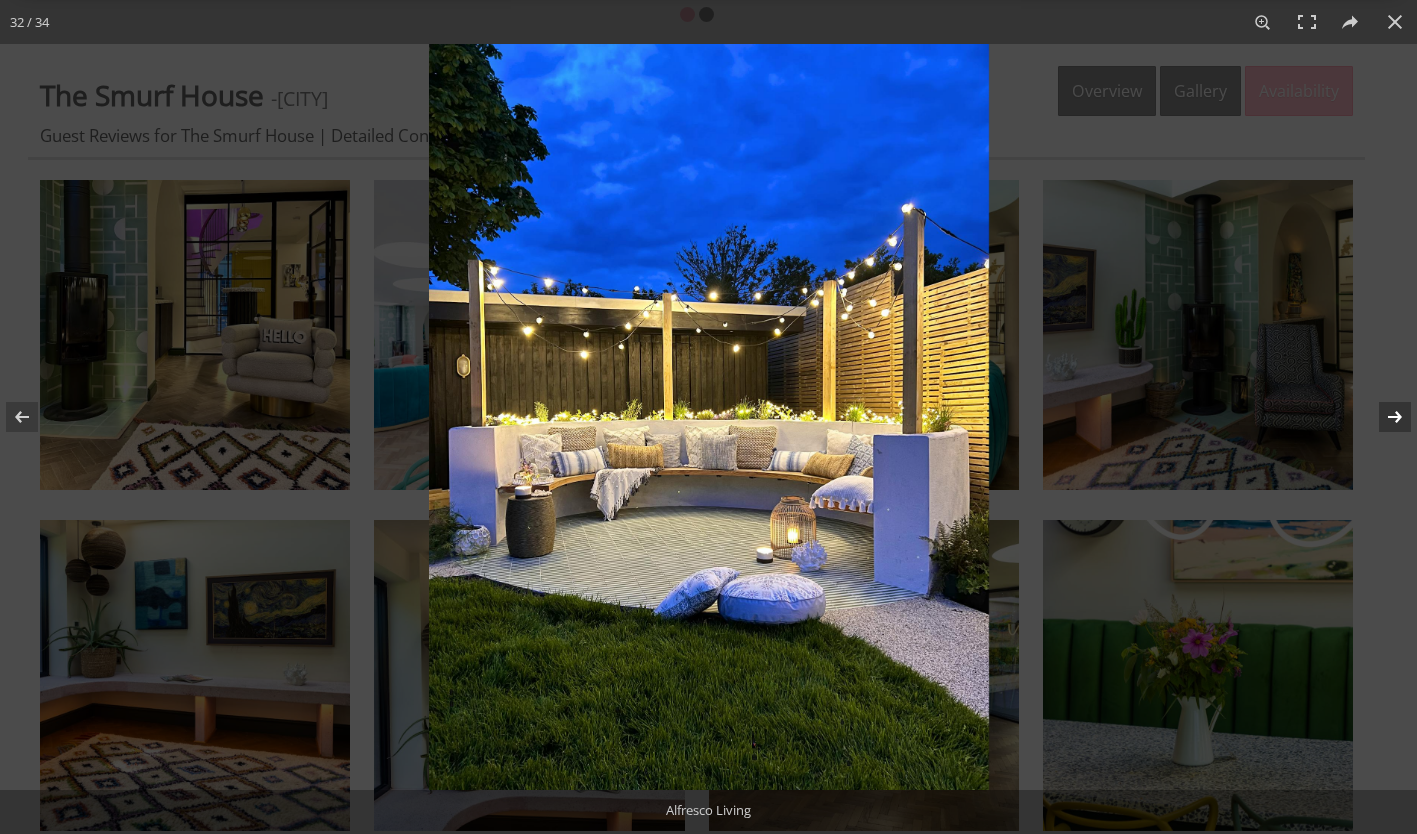 click at bounding box center [1382, 417] 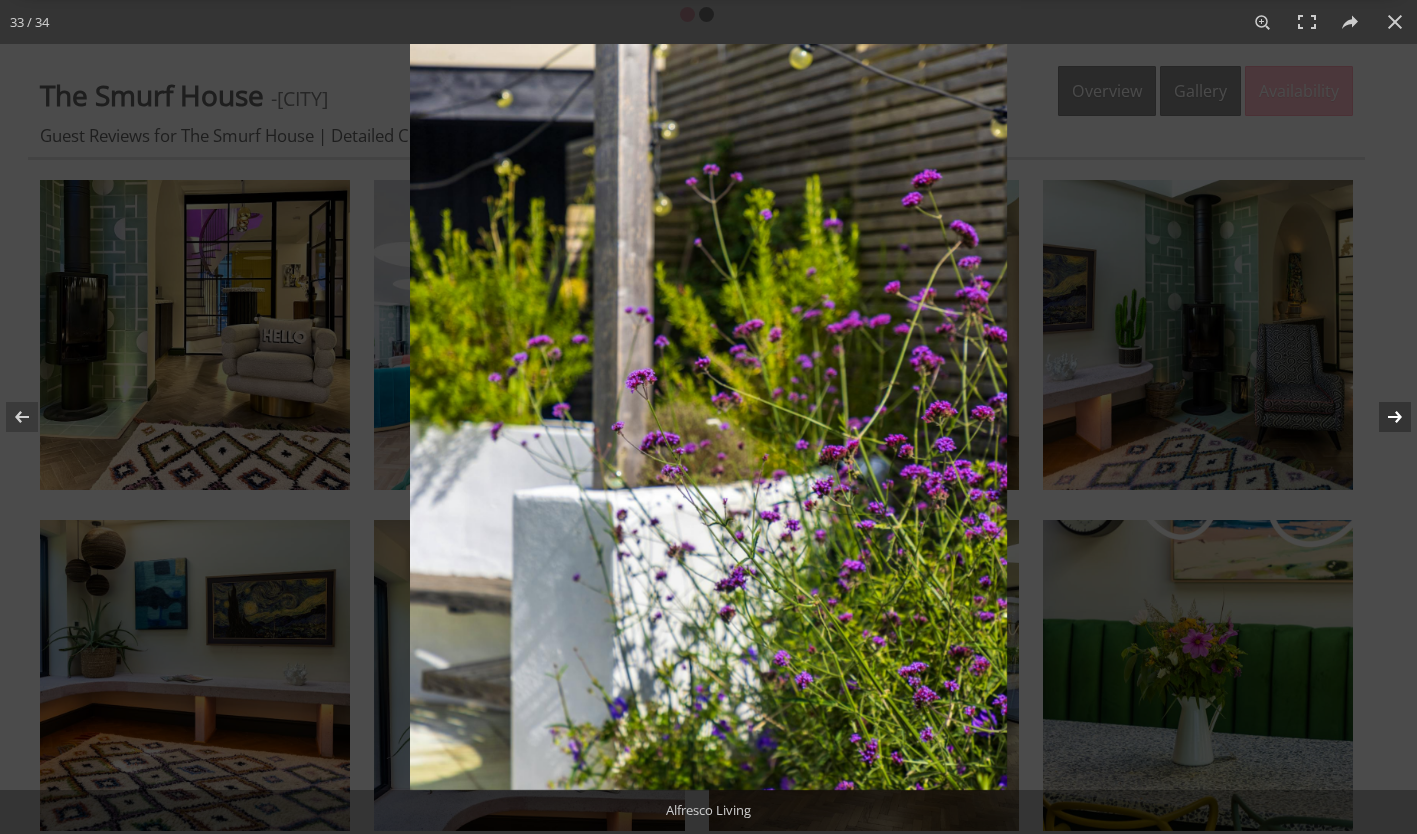 click at bounding box center [1382, 417] 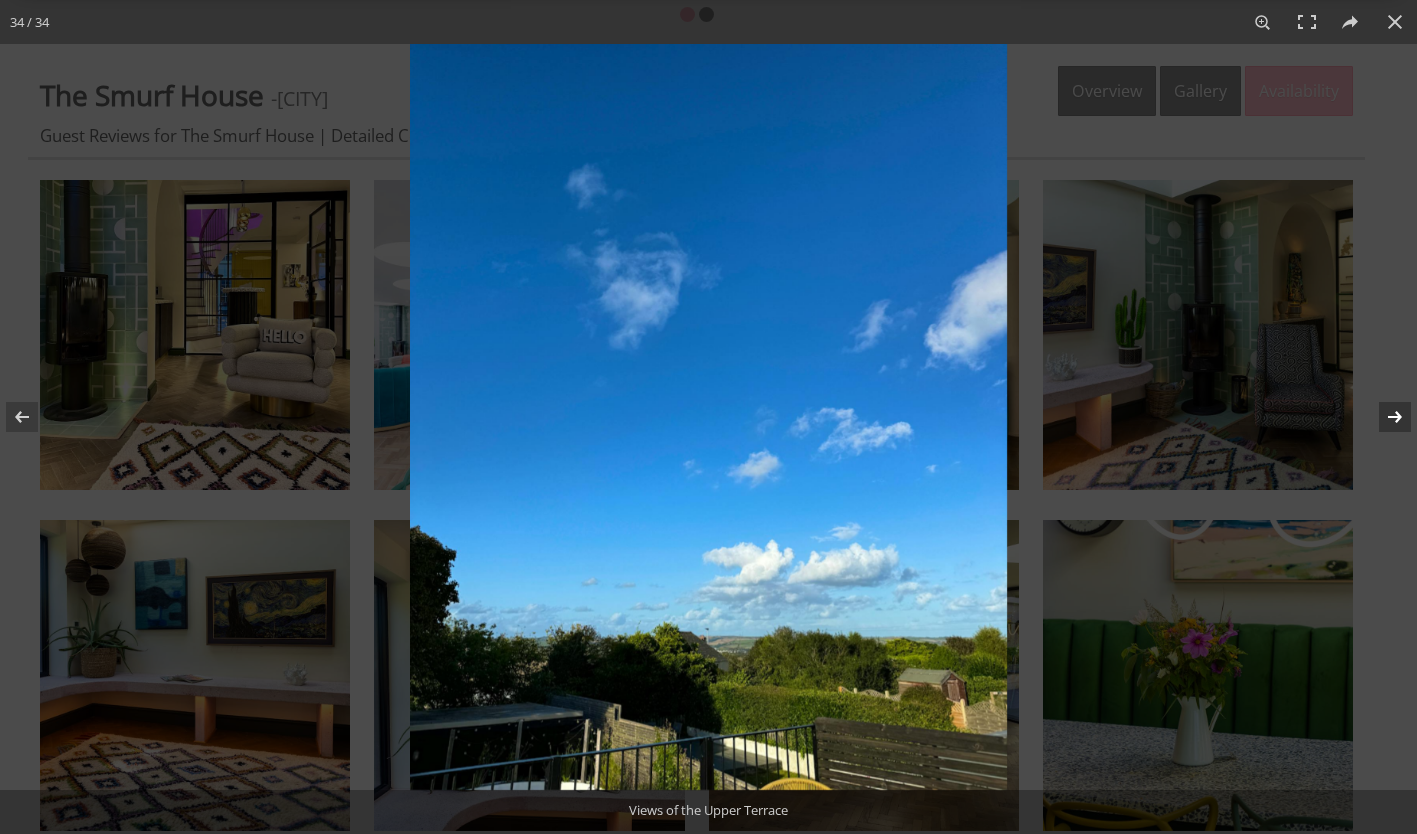 click at bounding box center [1382, 417] 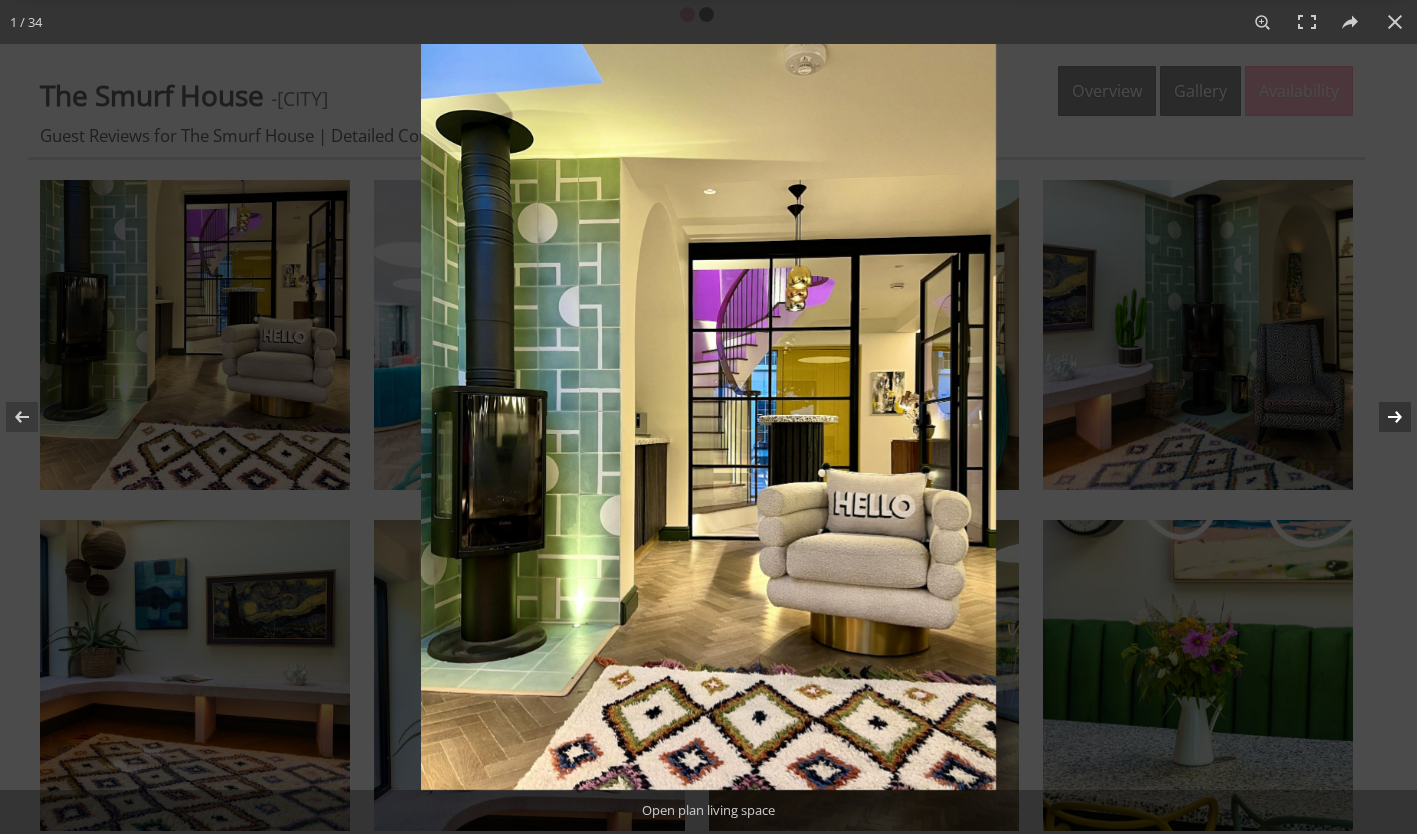 click at bounding box center [1382, 417] 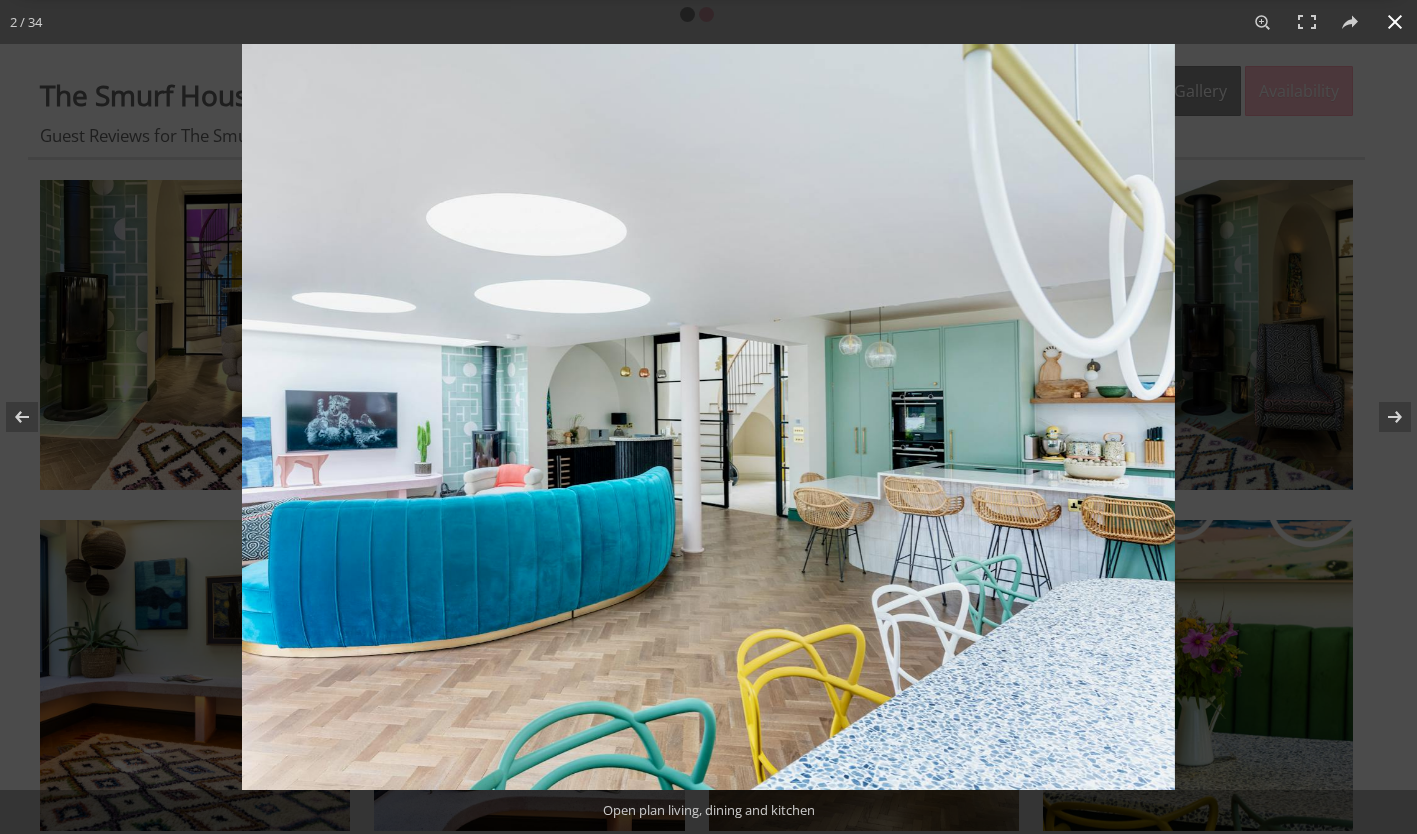click at bounding box center (1395, 22) 